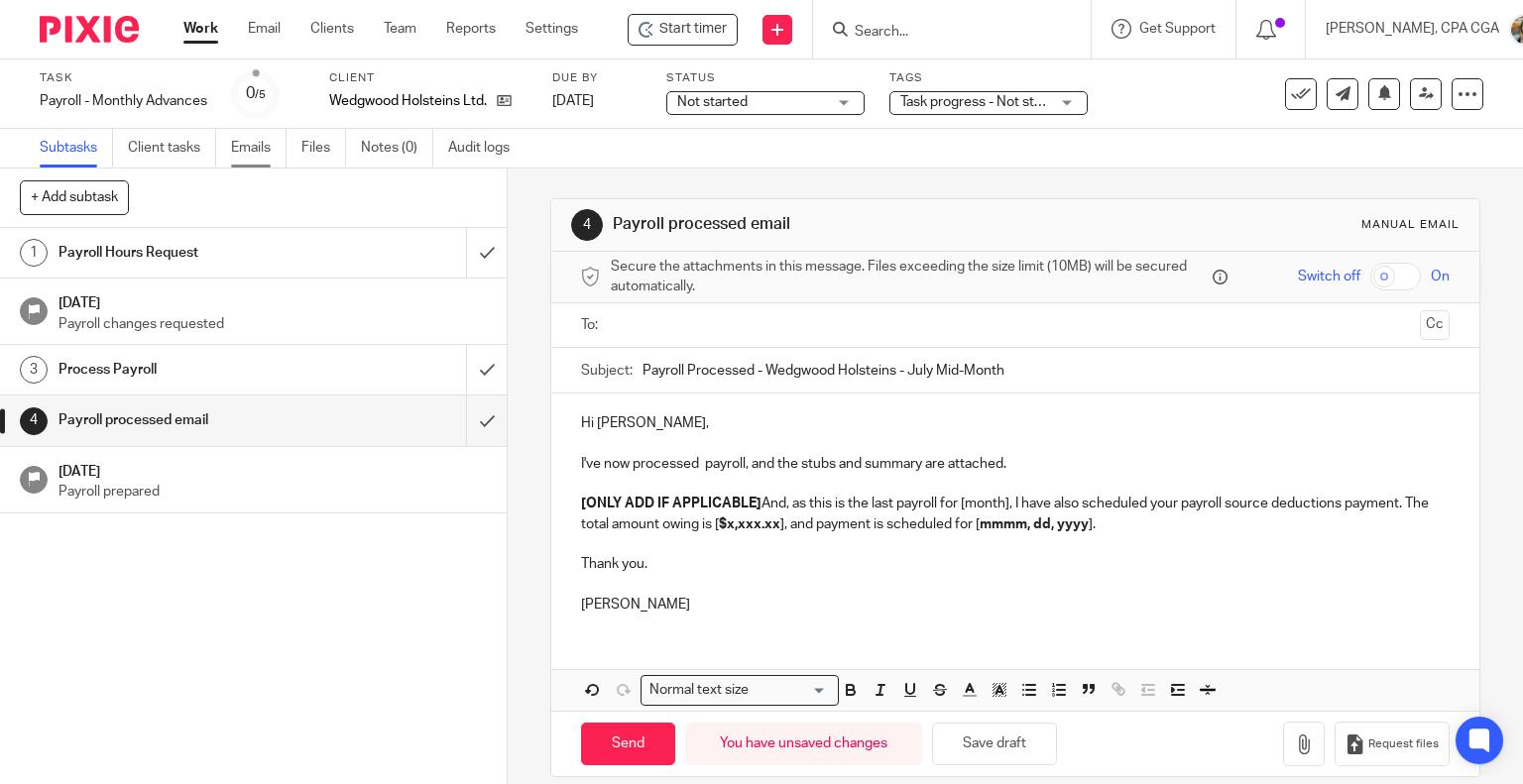 scroll, scrollTop: 0, scrollLeft: 0, axis: both 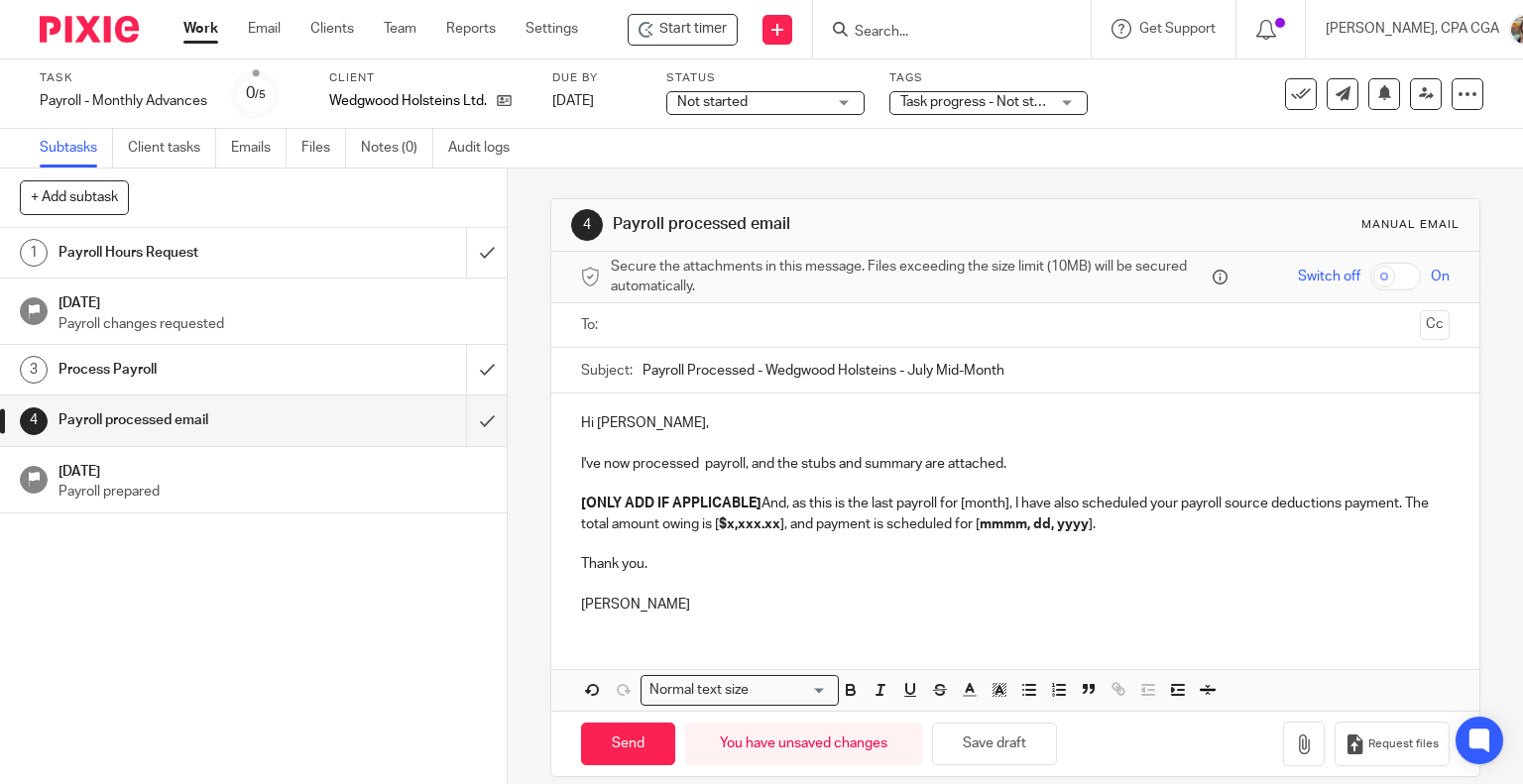 click at bounding box center (1014, 325) 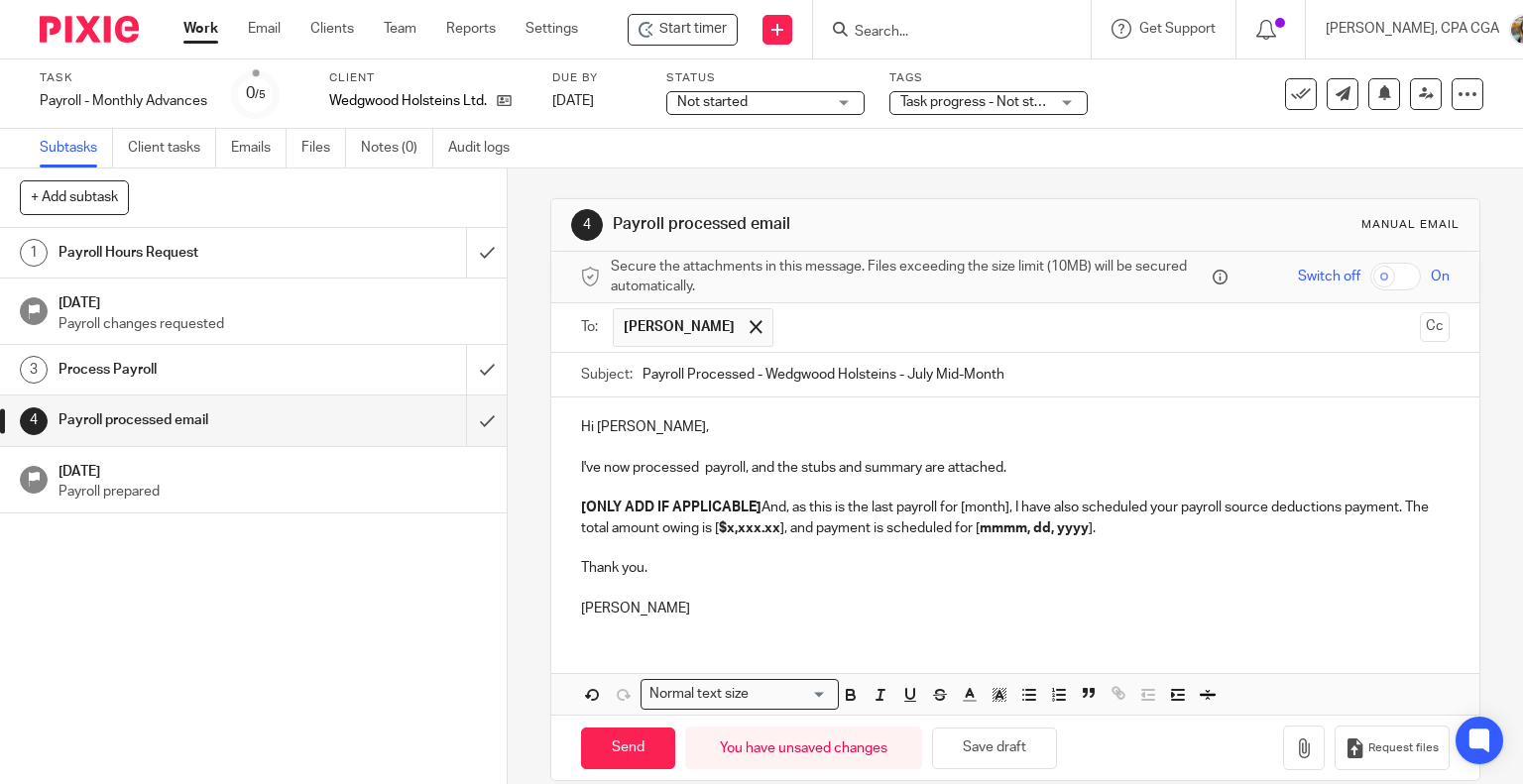 click on "I've now processed  payroll, and the stubs and summary are attached." at bounding box center (1015, 468) 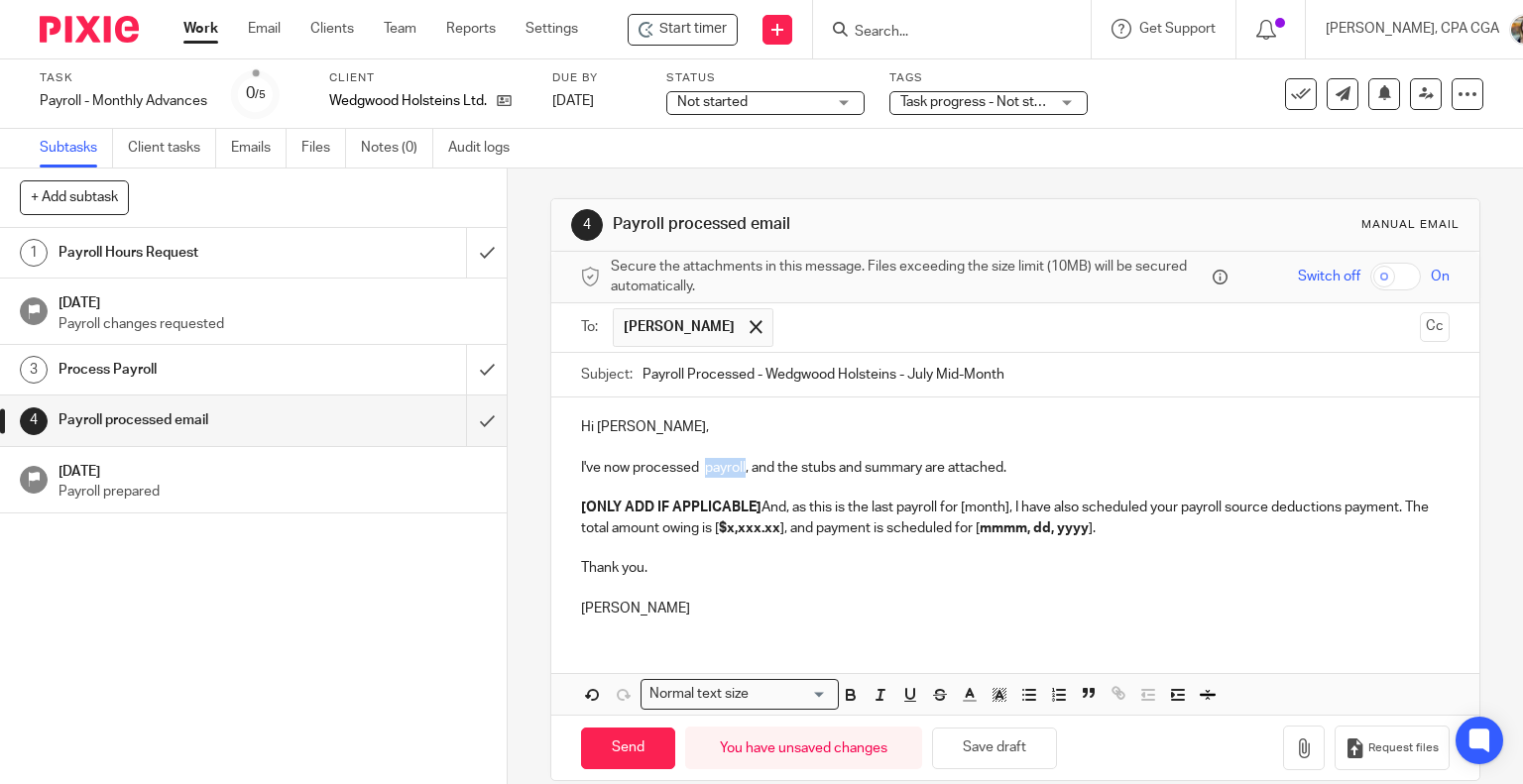 click on "I've now processed  payroll, and the stubs and summary are attached." at bounding box center (1015, 468) 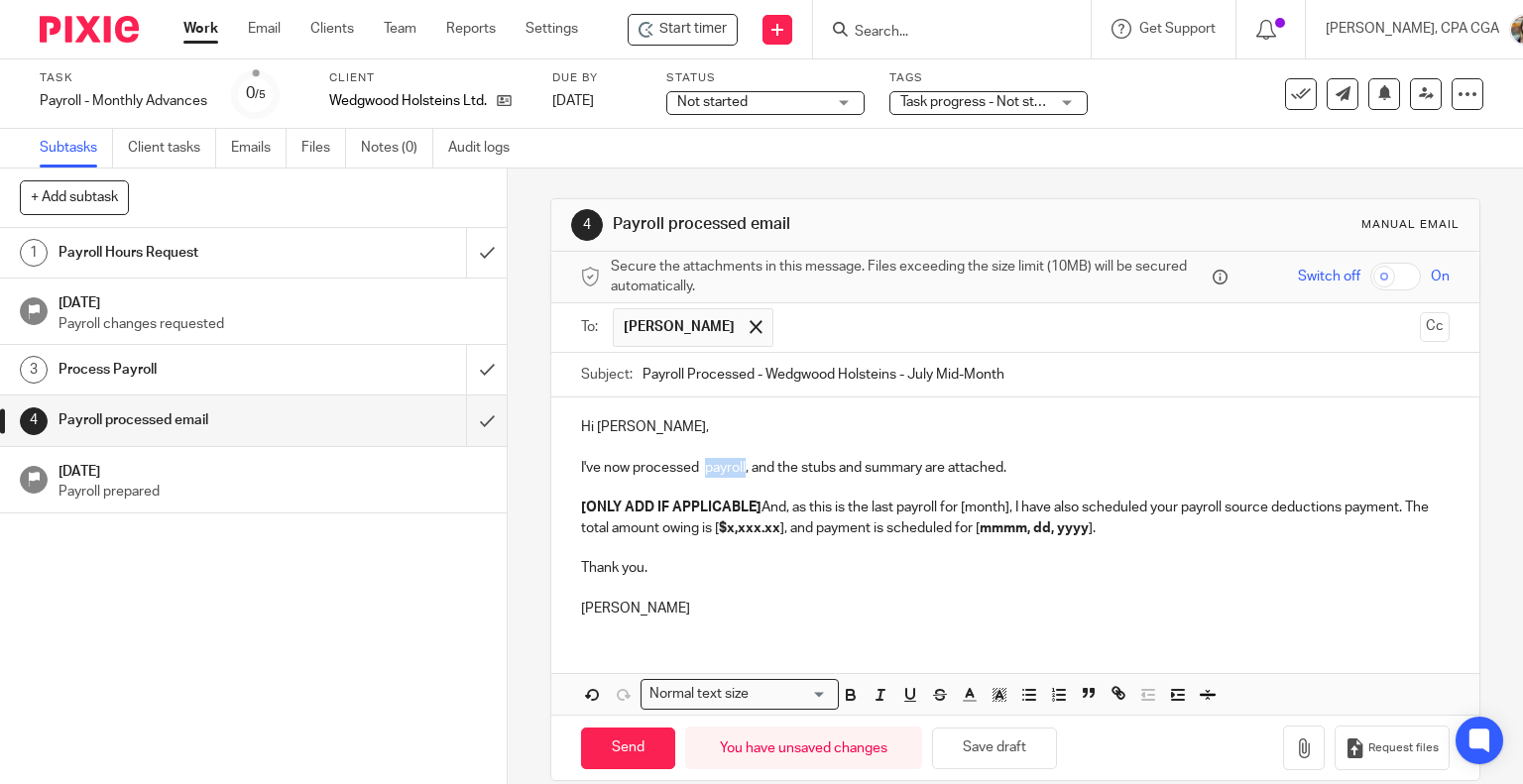 type 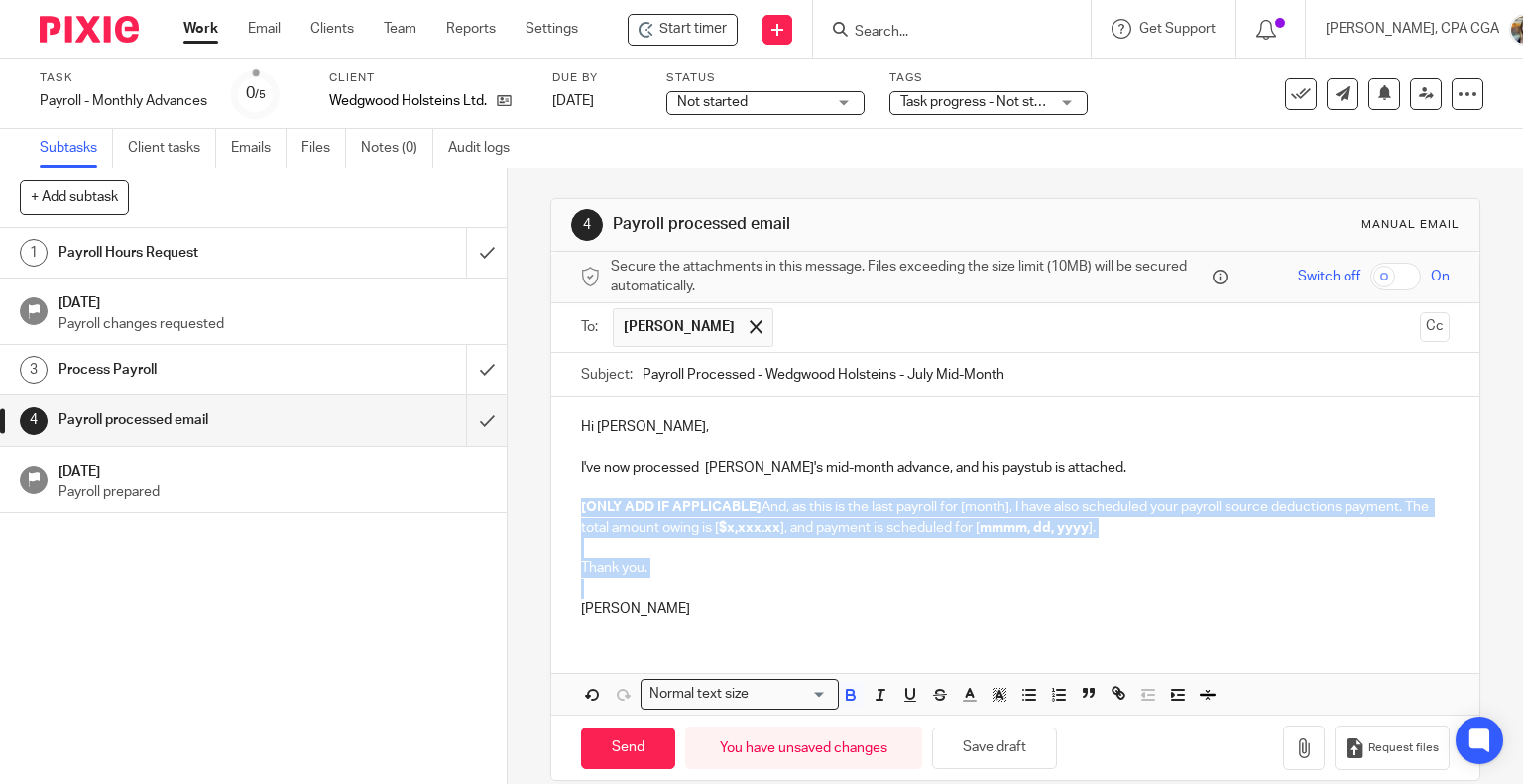 drag, startPoint x: 657, startPoint y: 578, endPoint x: 559, endPoint y: 507, distance: 121.01653 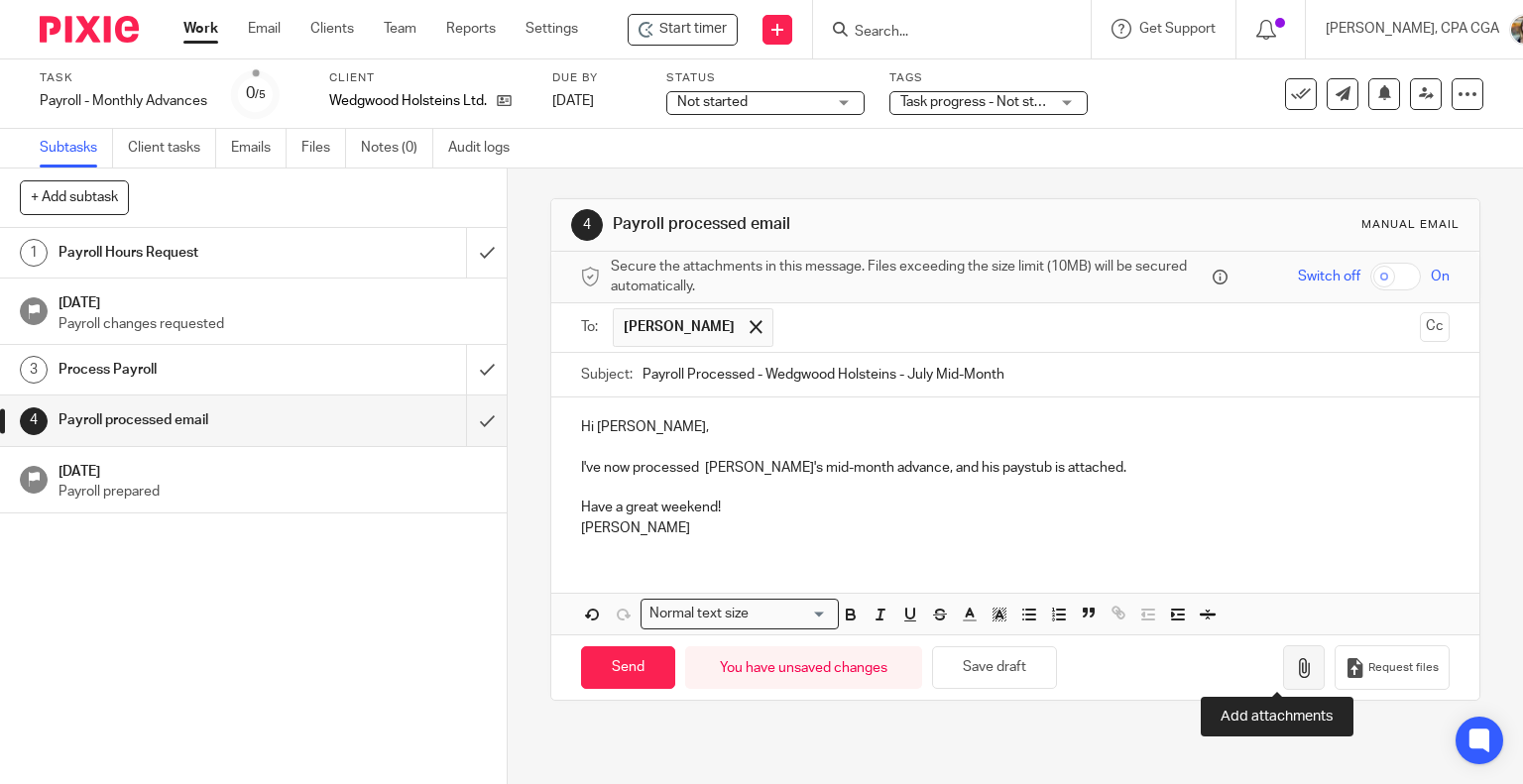 click at bounding box center [1304, 668] 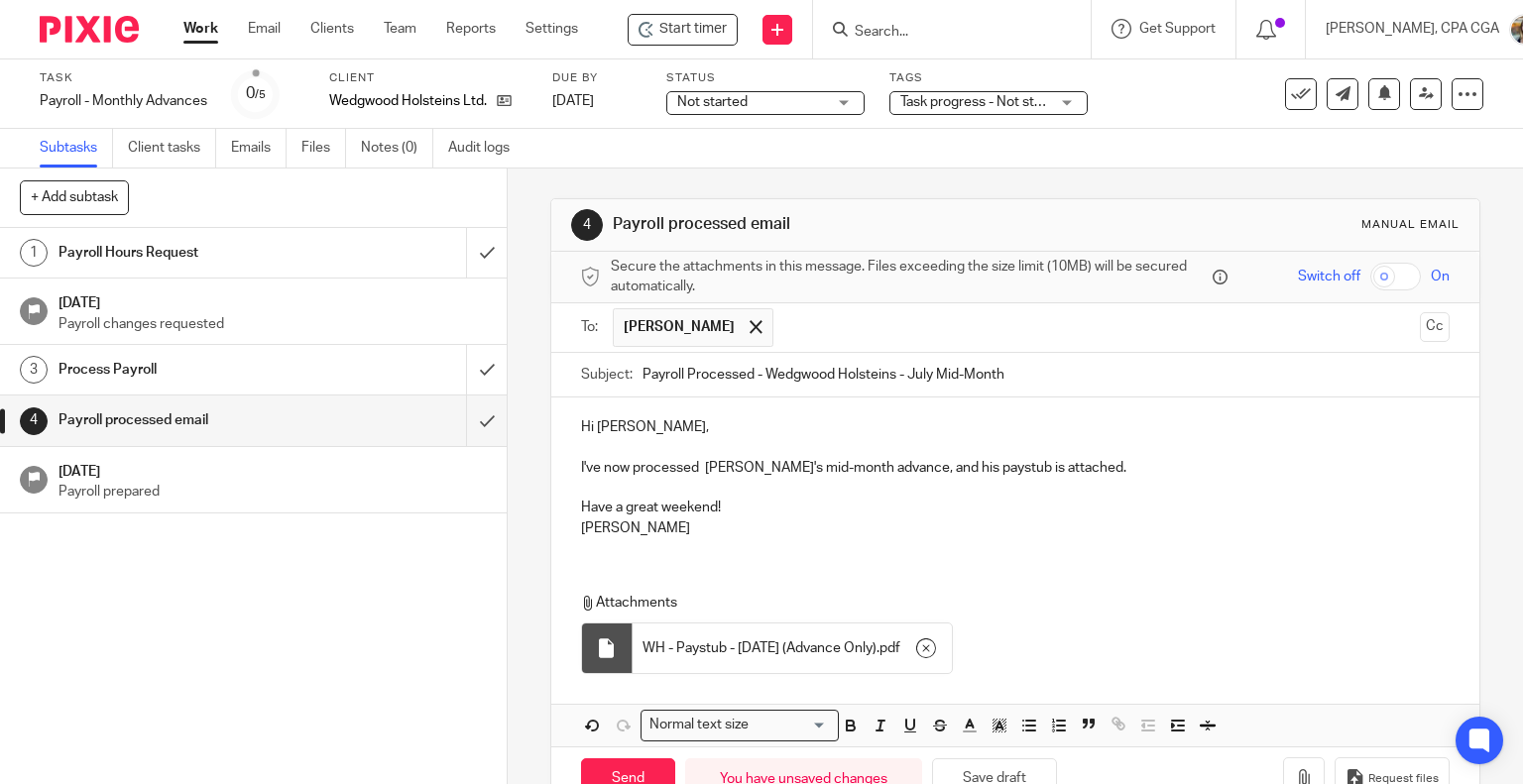 click on "I've now processed  Jeffrey's mid-month advance, and his paystub is attached." at bounding box center (1015, 468) 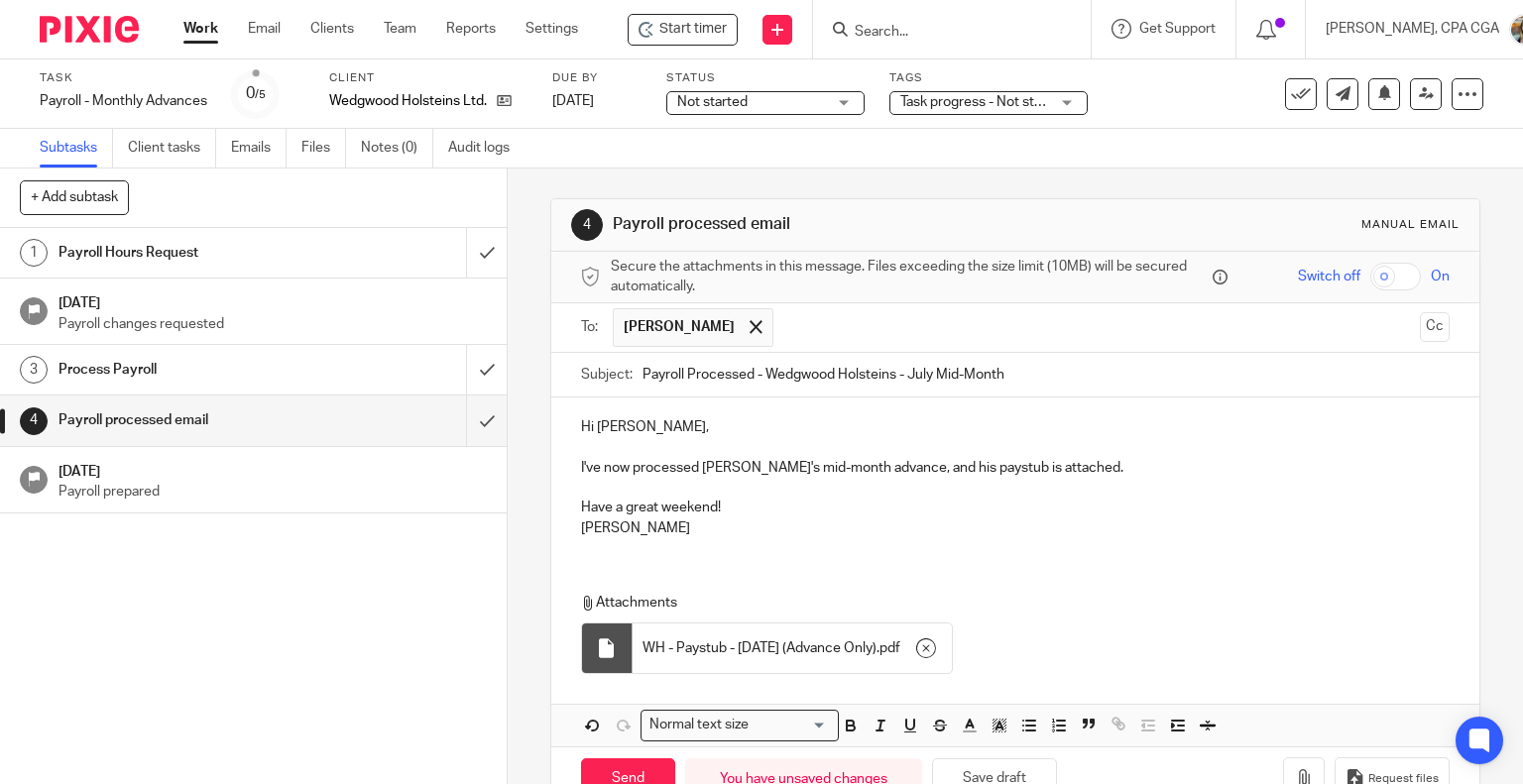 drag, startPoint x: 1031, startPoint y: 373, endPoint x: 890, endPoint y: 372, distance: 141.00355 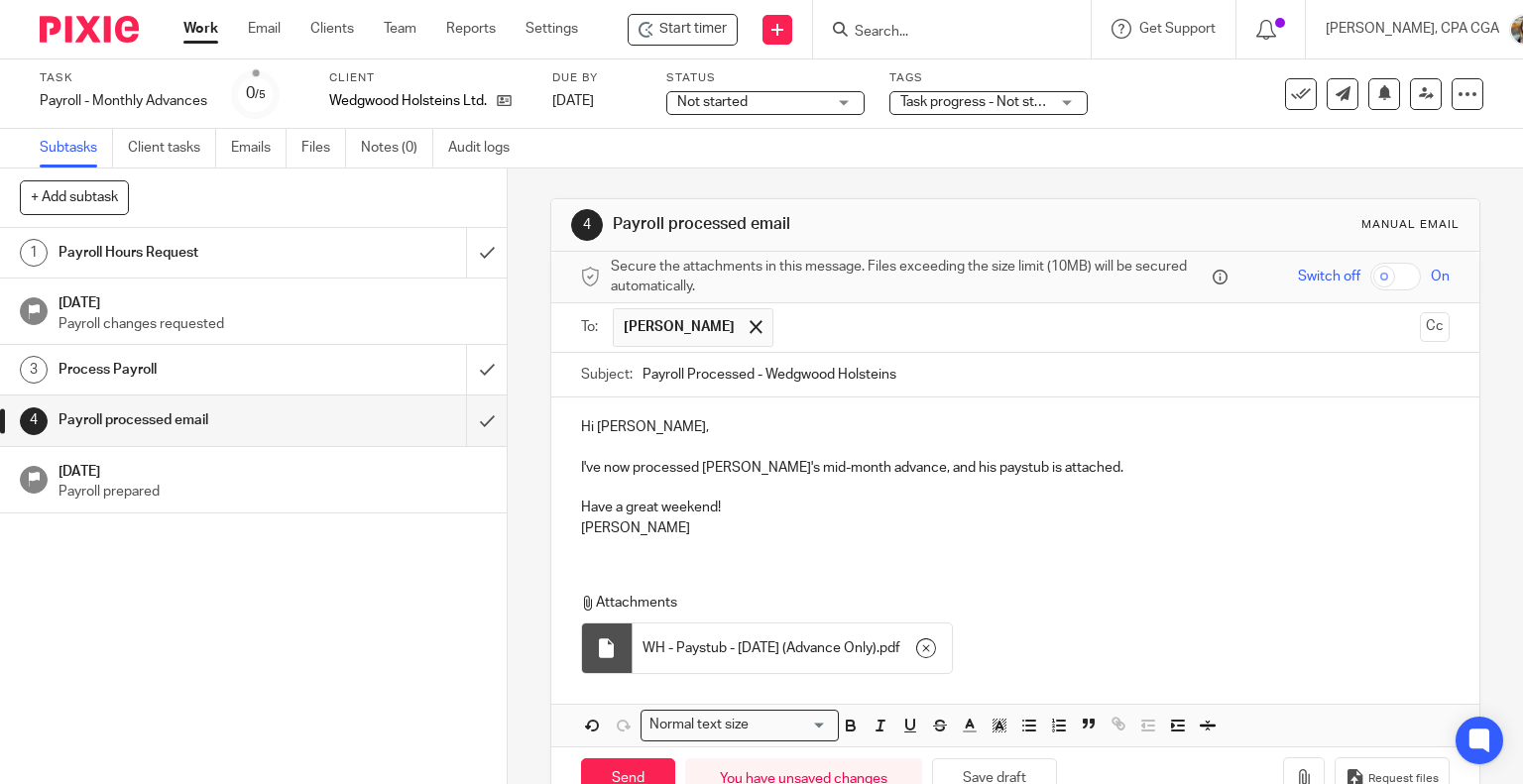click on "Payroll Processed - Wedgwood Holsteins" at bounding box center (1046, 375) 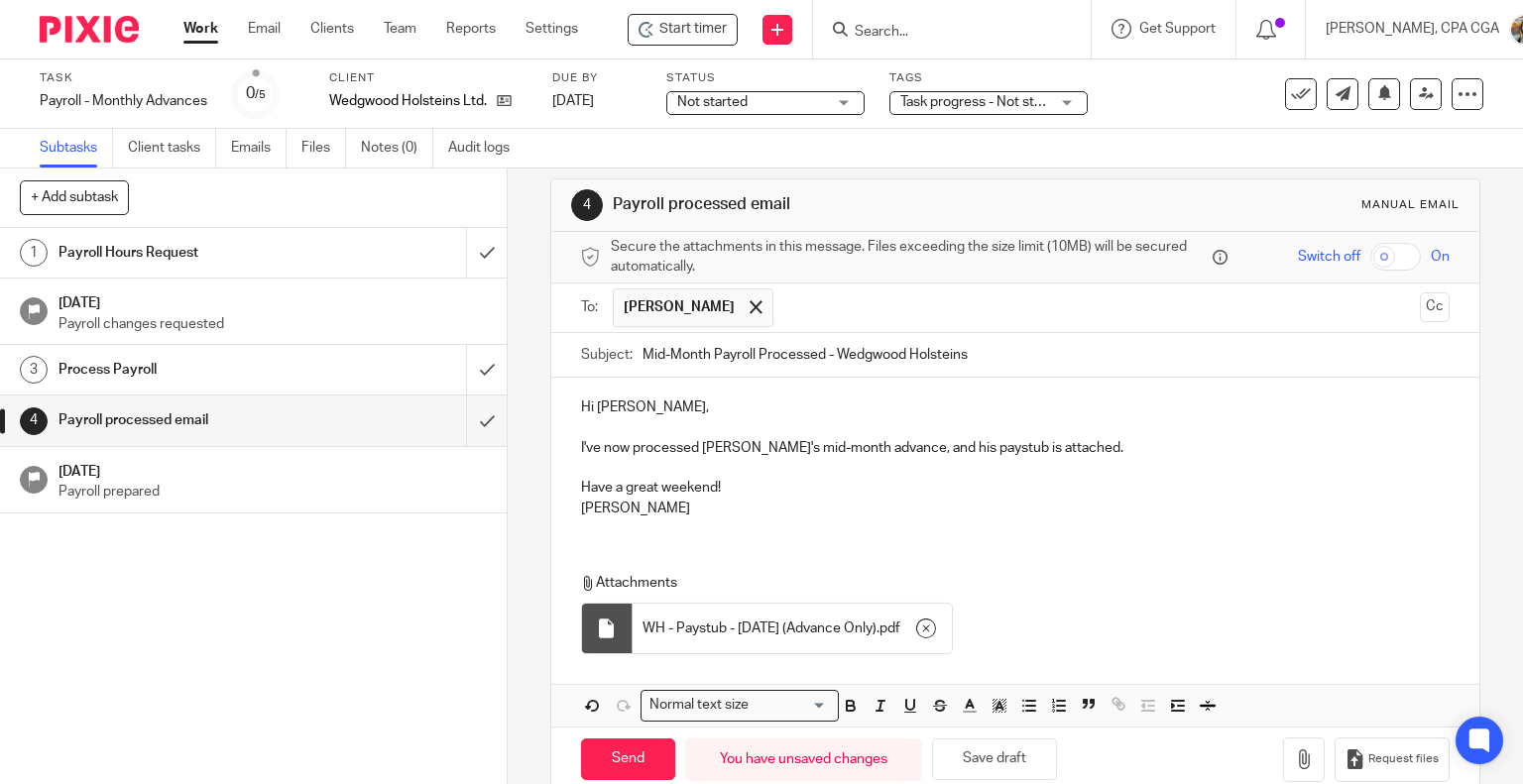 scroll, scrollTop: 56, scrollLeft: 0, axis: vertical 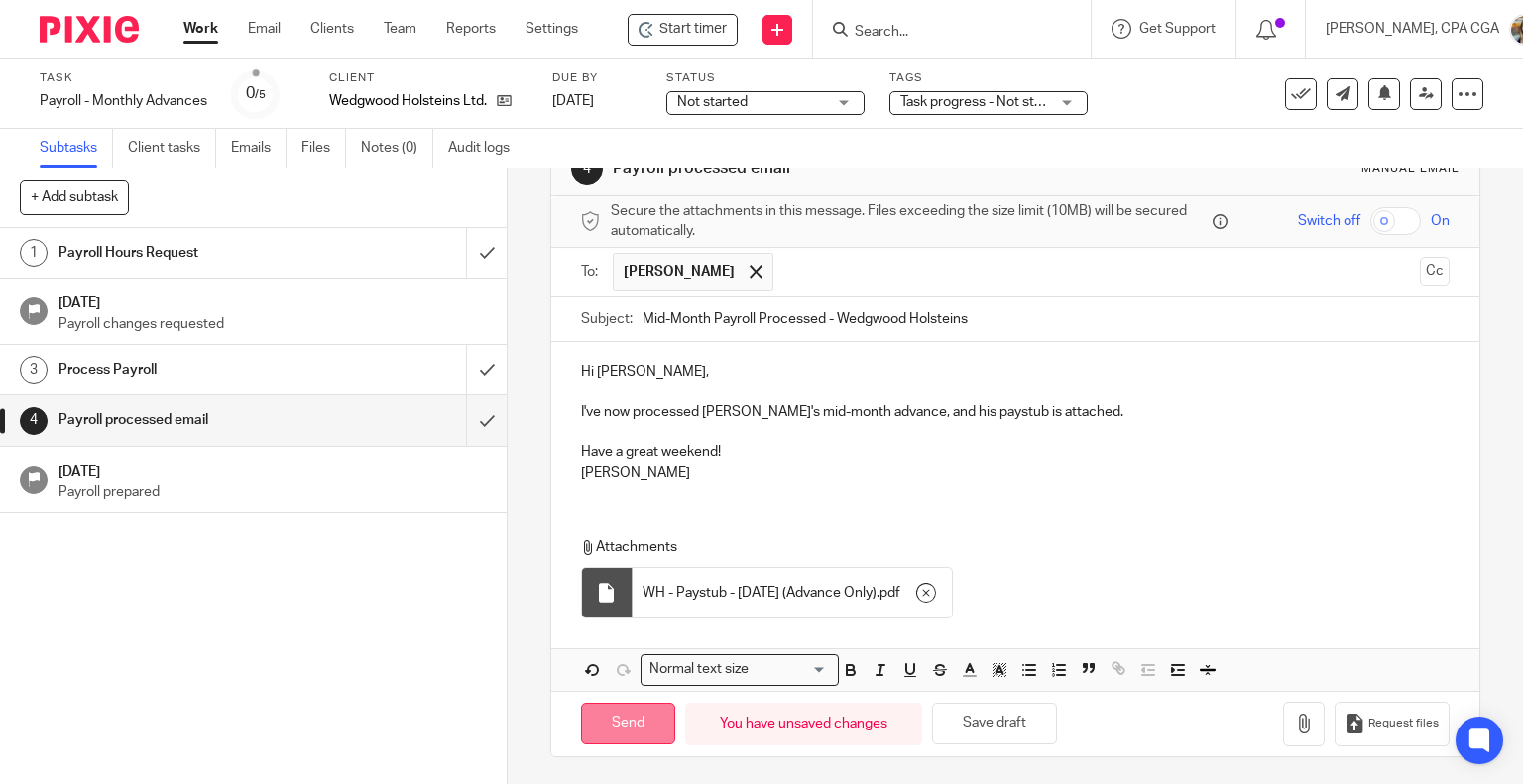 type on "Mid-Month Payroll Processed - Wedgwood Holsteins" 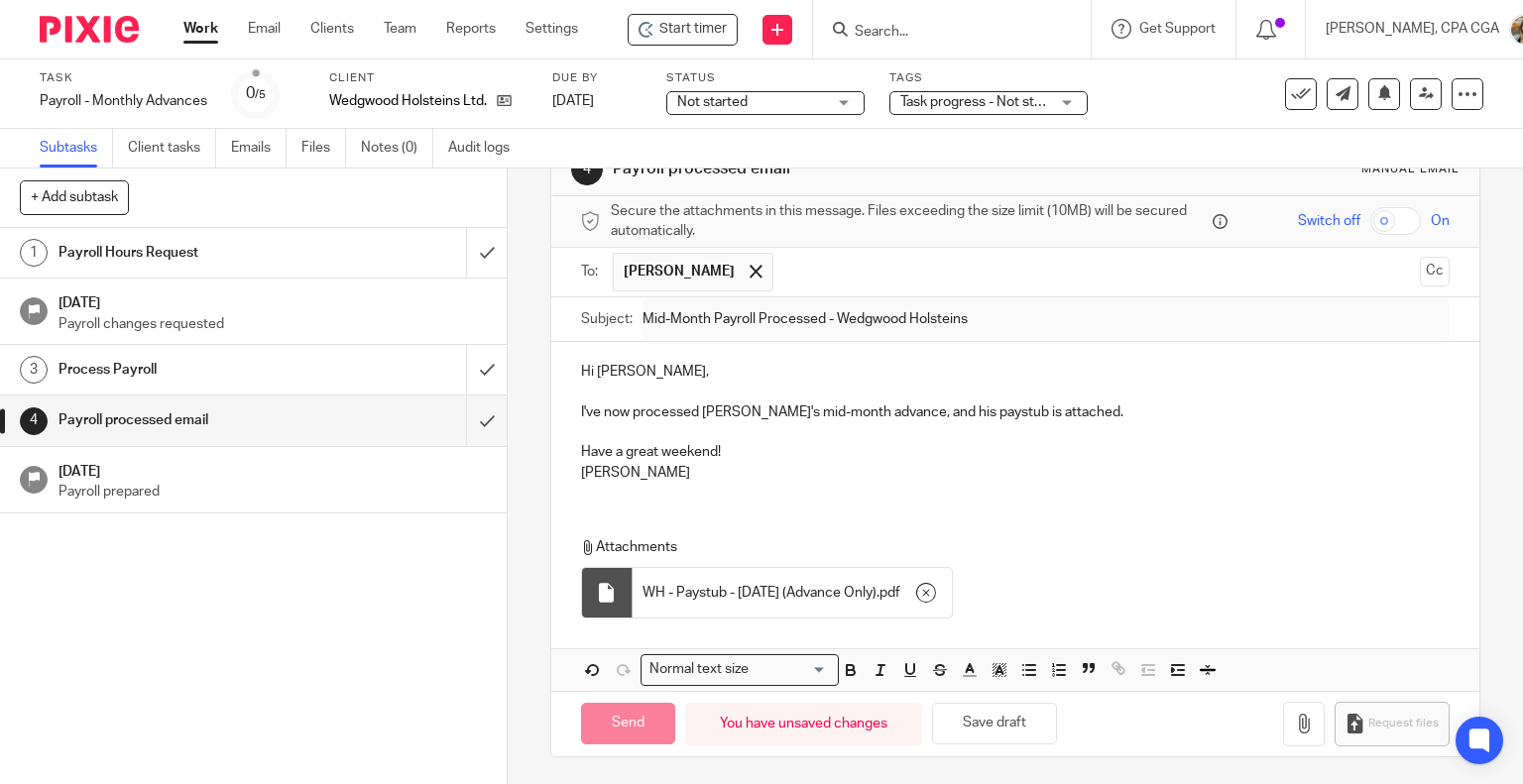 type on "Sent" 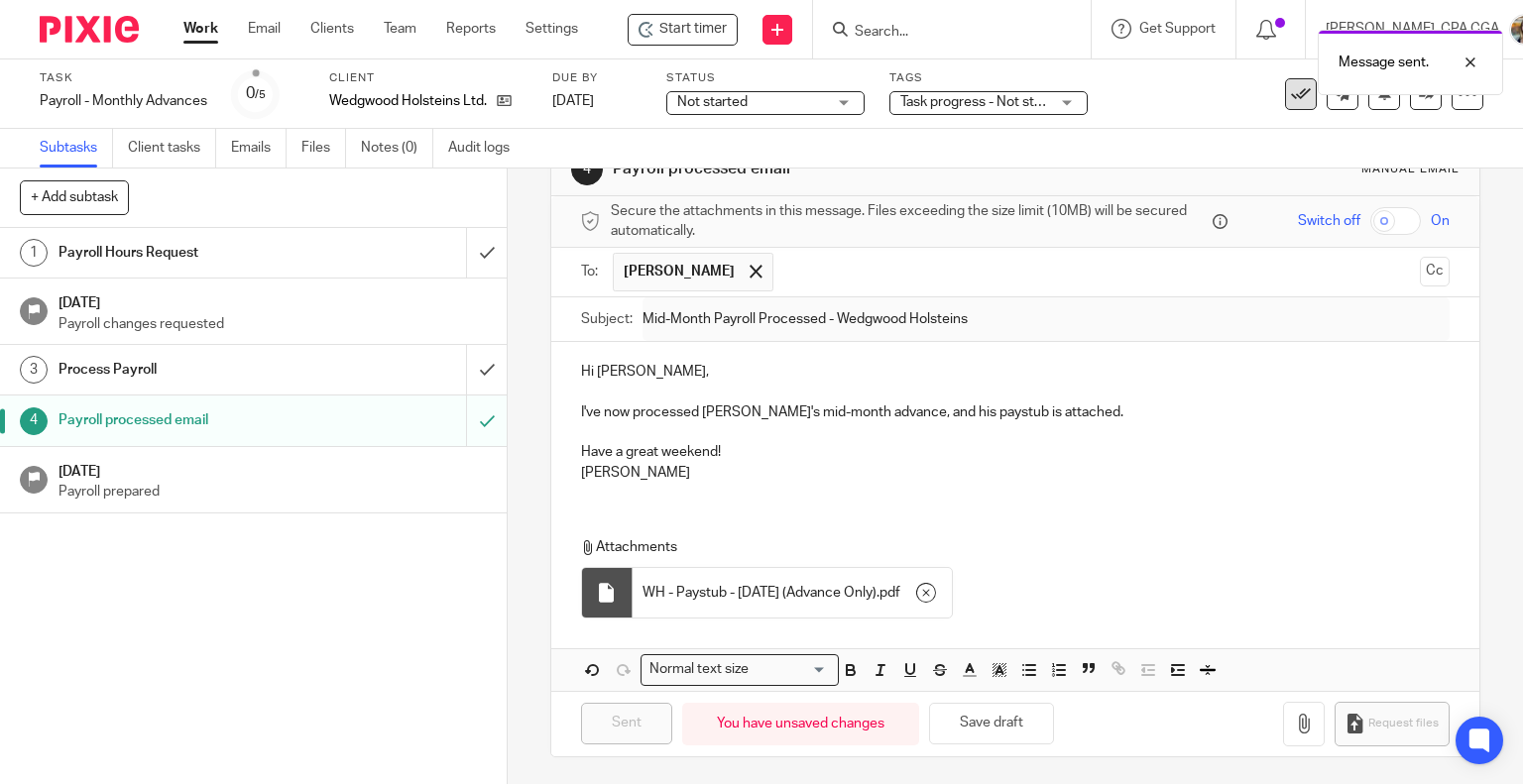 click at bounding box center (1301, 94) 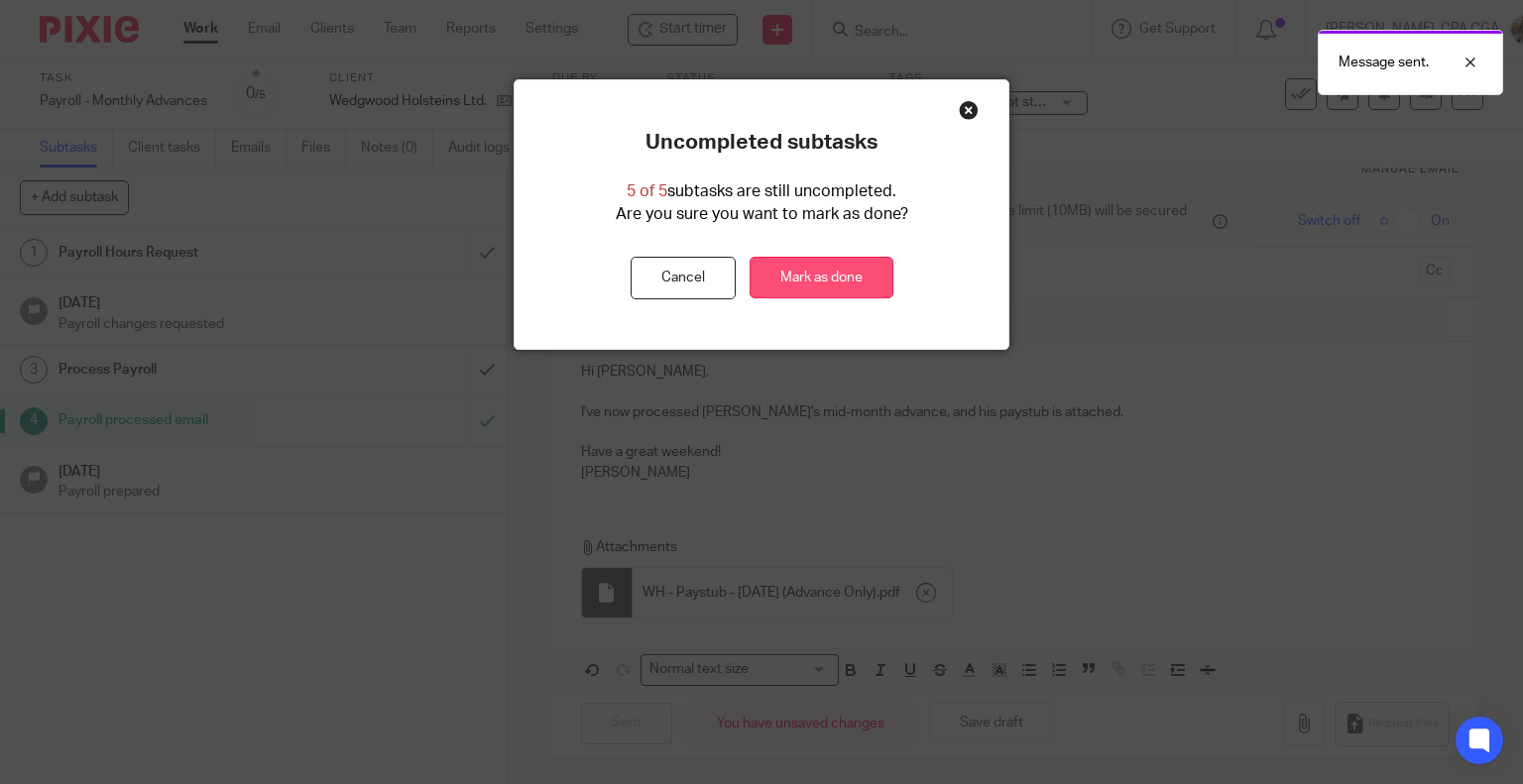 click on "Mark as done" at bounding box center [821, 278] 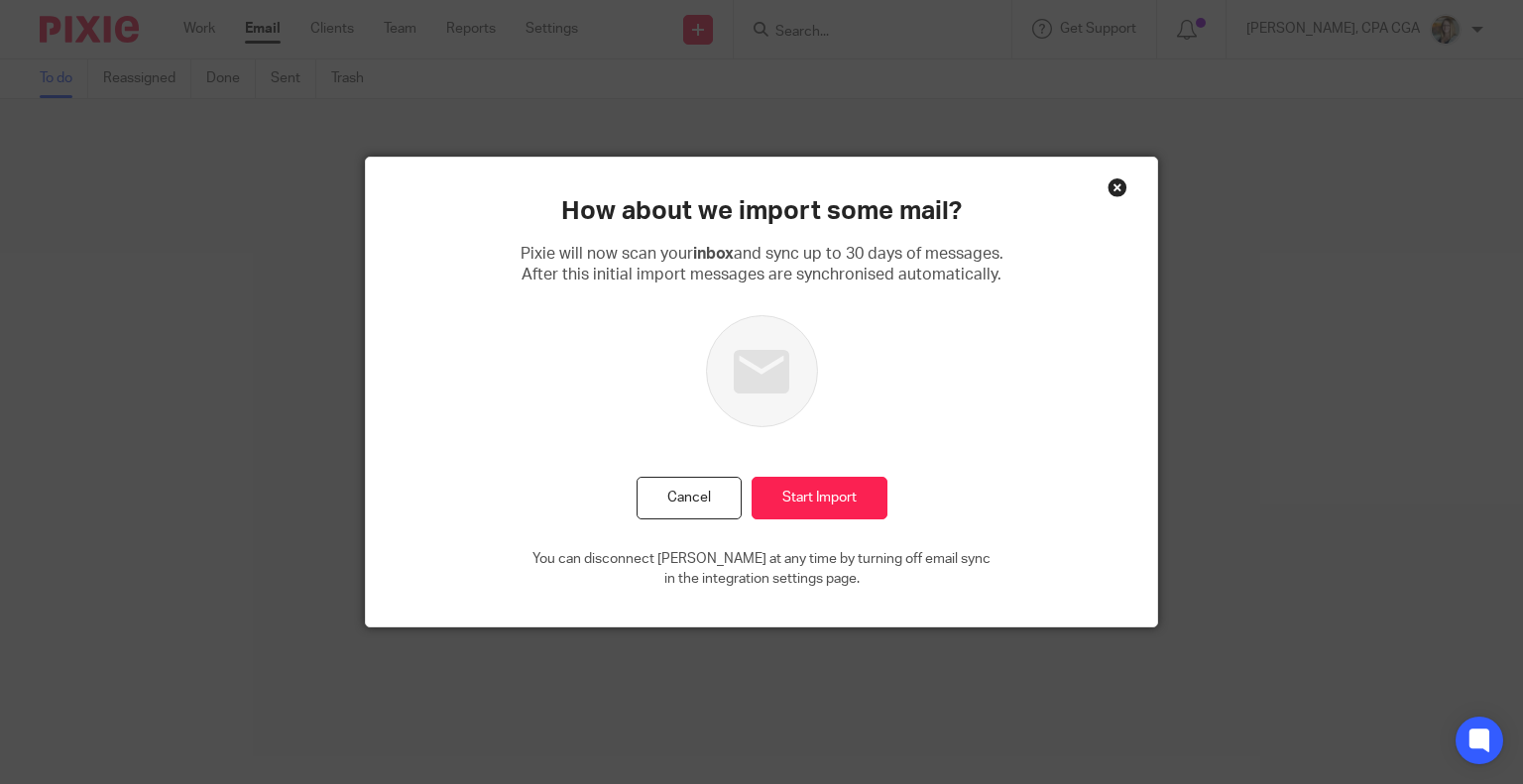 scroll, scrollTop: 0, scrollLeft: 0, axis: both 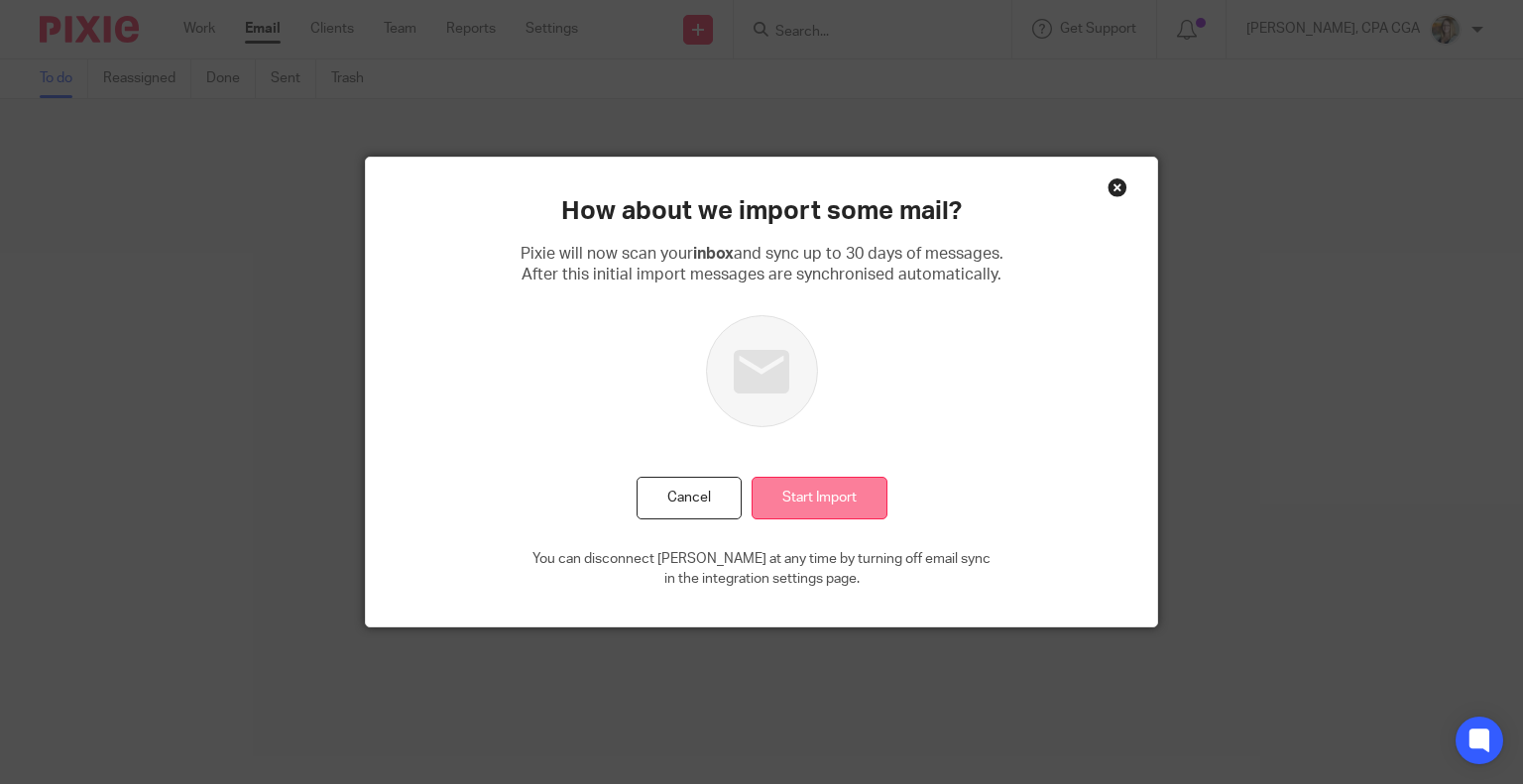 click on "Start Import" at bounding box center [819, 498] 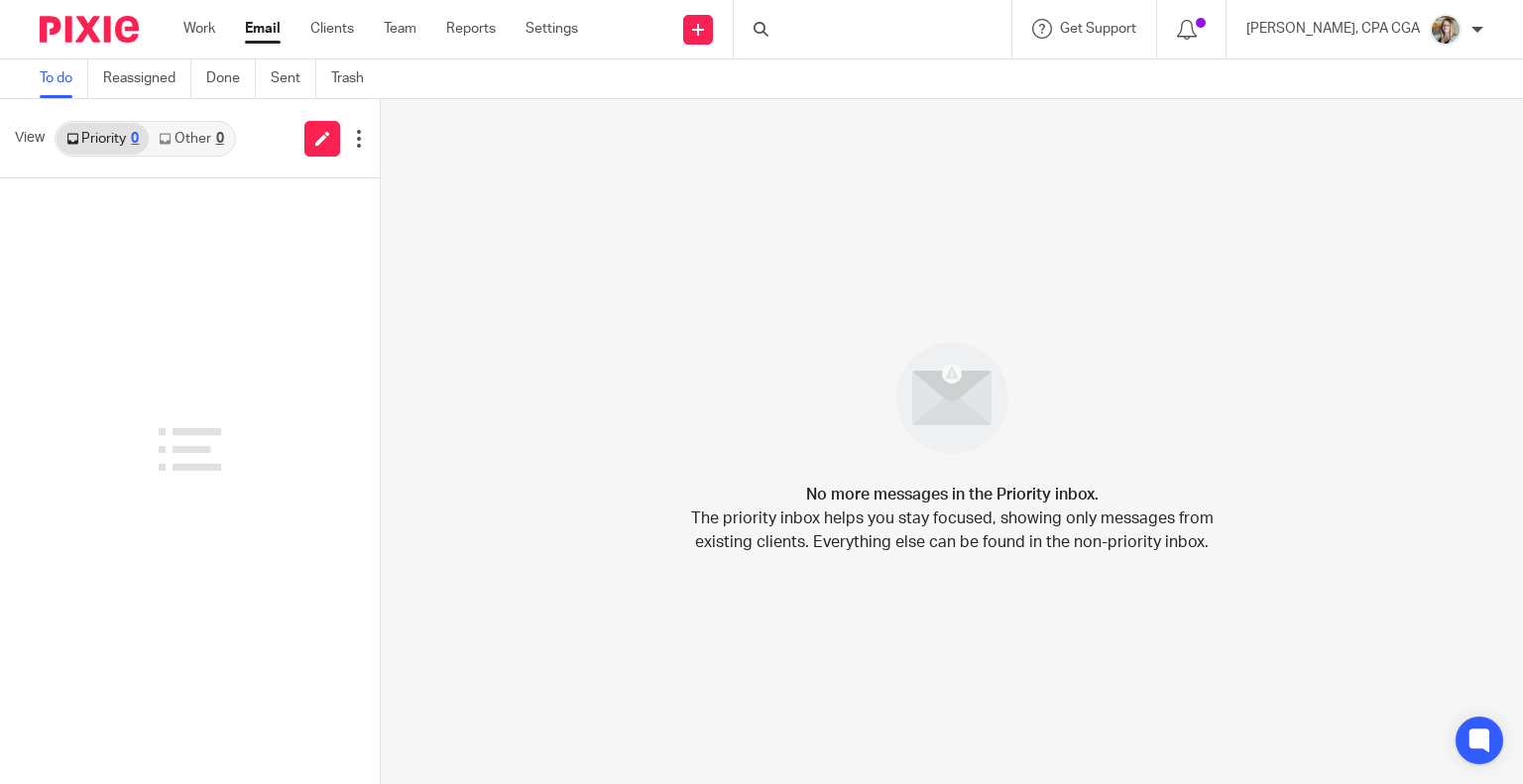 scroll, scrollTop: 0, scrollLeft: 0, axis: both 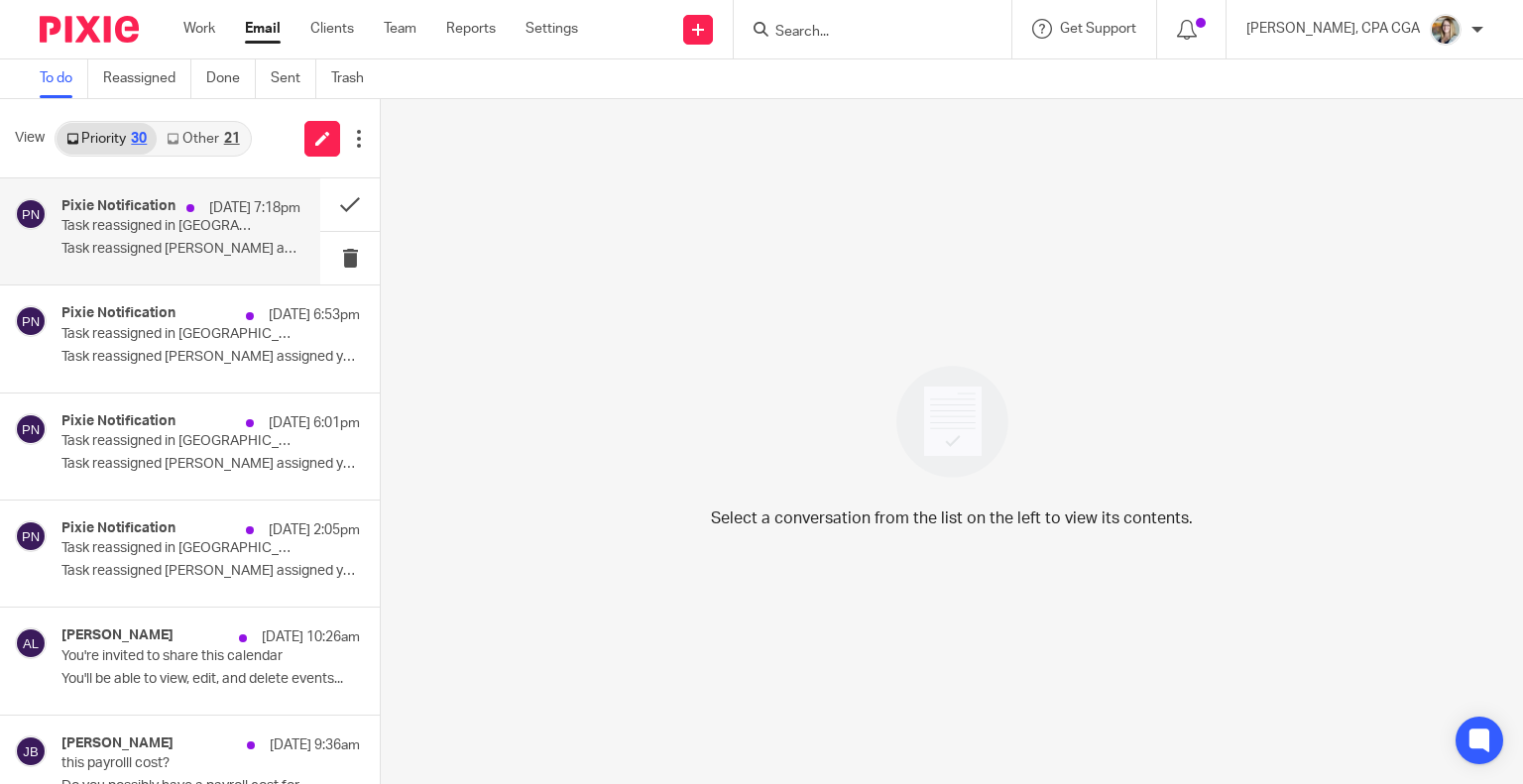 click on "Task reassigned in Pixie" at bounding box center (157, 226) 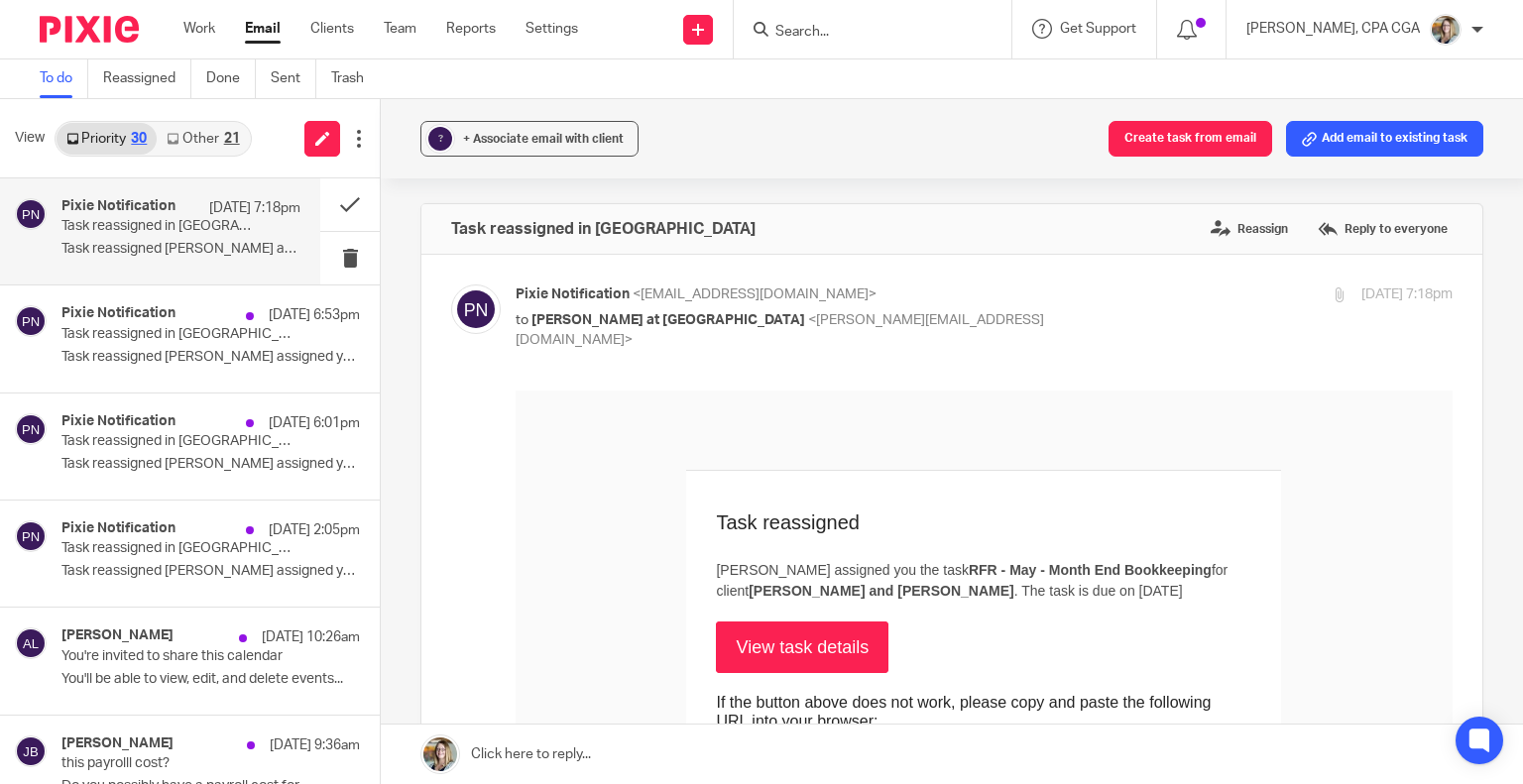 scroll, scrollTop: 0, scrollLeft: 0, axis: both 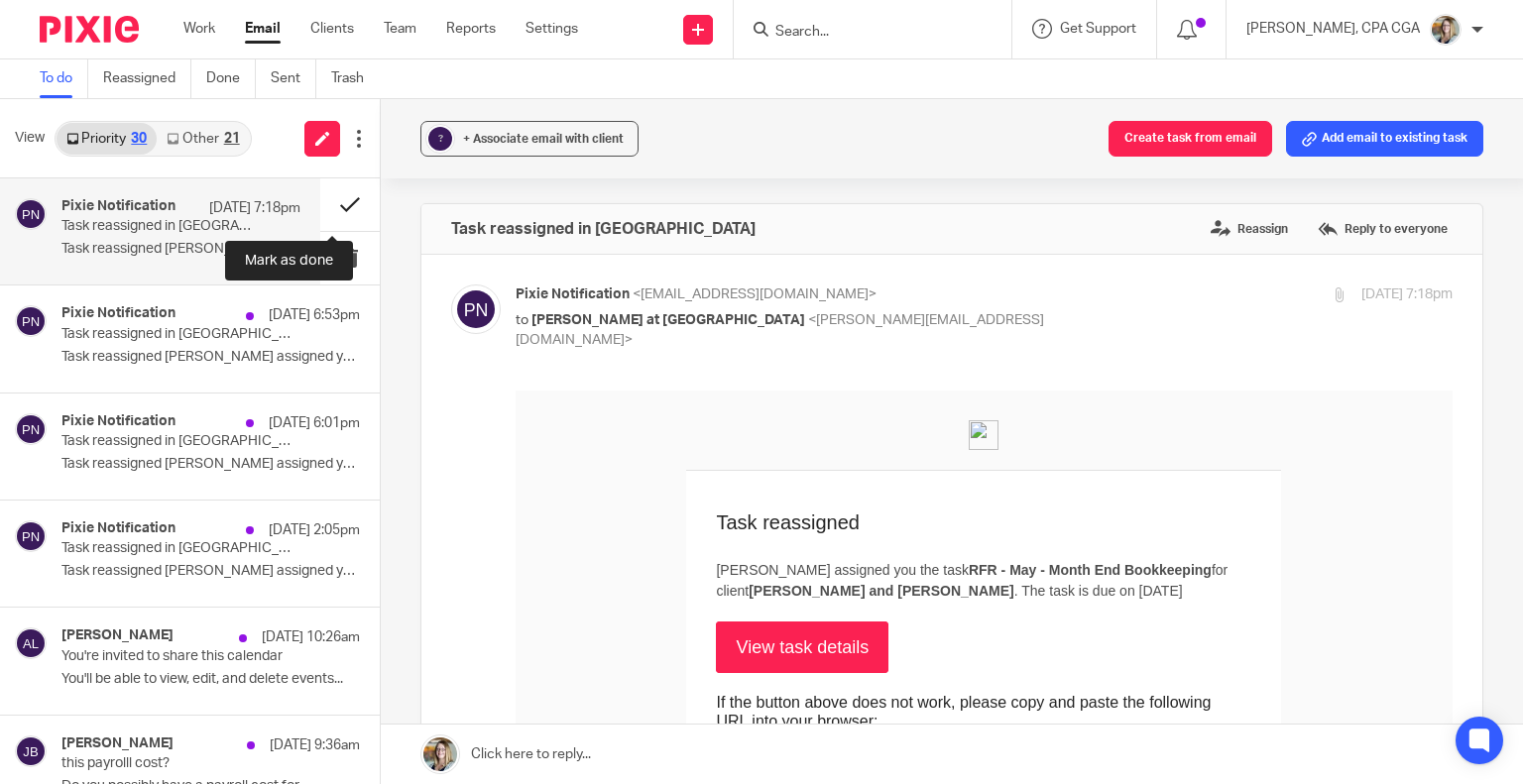 click at bounding box center [350, 204] 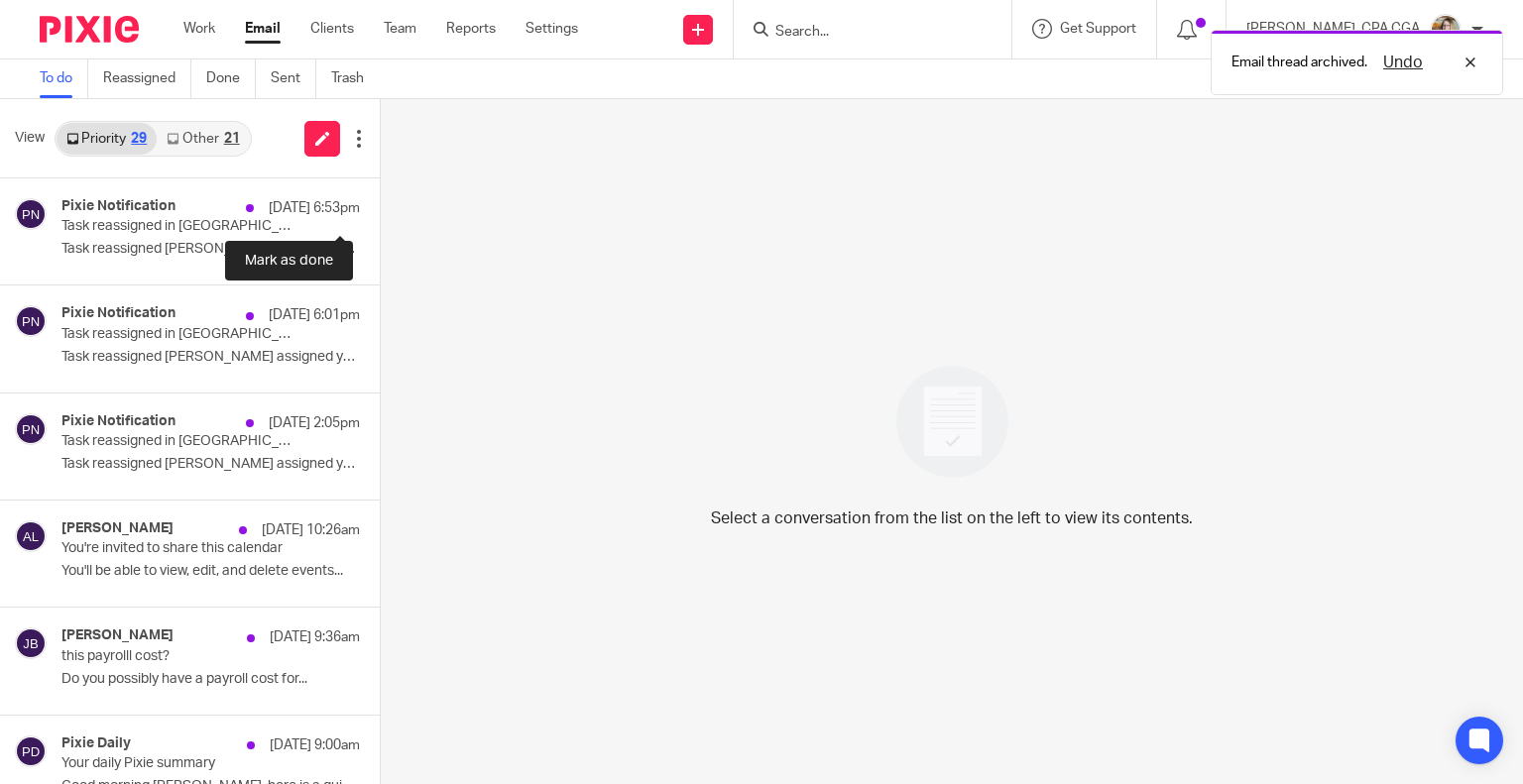 click at bounding box center [388, 204] 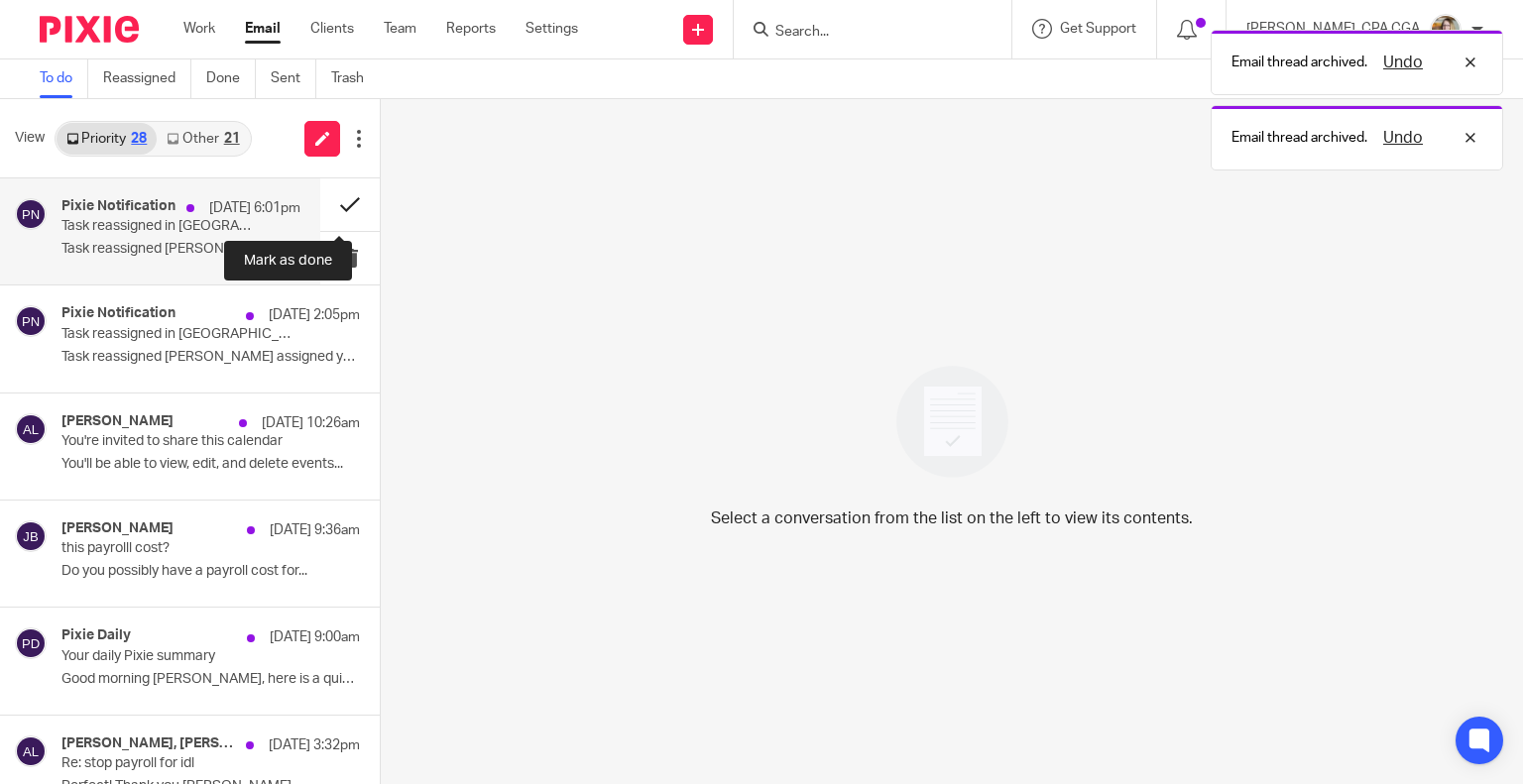 click at bounding box center [350, 204] 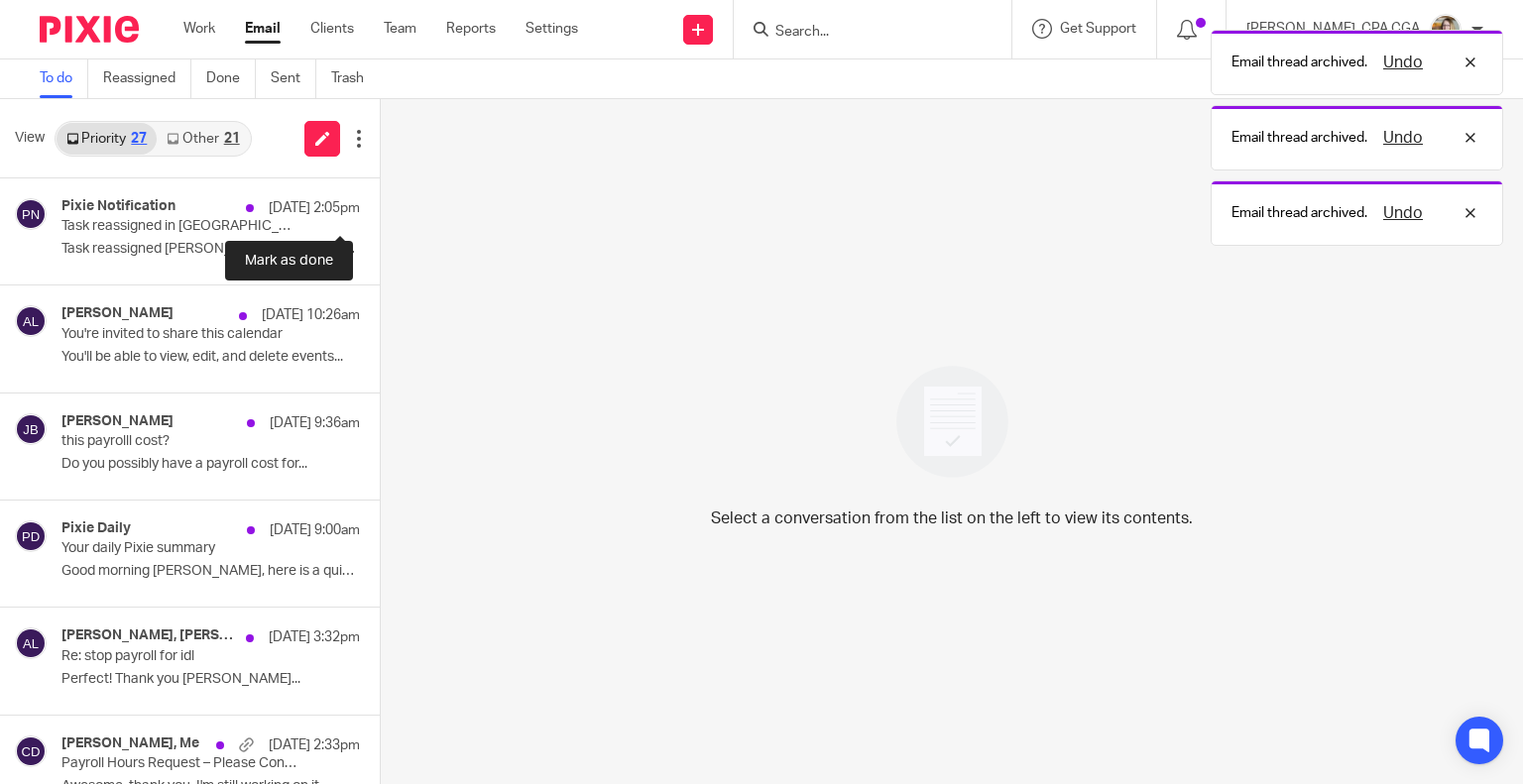 click at bounding box center (388, 204) 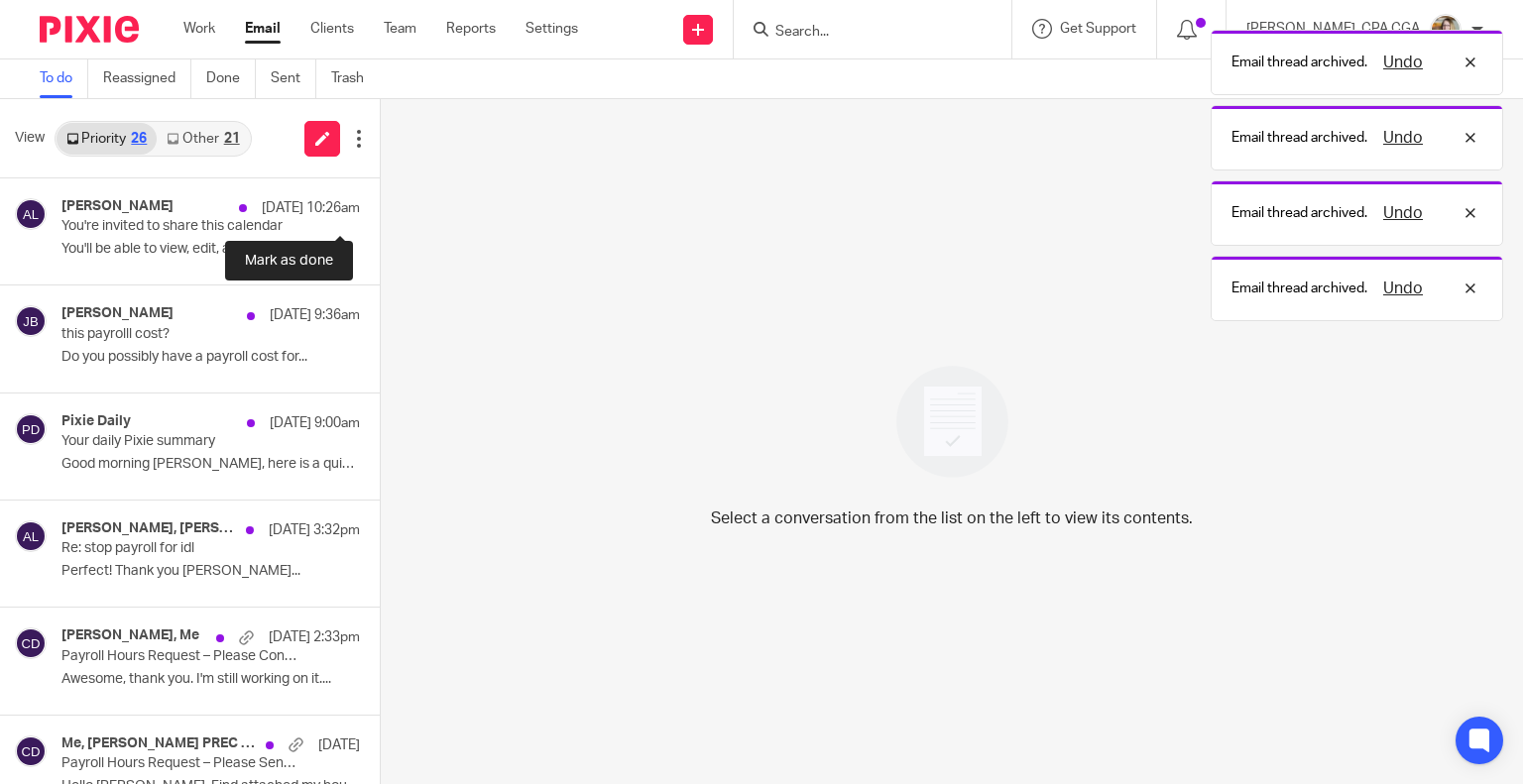 click at bounding box center (388, 204) 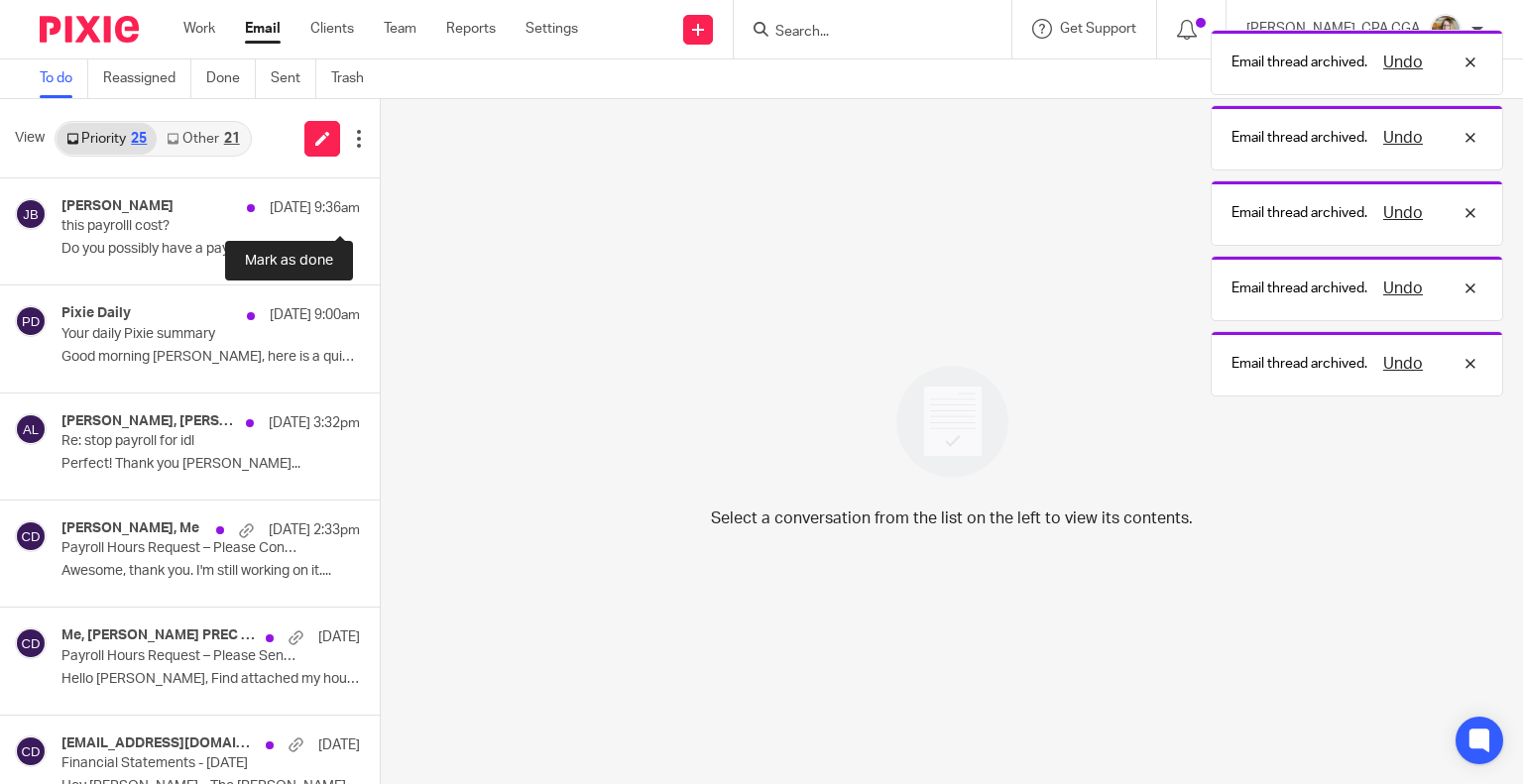 click at bounding box center [388, 204] 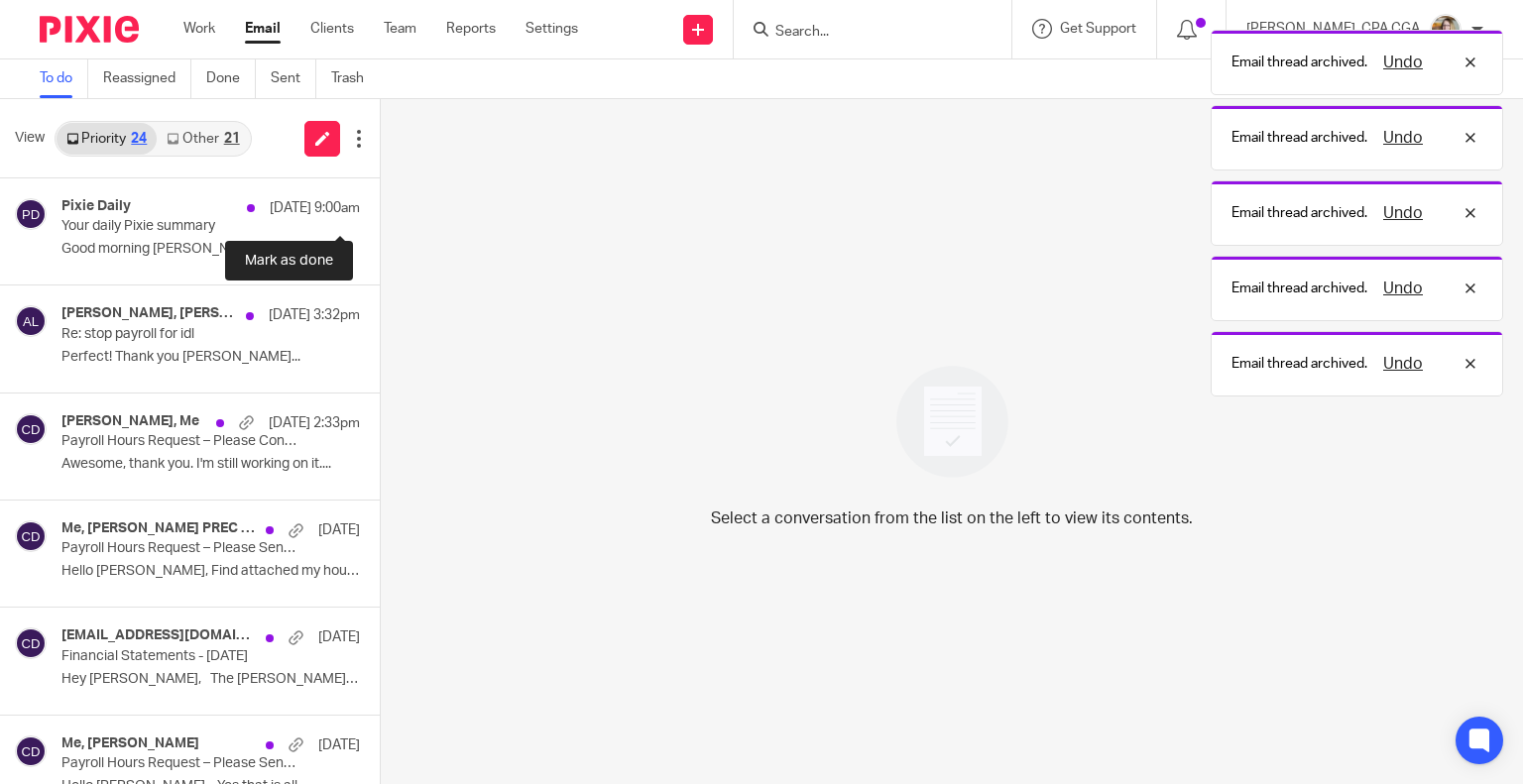 click at bounding box center [388, 204] 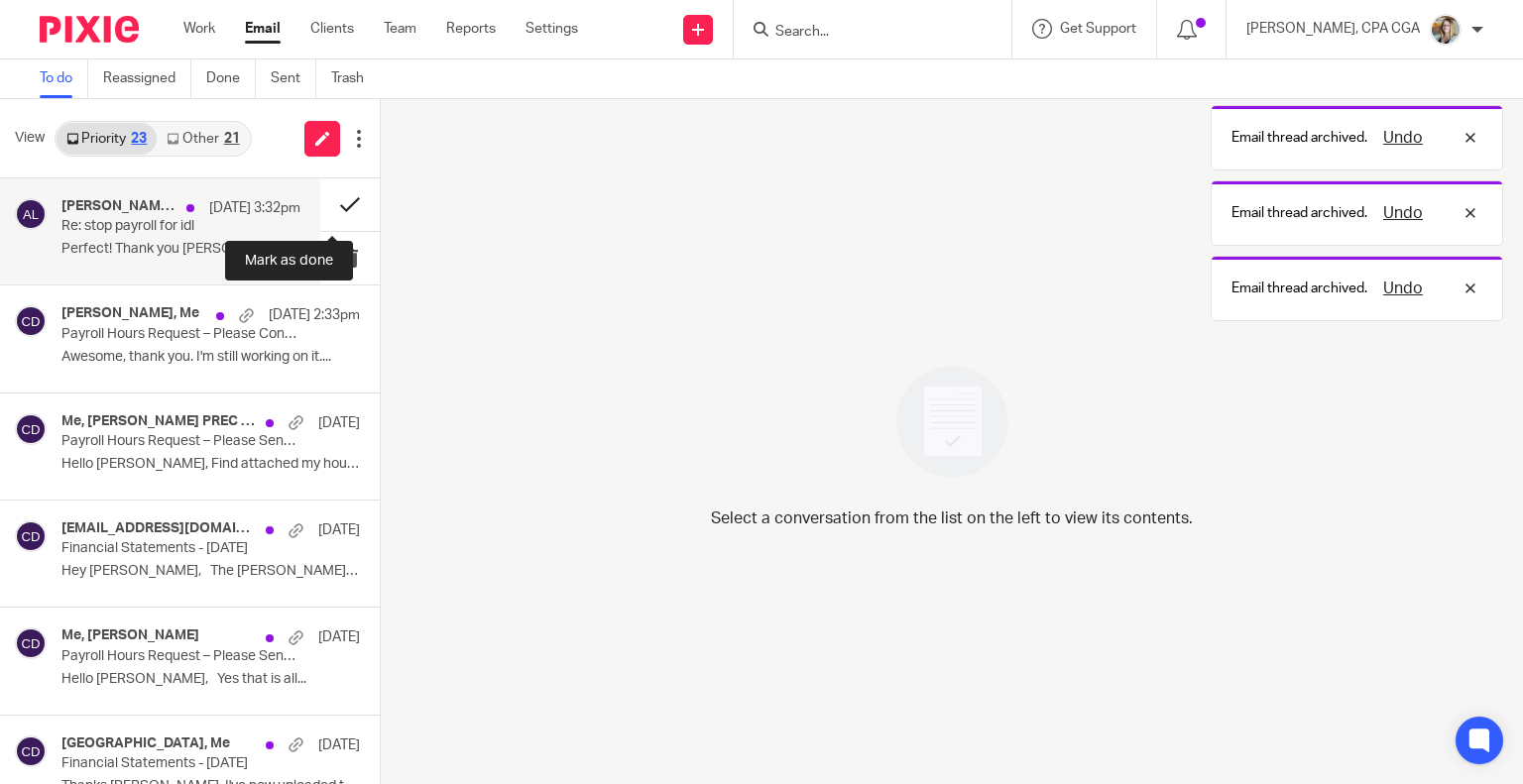 click at bounding box center (350, 204) 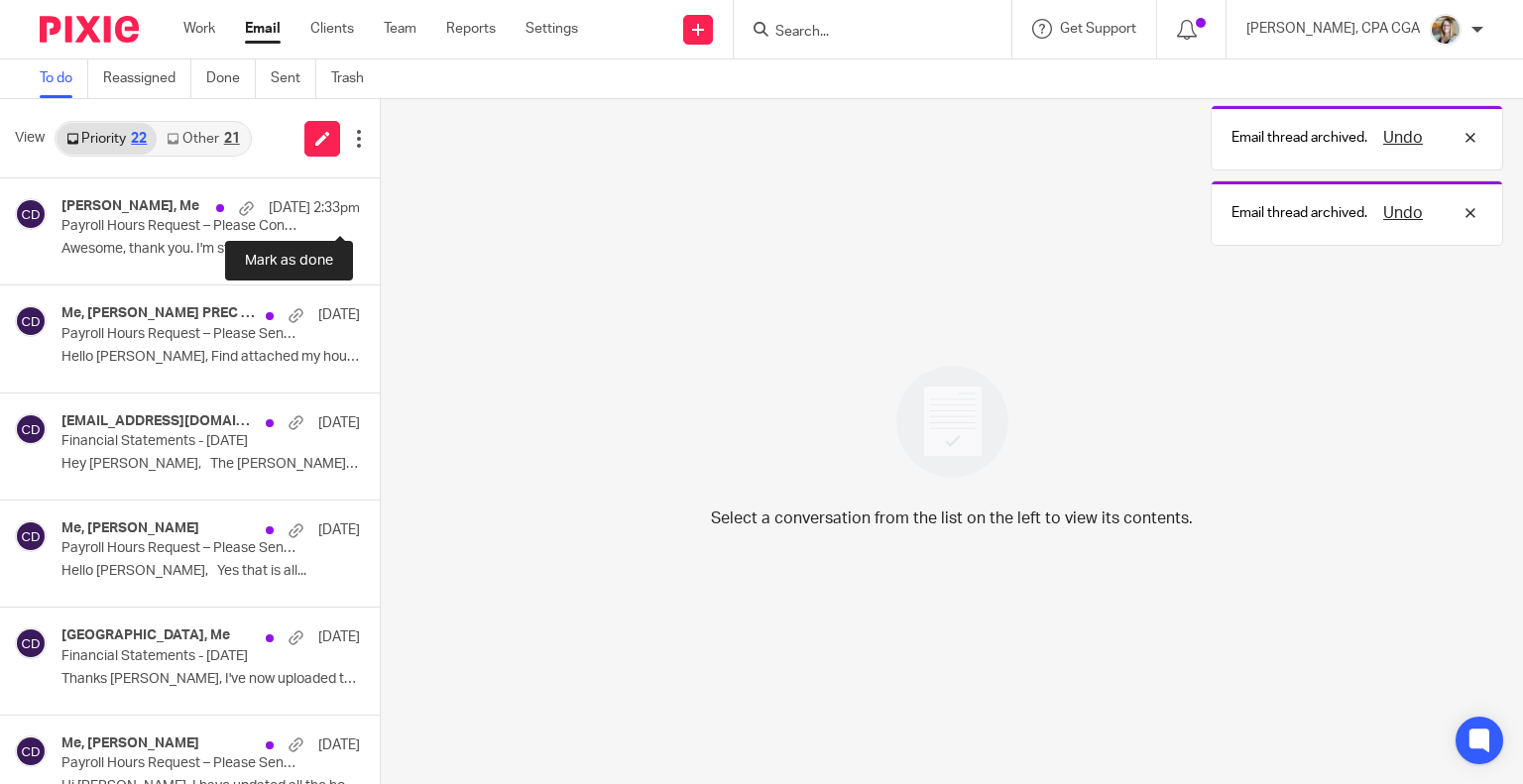 click at bounding box center (388, 204) 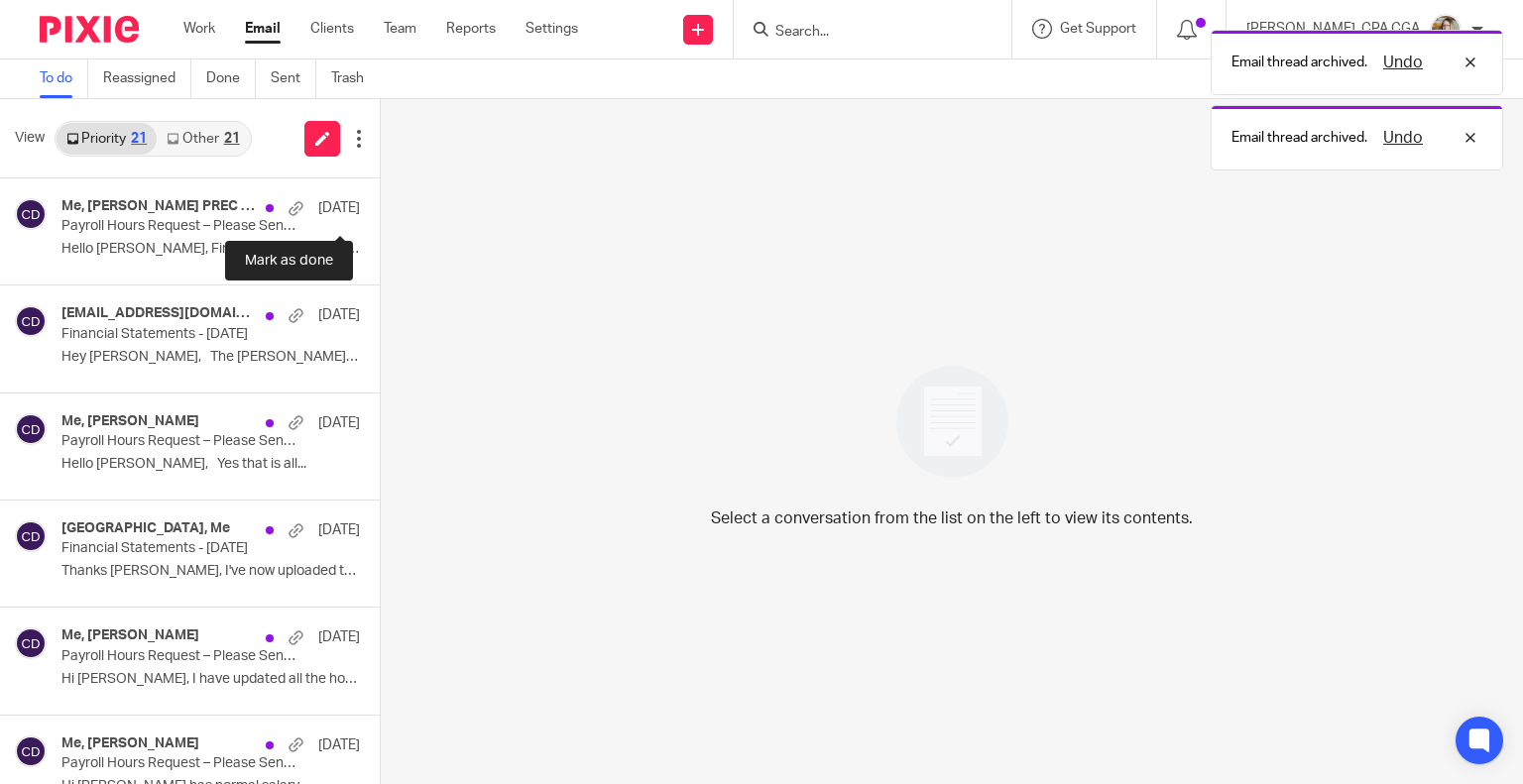 click at bounding box center [388, 204] 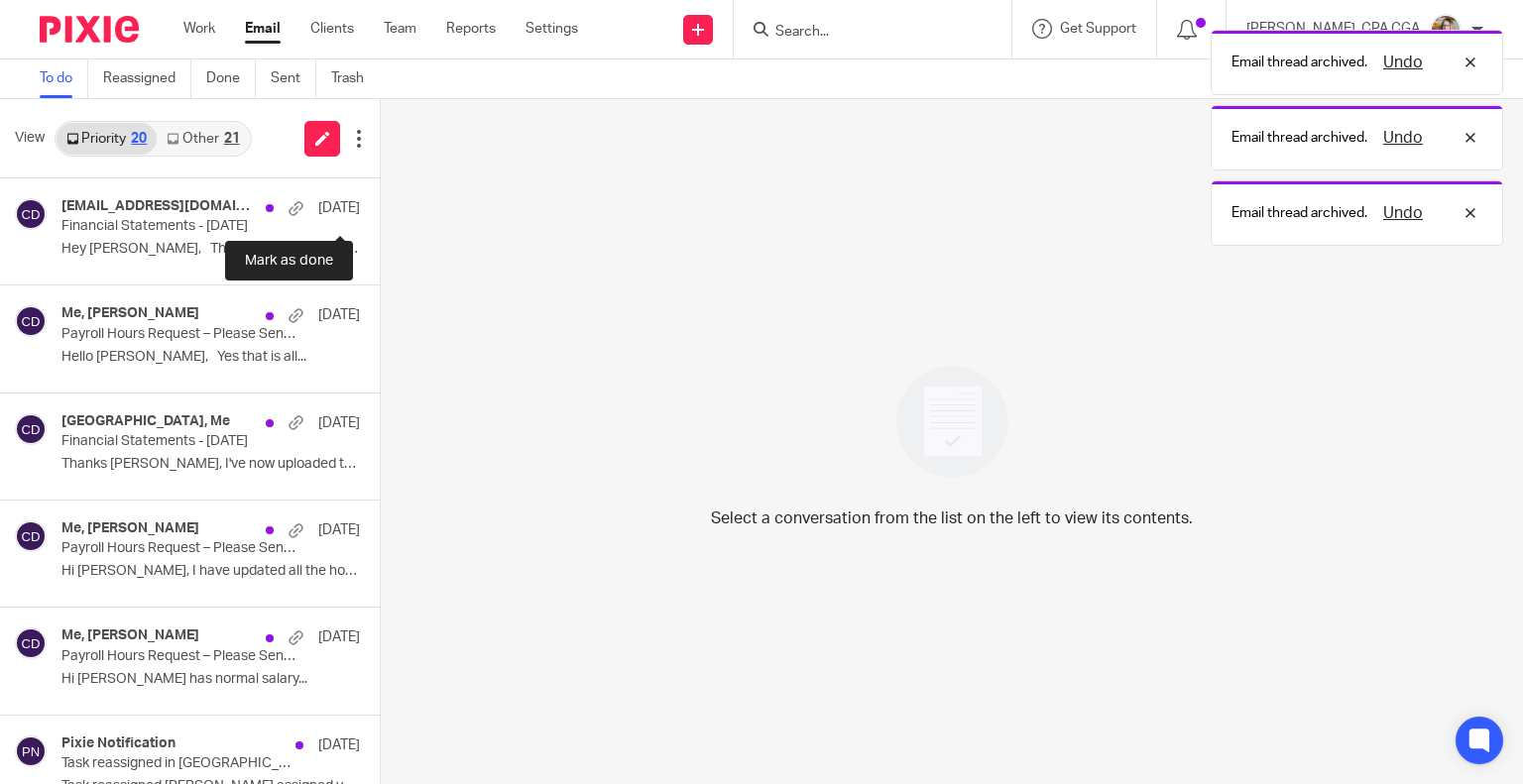 click at bounding box center (388, 204) 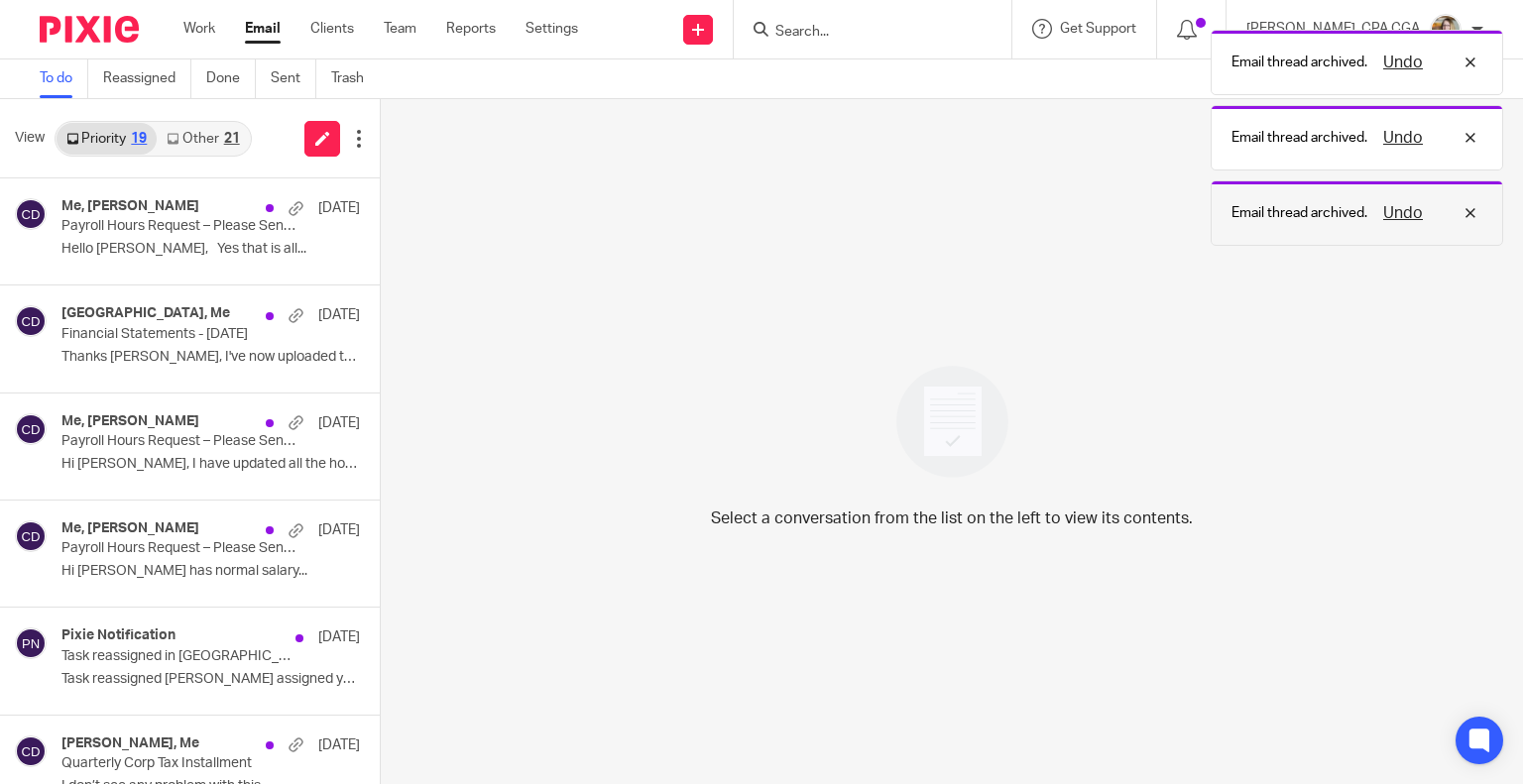 click on "Undo" at bounding box center (1403, 213) 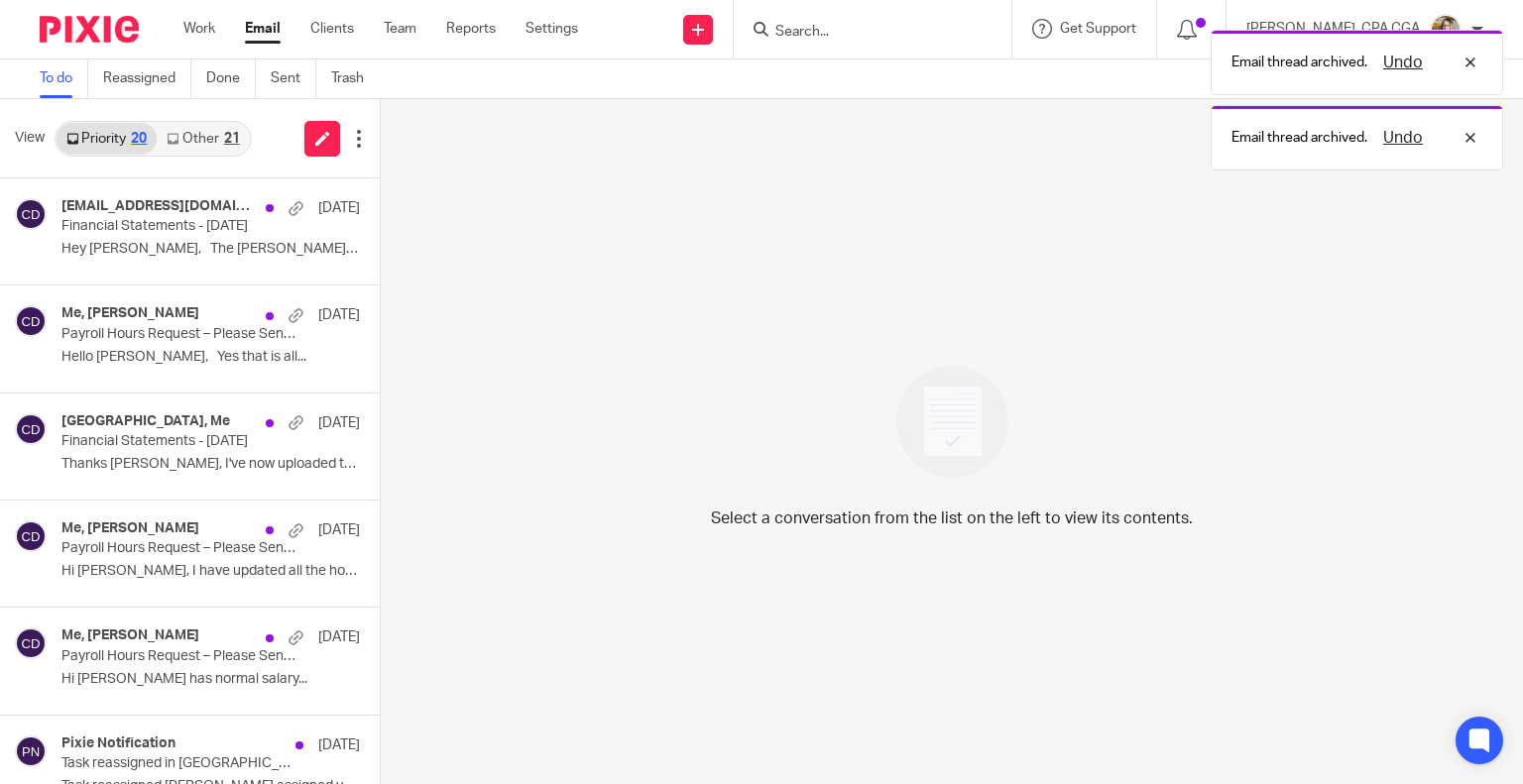 click on "Other
21" at bounding box center (202, 139) 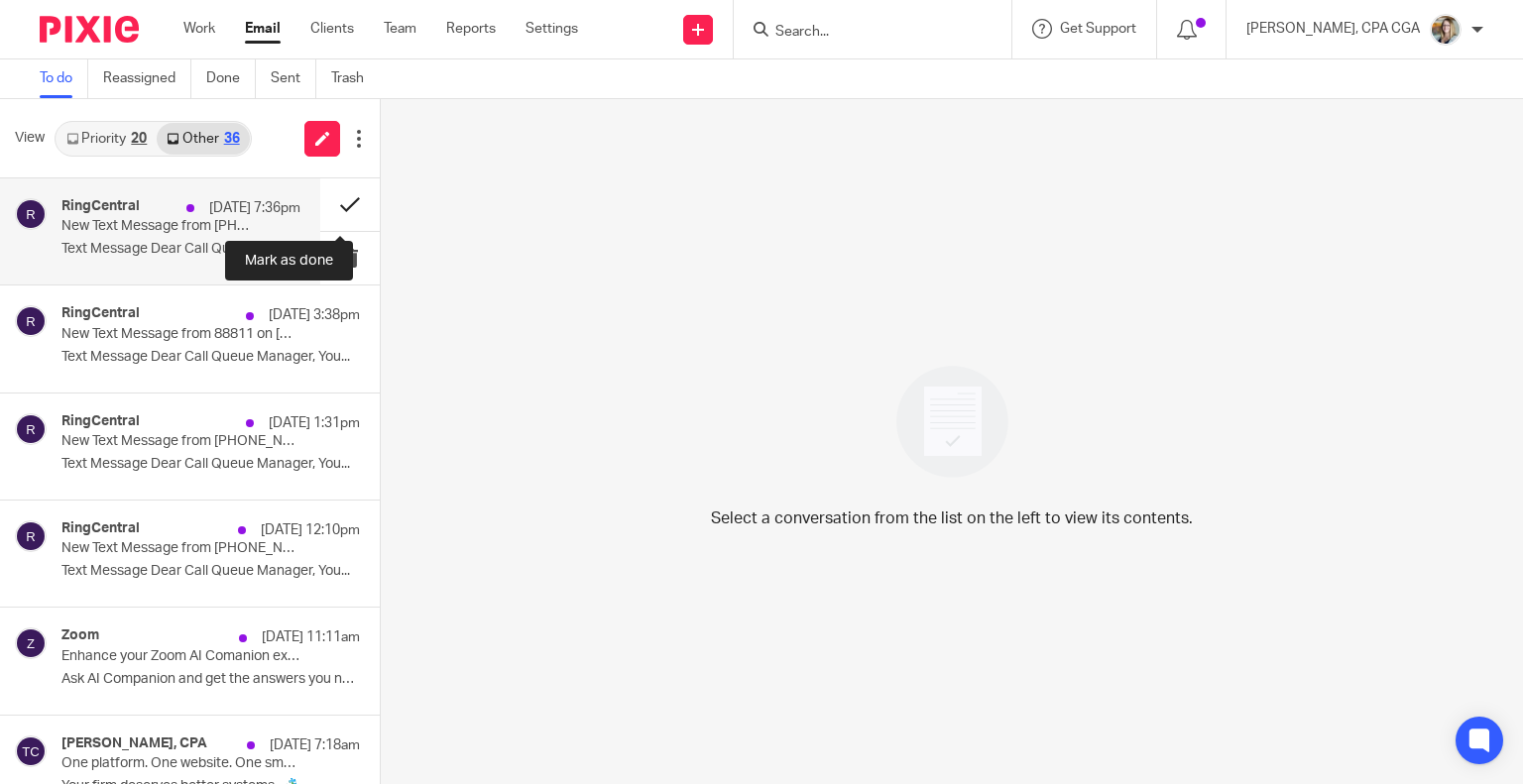 click at bounding box center (350, 204) 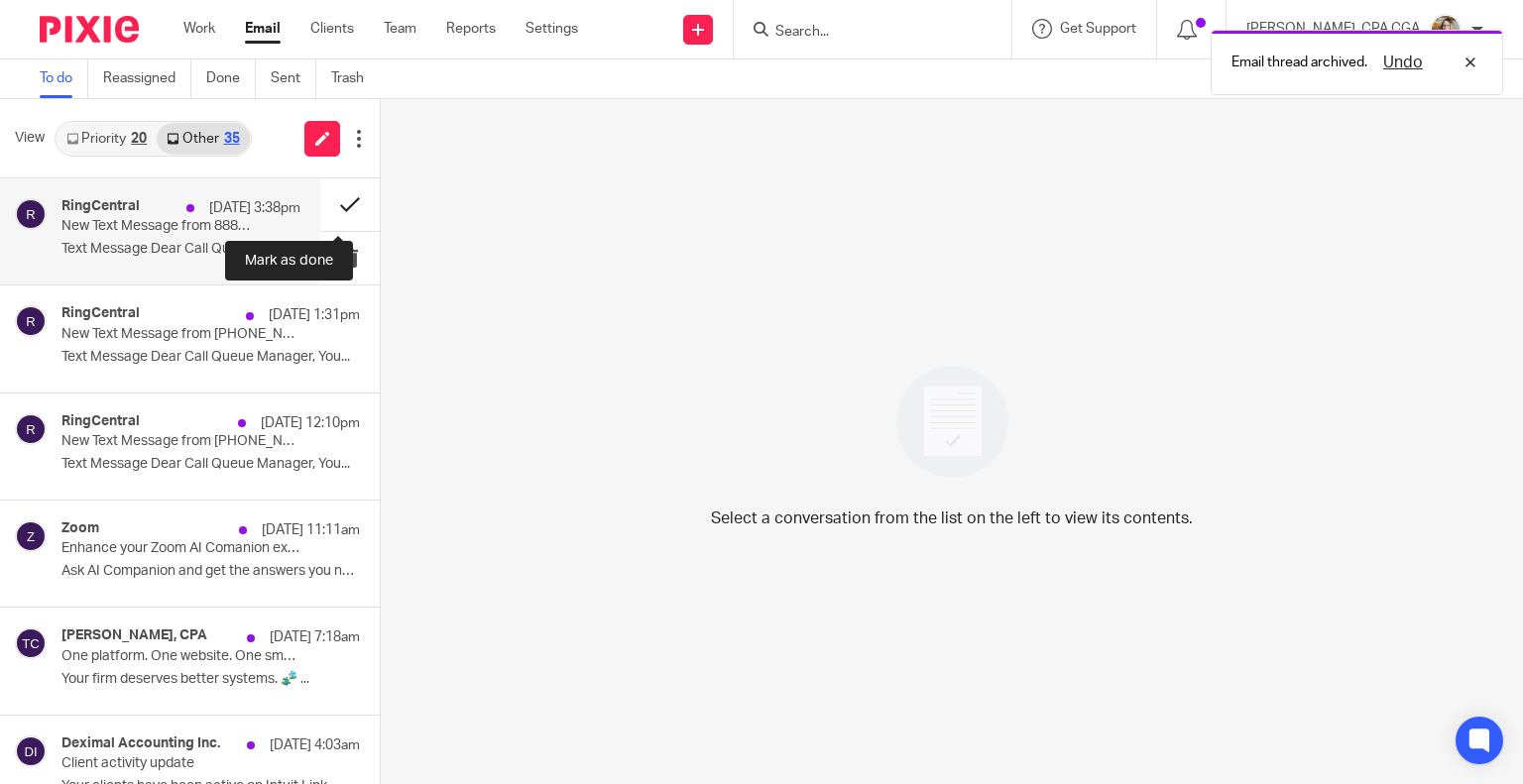 click at bounding box center (350, 204) 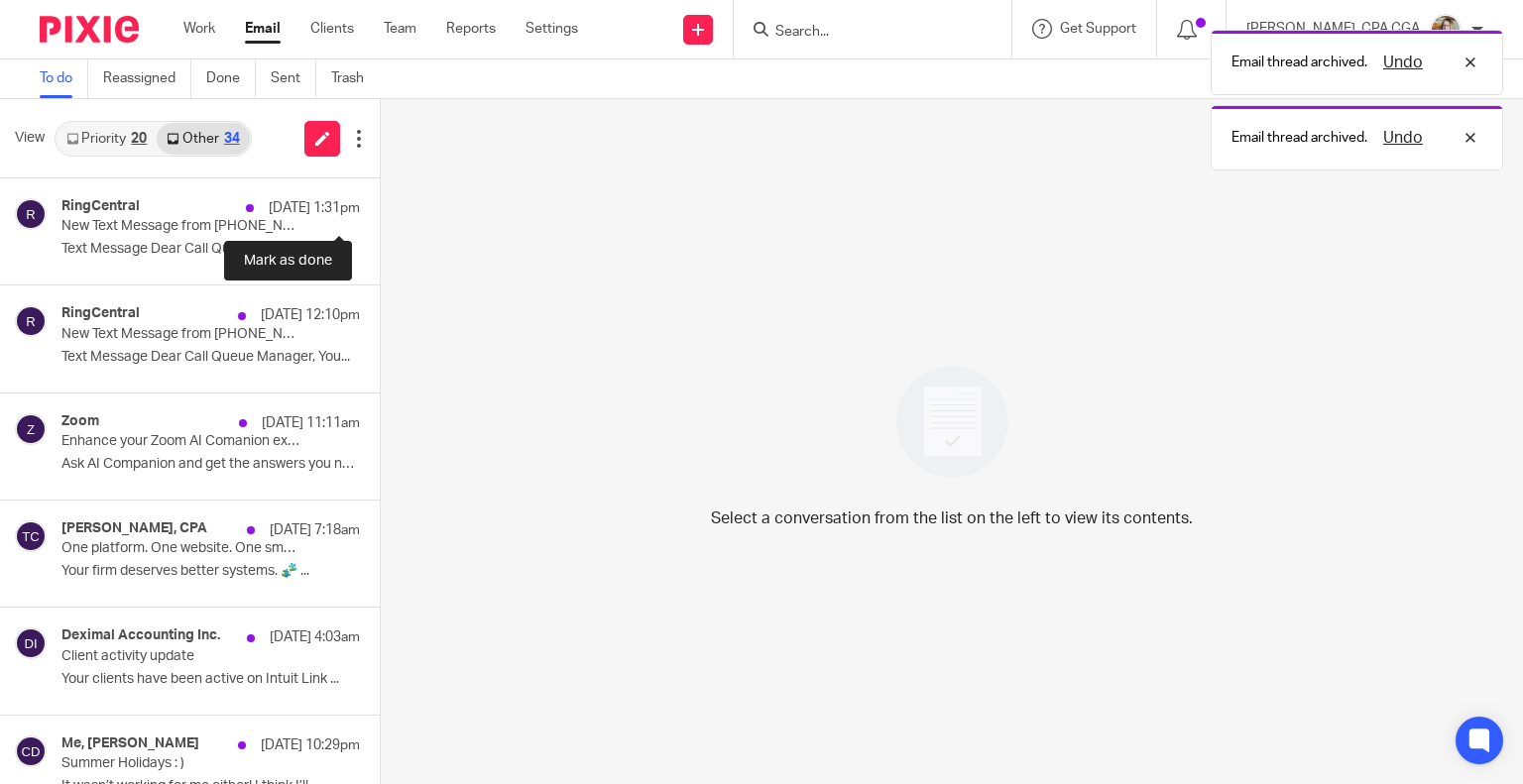 click at bounding box center [388, 204] 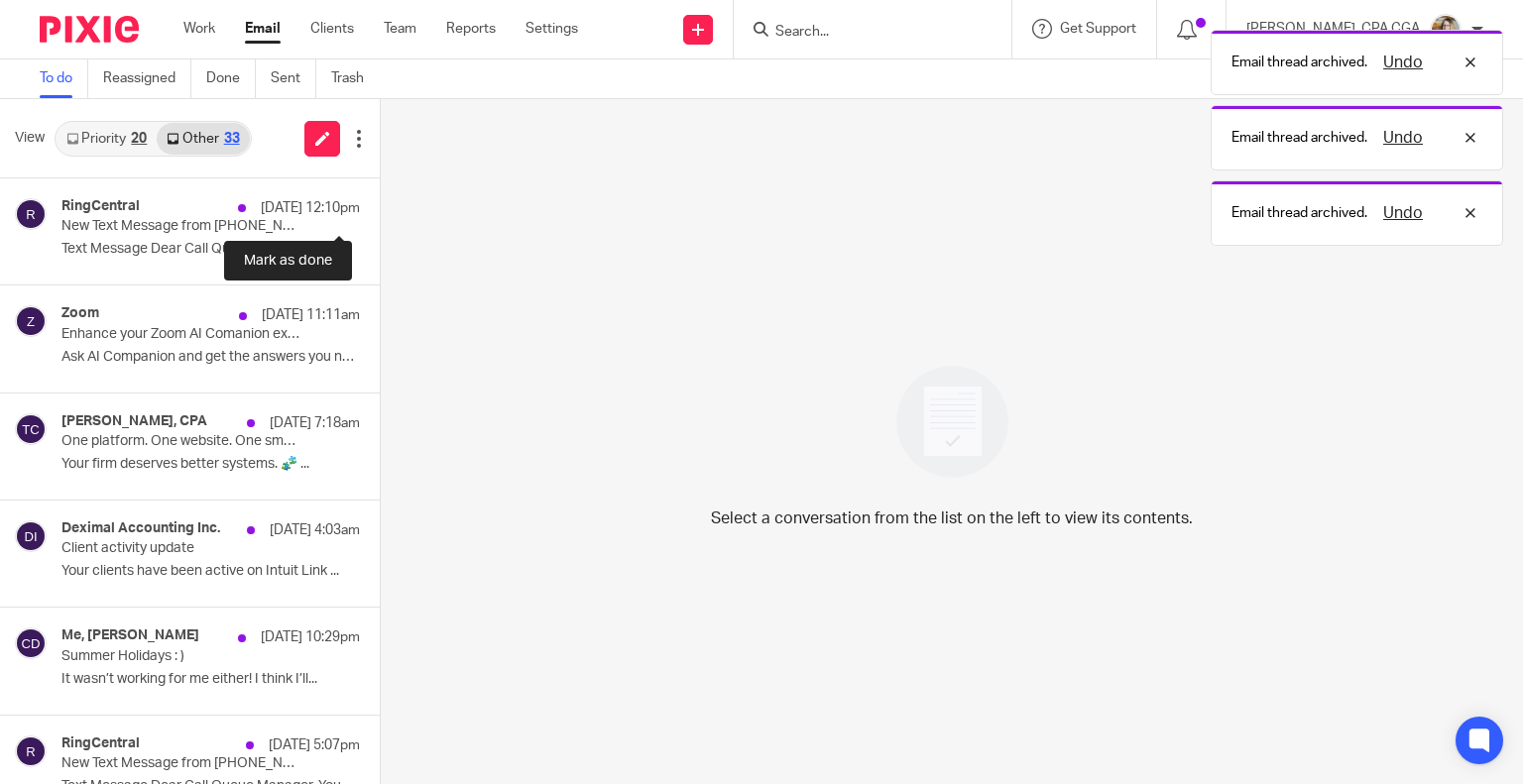 click at bounding box center (388, 204) 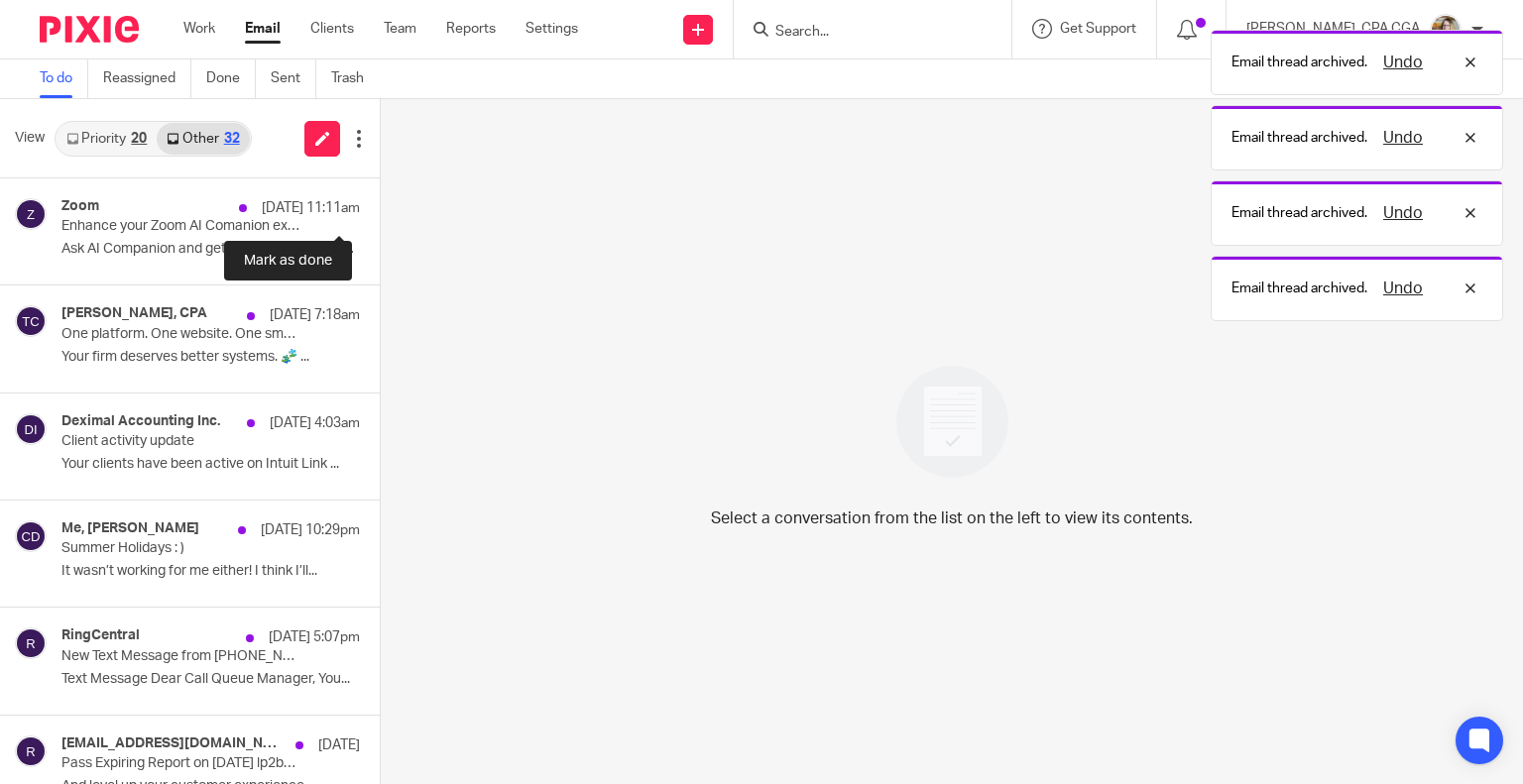 click at bounding box center [388, 204] 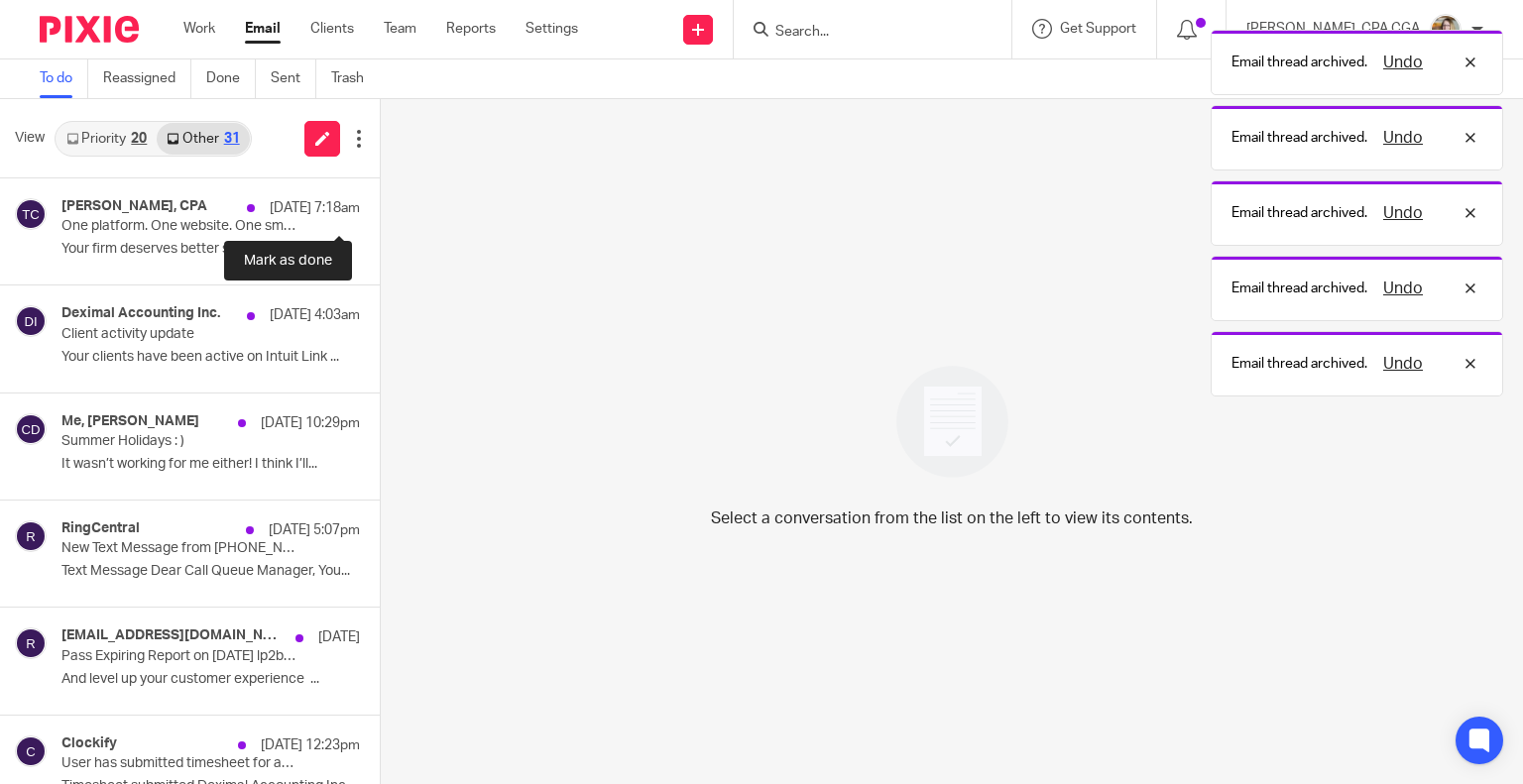 click at bounding box center (388, 204) 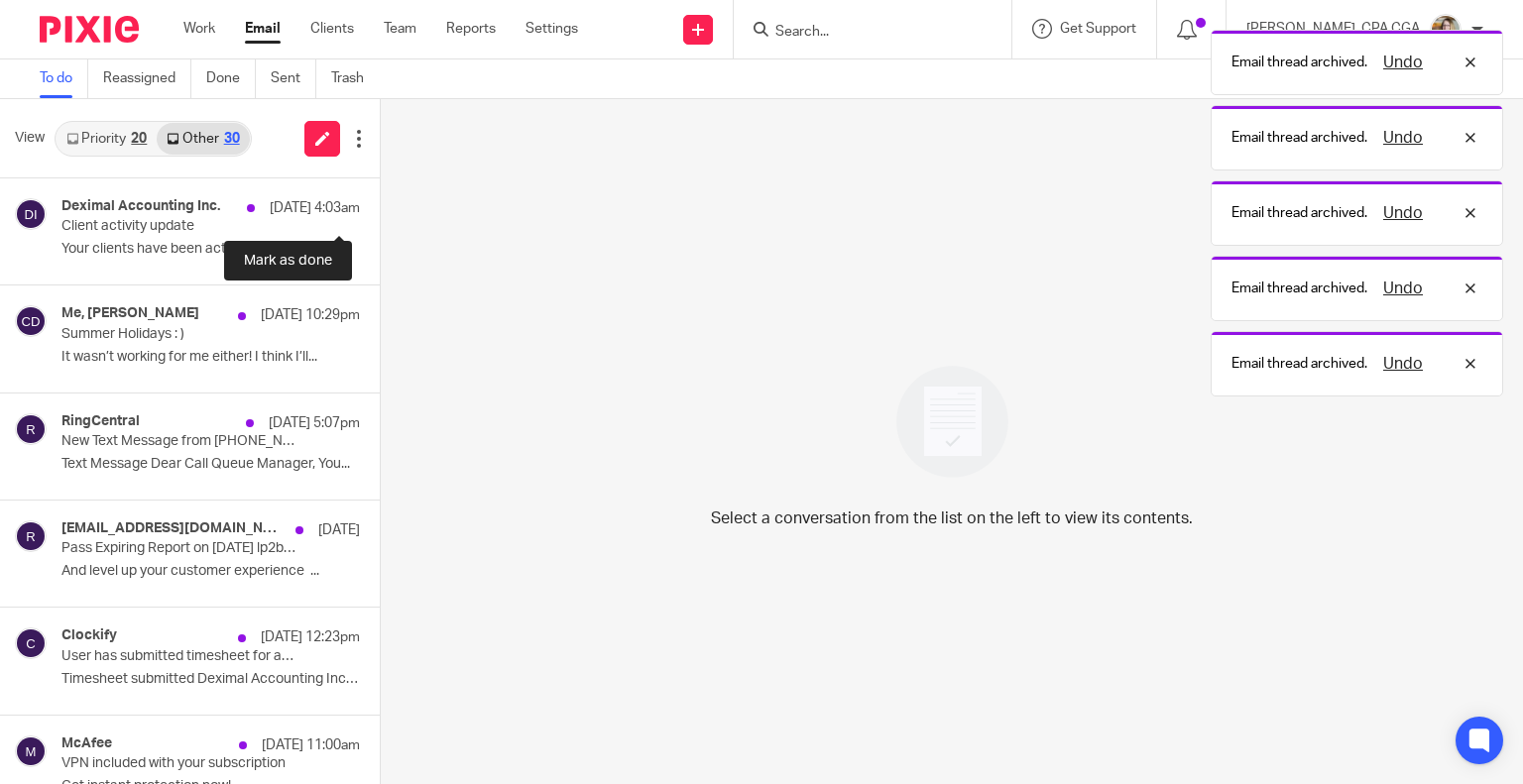 click at bounding box center (388, 204) 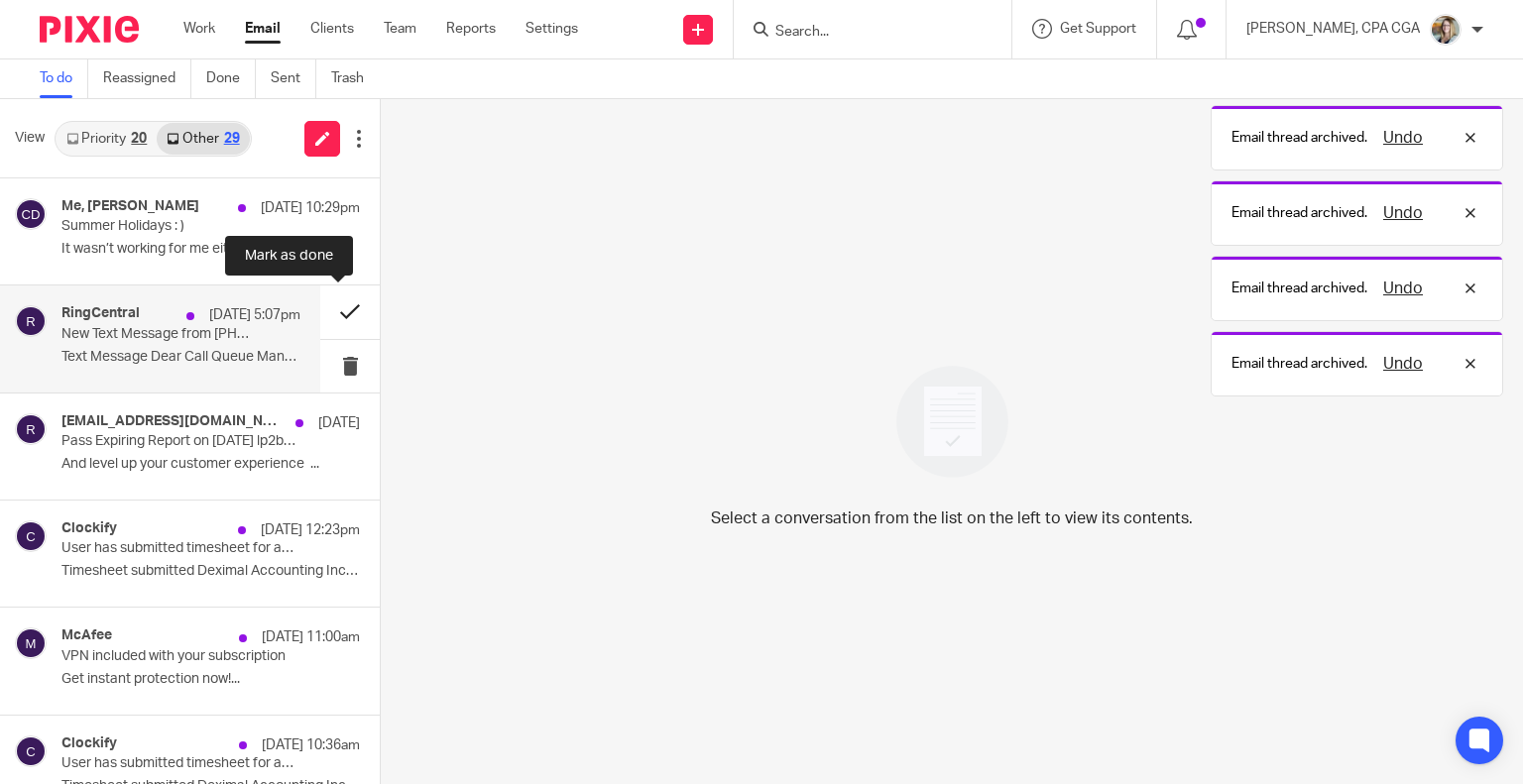click at bounding box center [350, 311] 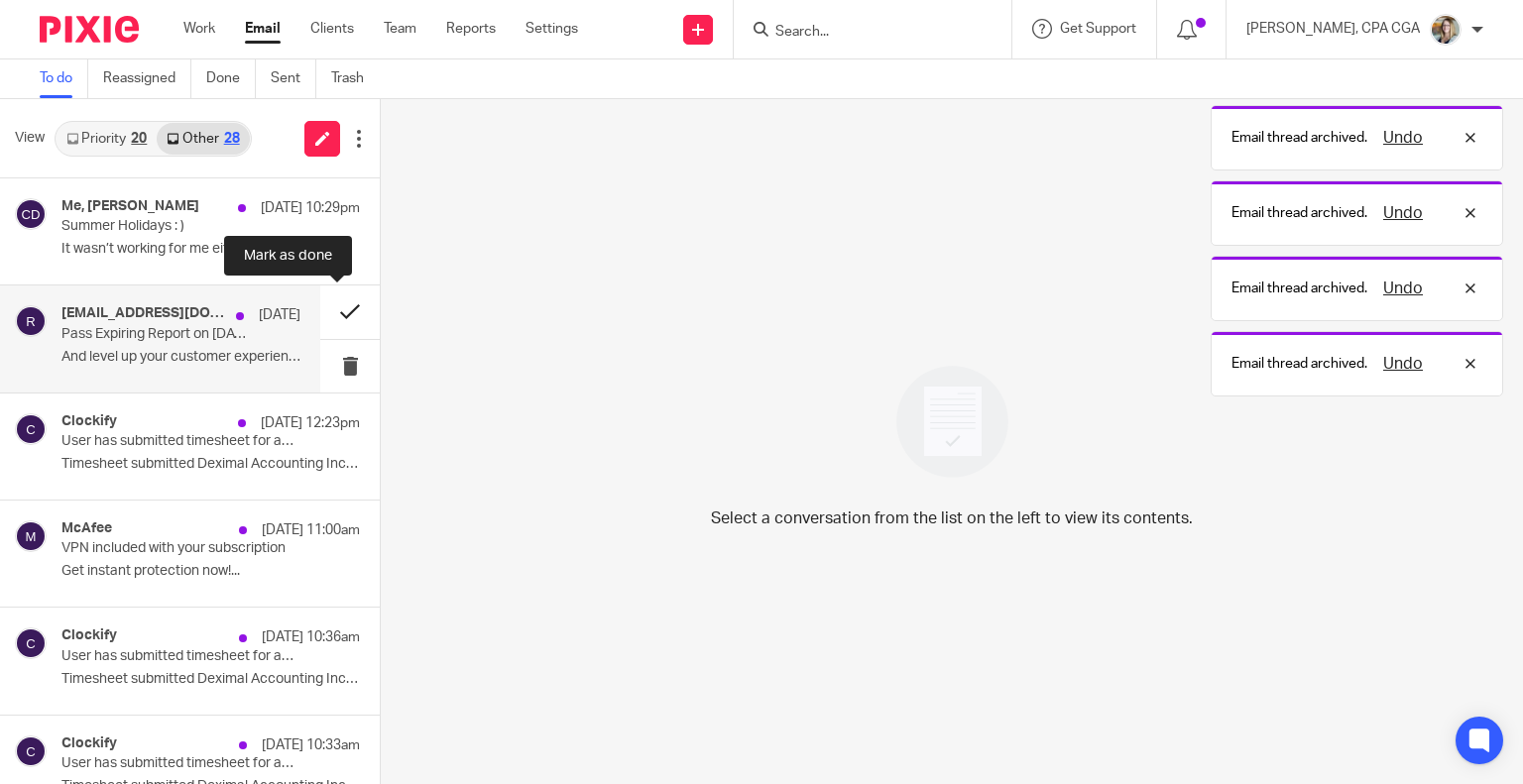 click at bounding box center [350, 311] 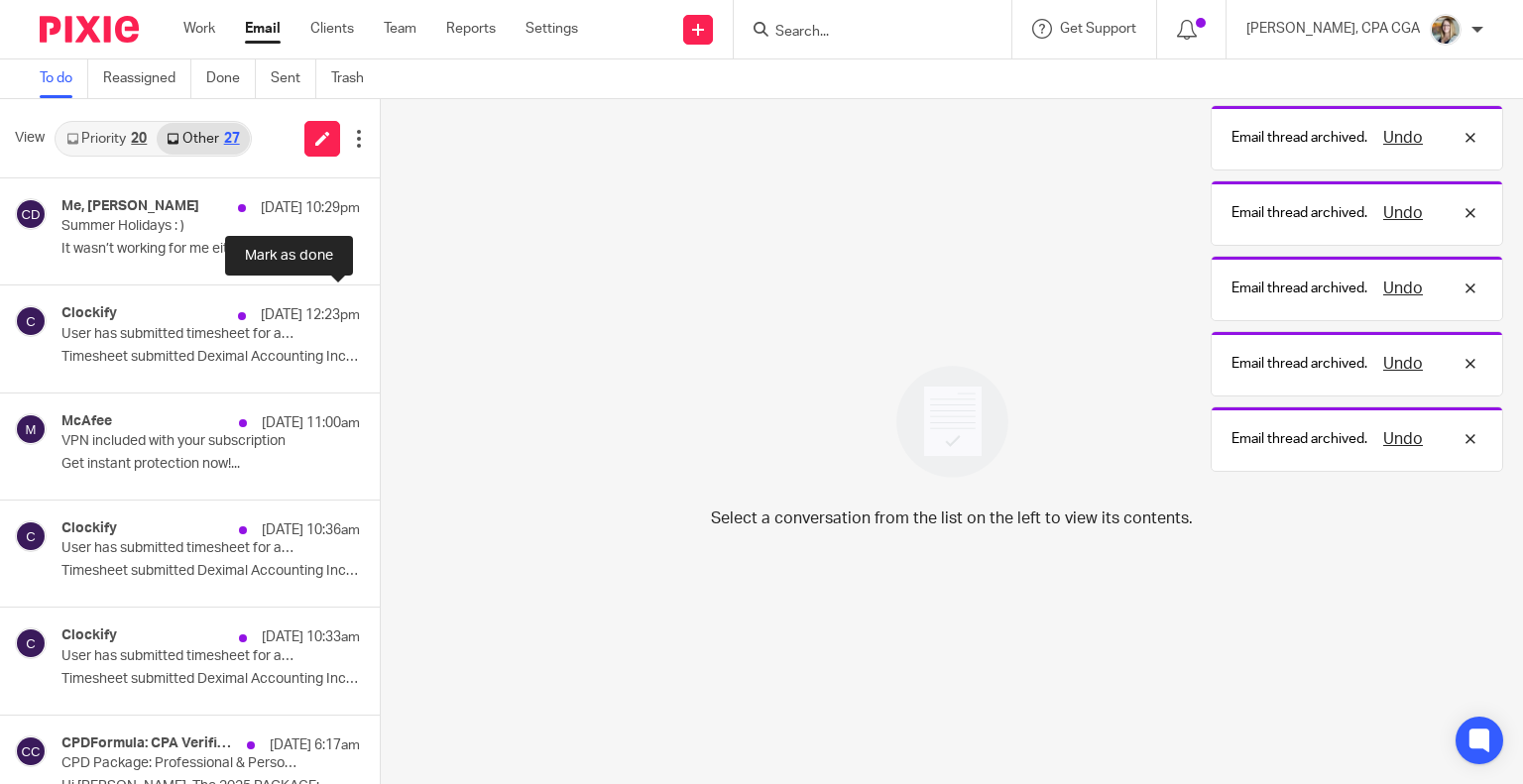 click at bounding box center (388, 311) 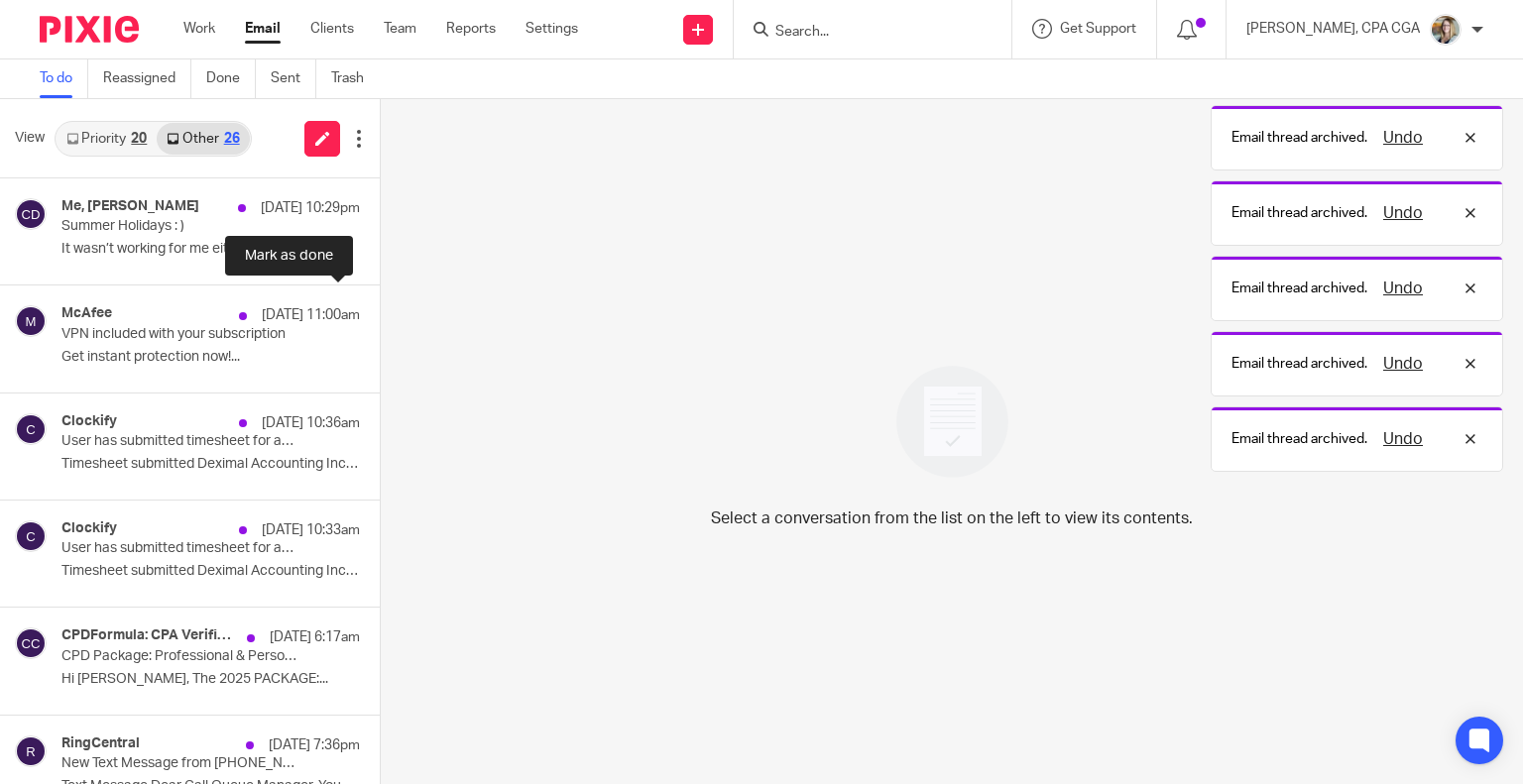 click at bounding box center (388, 311) 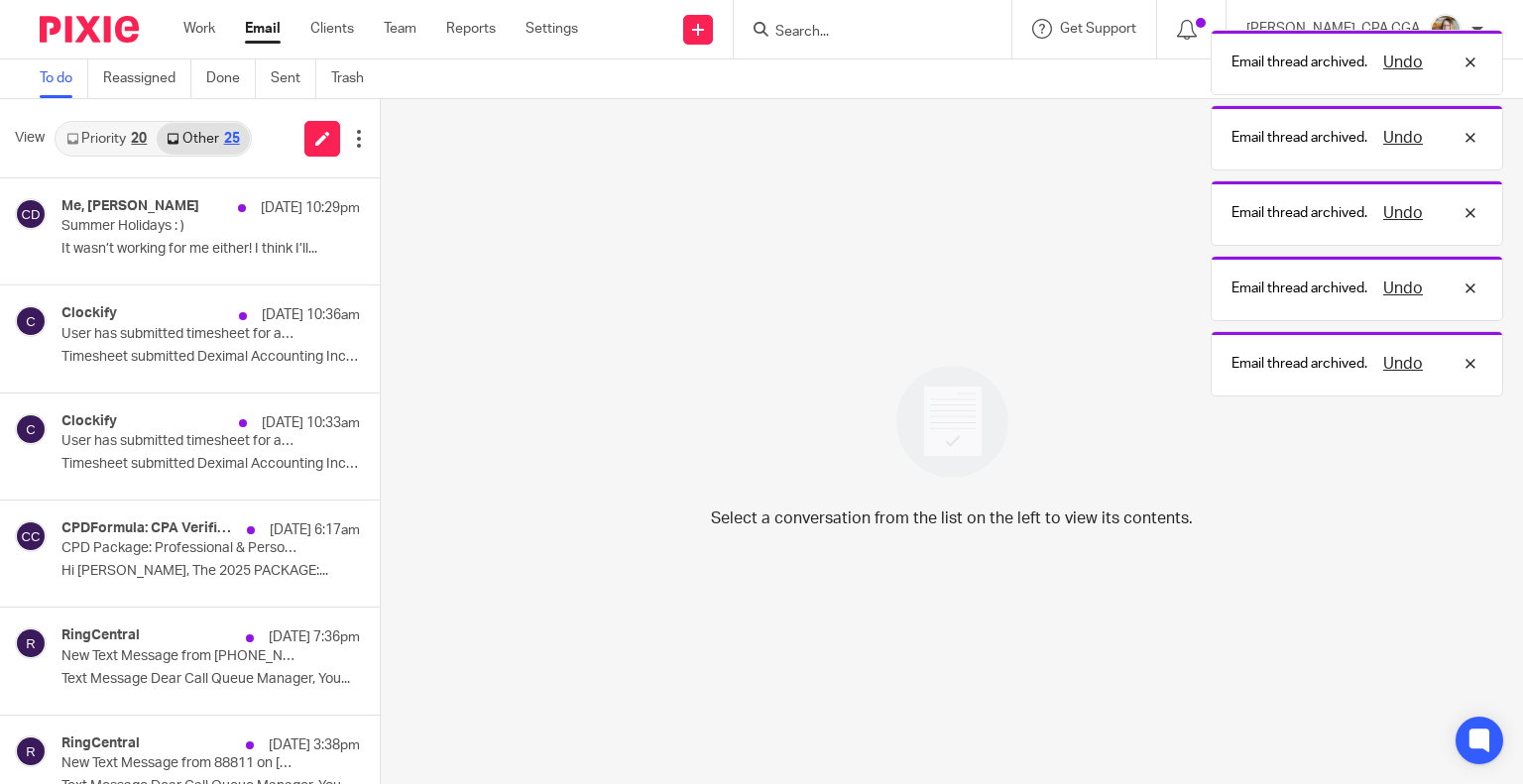 click at bounding box center [388, 311] 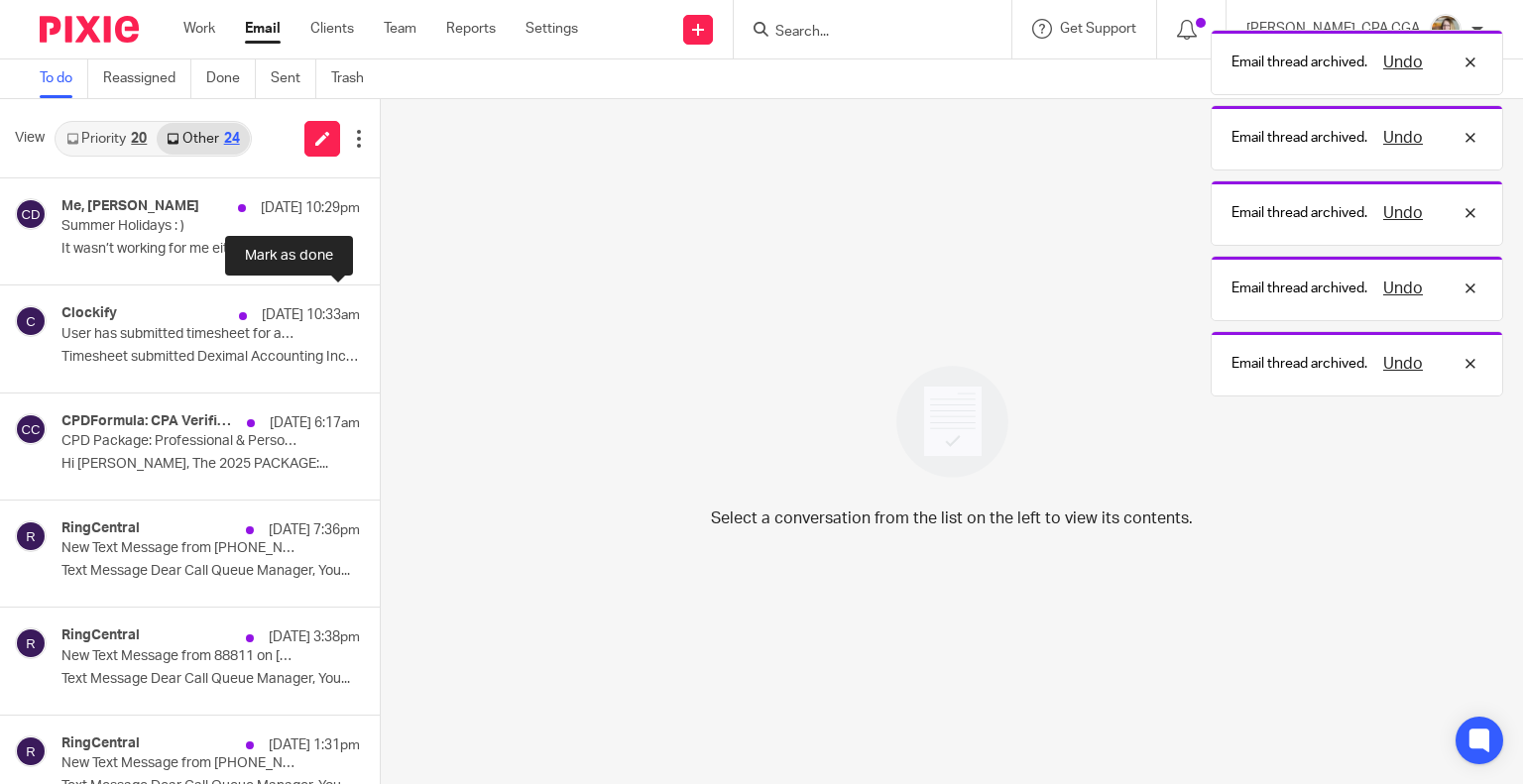 click at bounding box center [388, 311] 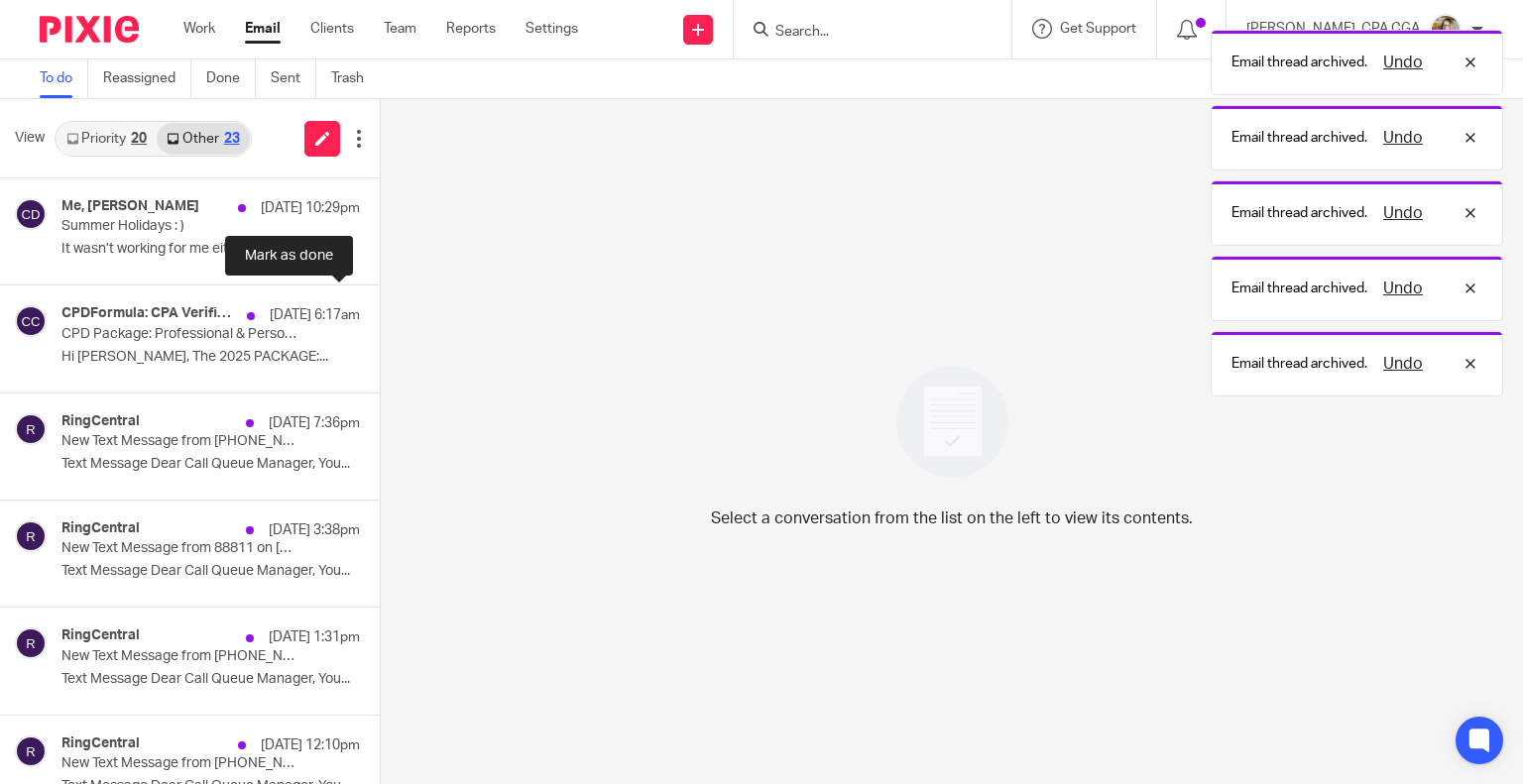 click at bounding box center (388, 311) 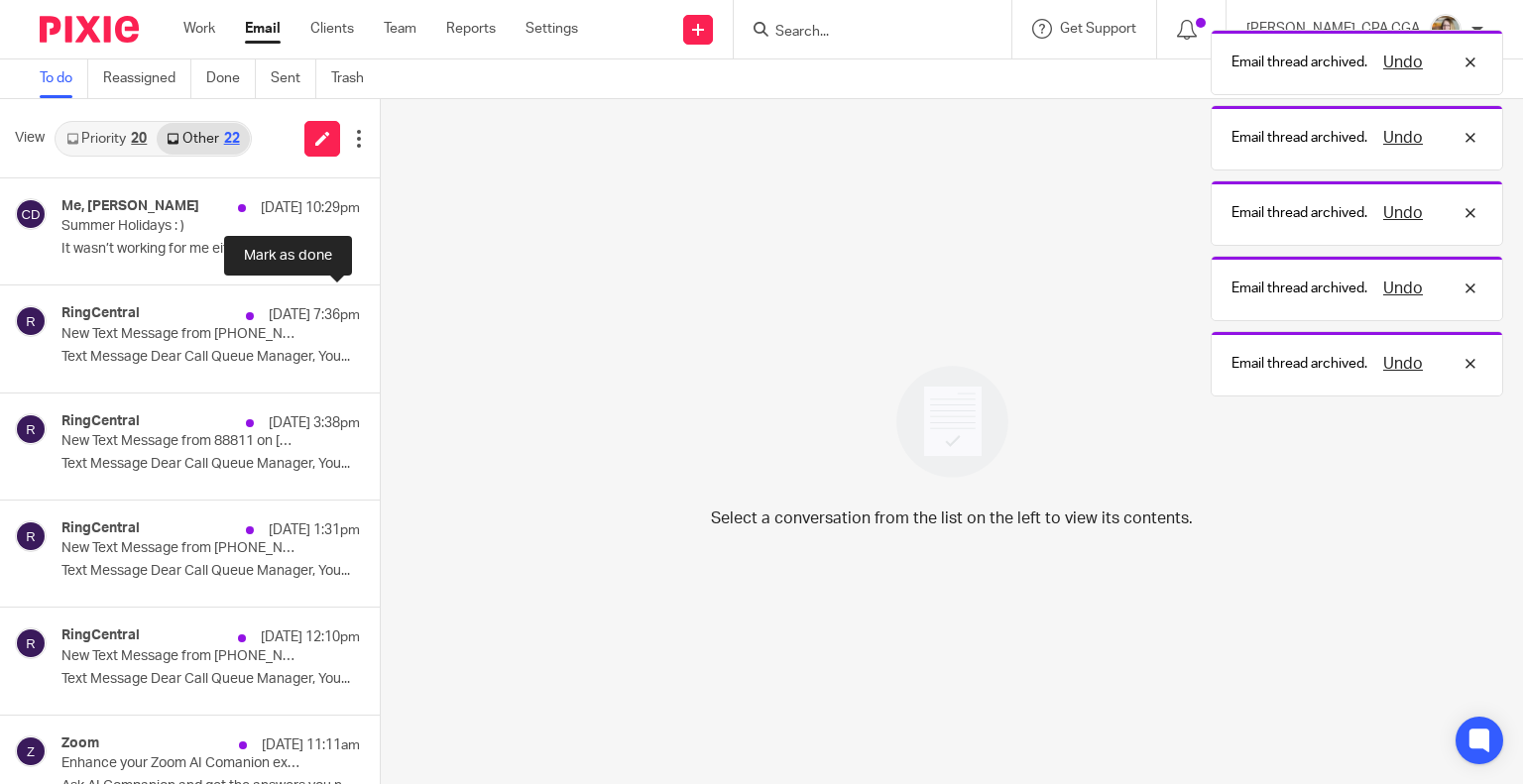 click at bounding box center [388, 311] 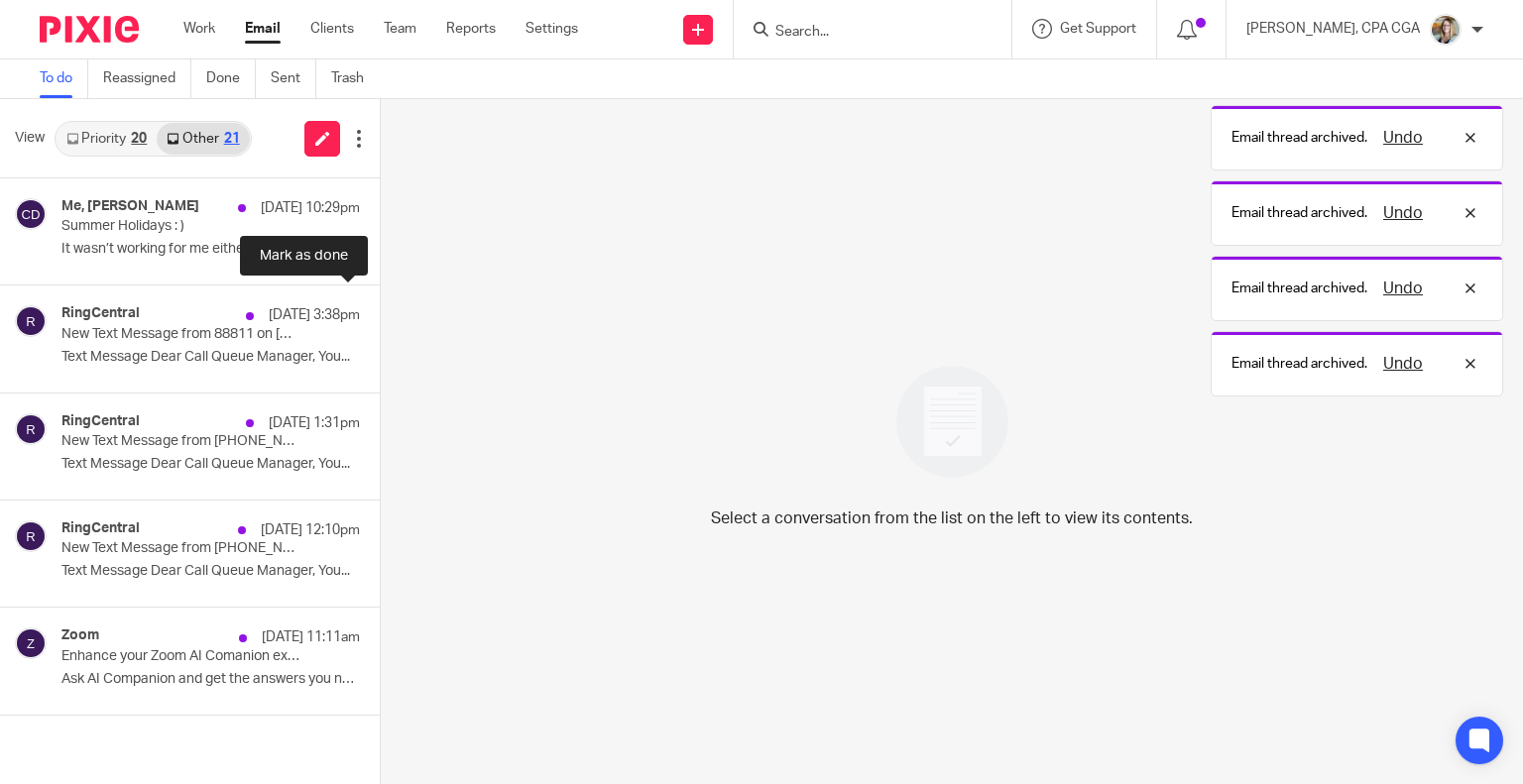 click at bounding box center [388, 311] 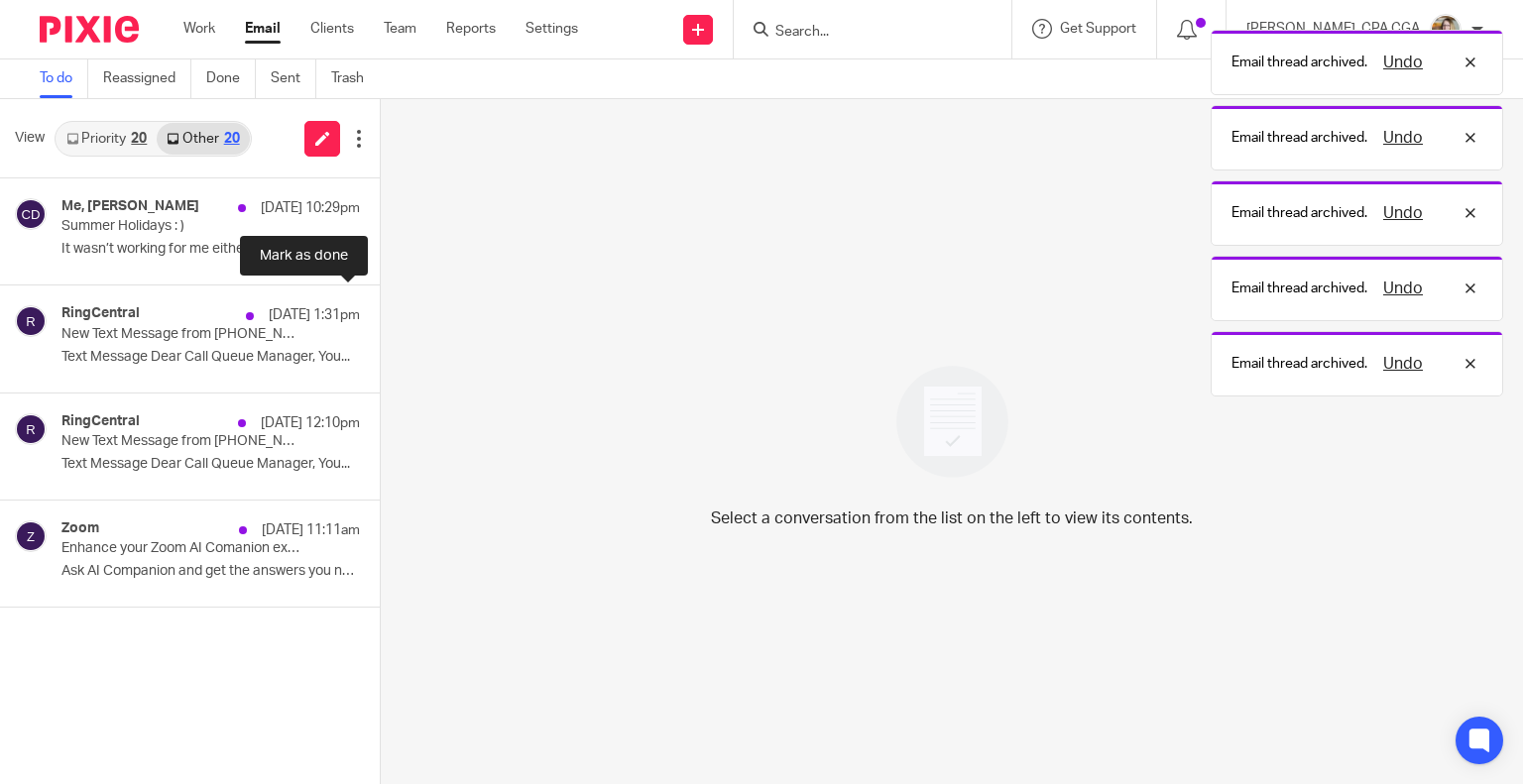 click at bounding box center (388, 311) 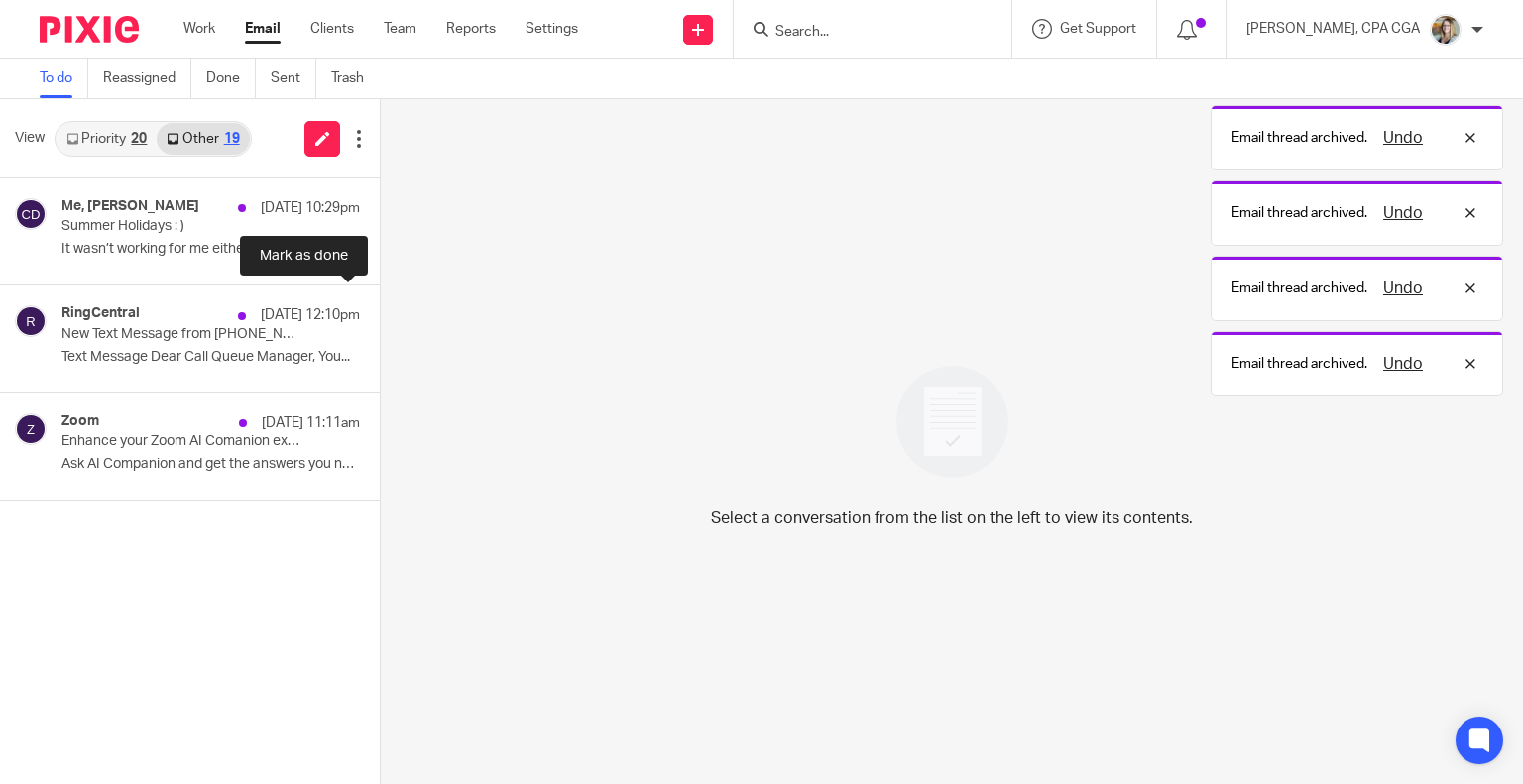 click at bounding box center [388, 311] 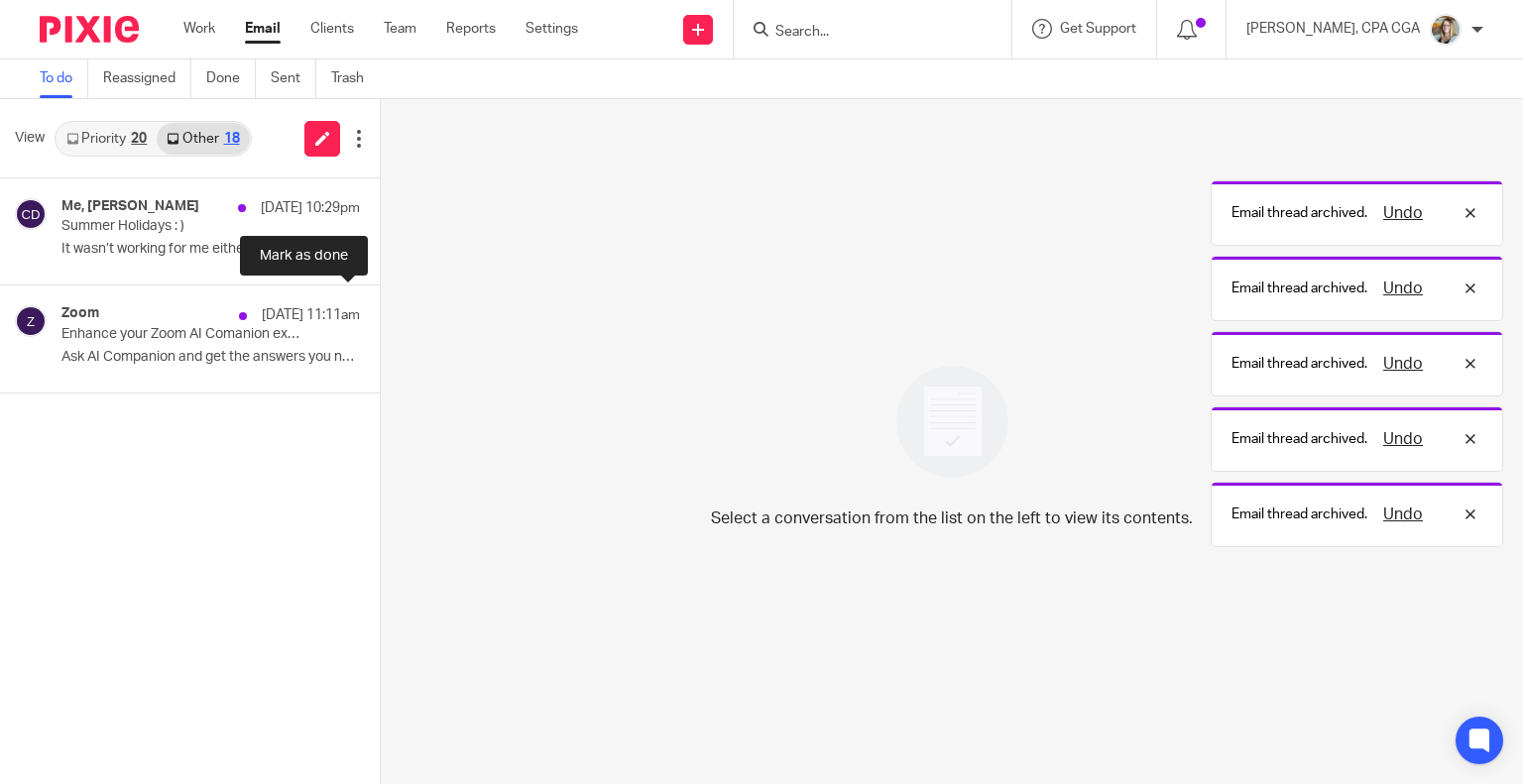 click at bounding box center [388, 311] 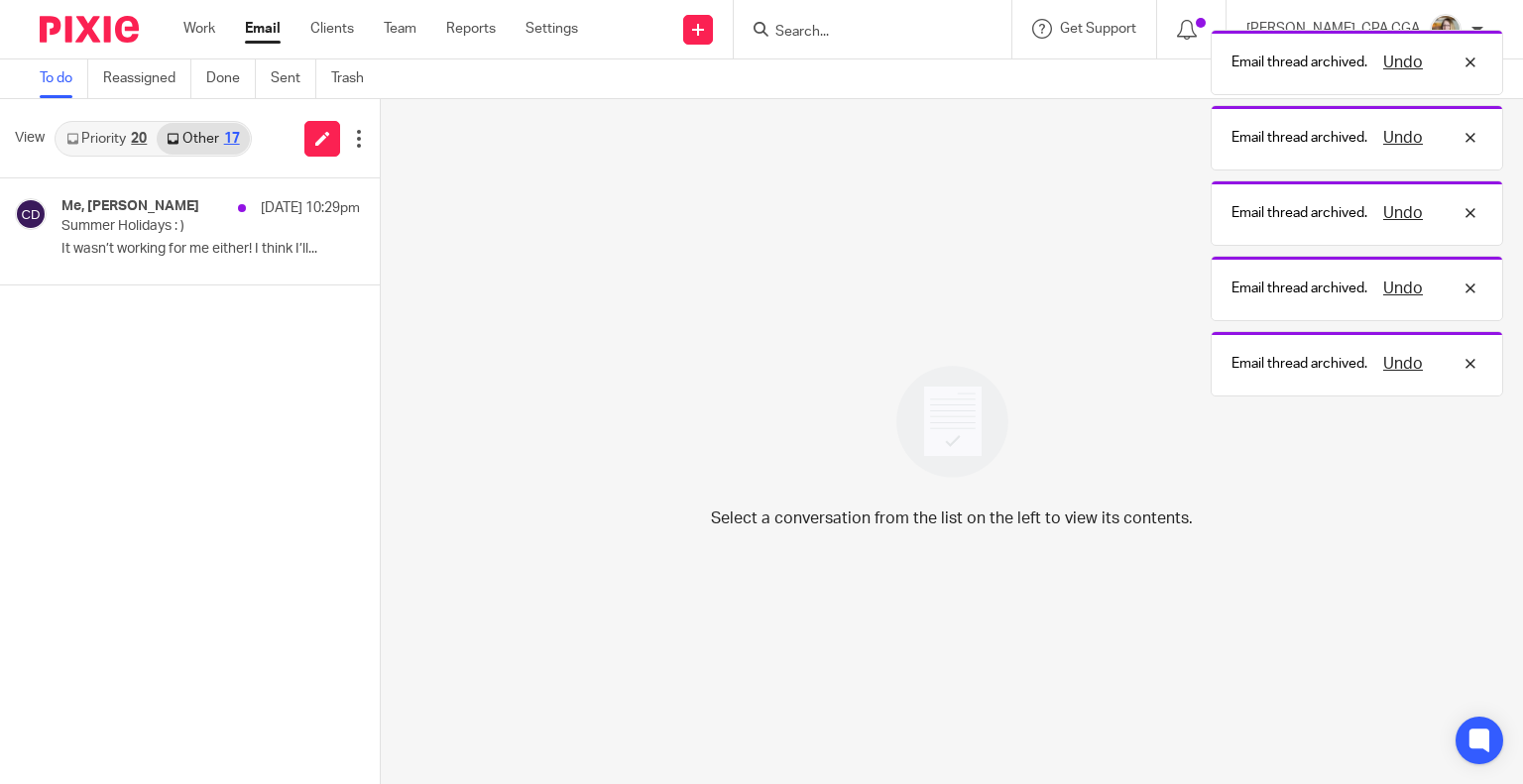 click on "Priority
20" at bounding box center [106, 139] 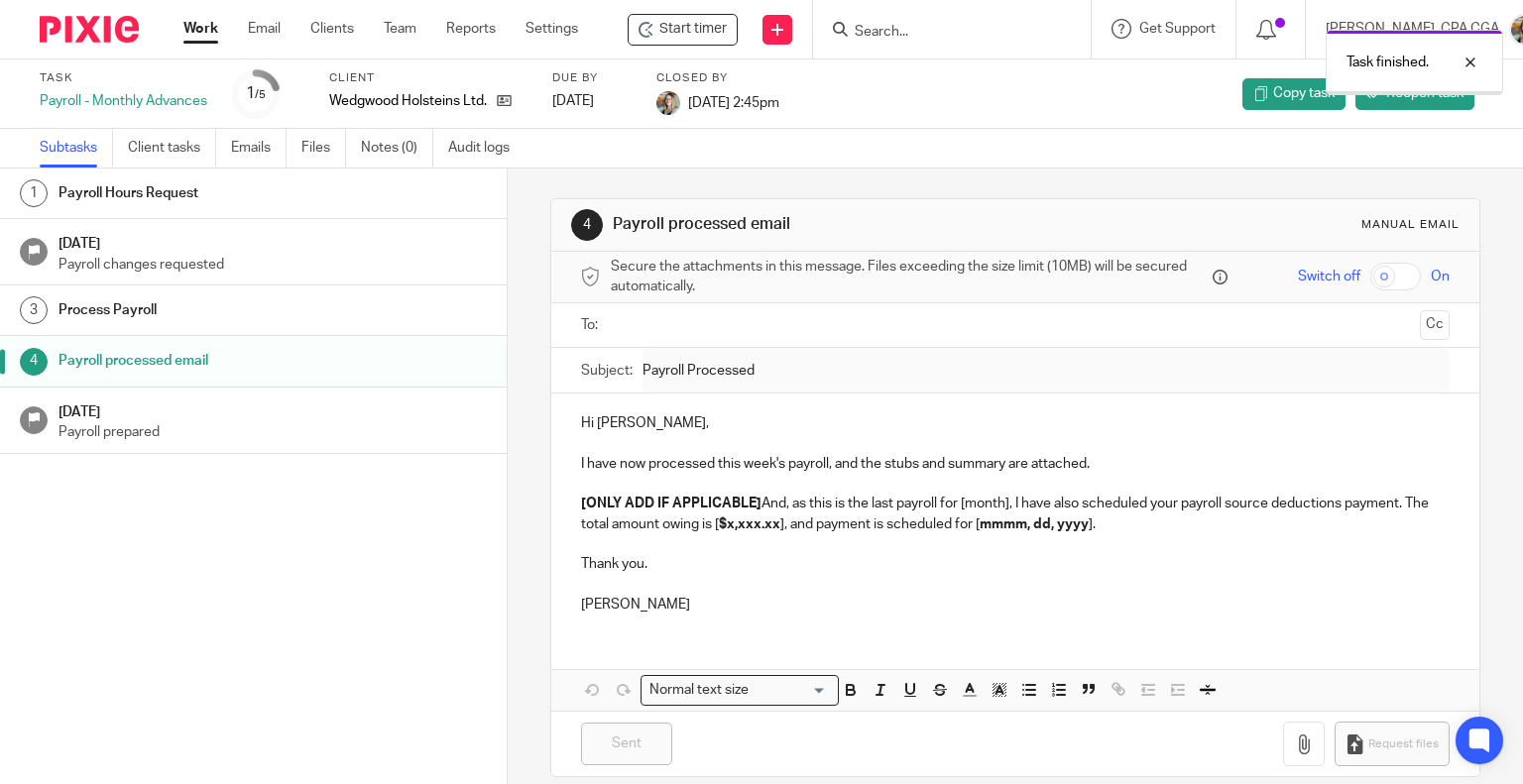 scroll, scrollTop: 0, scrollLeft: 0, axis: both 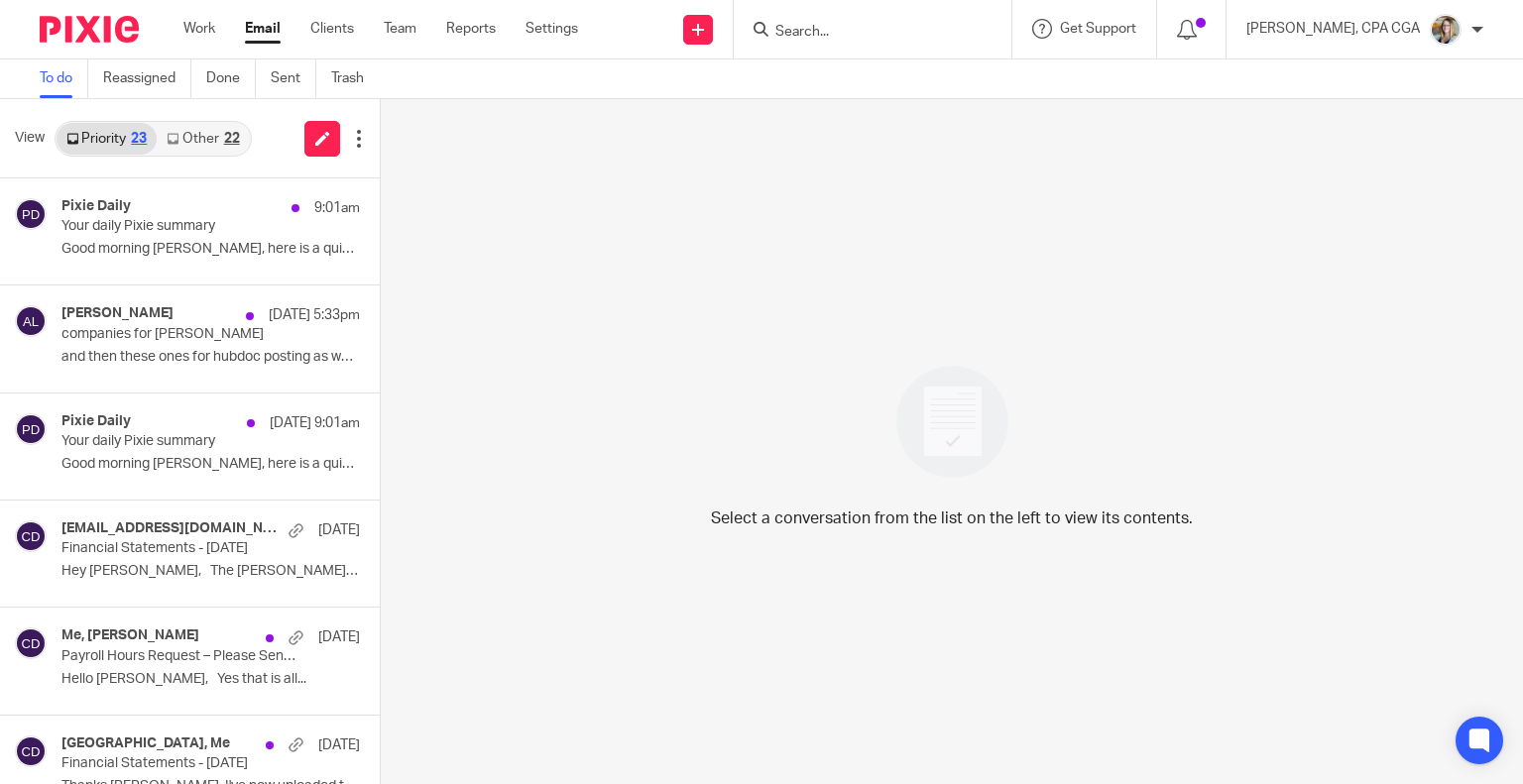 click on "Other
22" at bounding box center [202, 139] 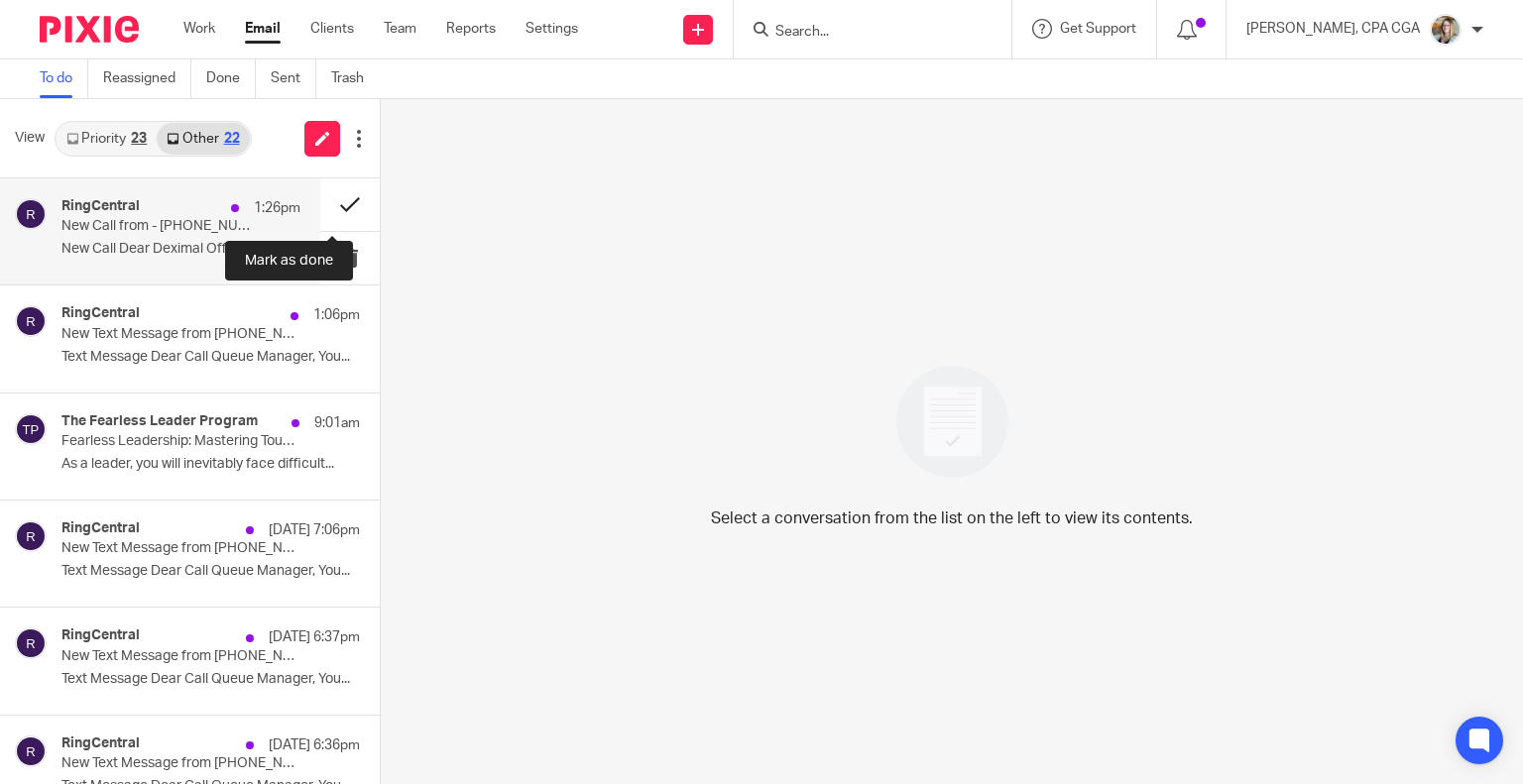 click at bounding box center (350, 204) 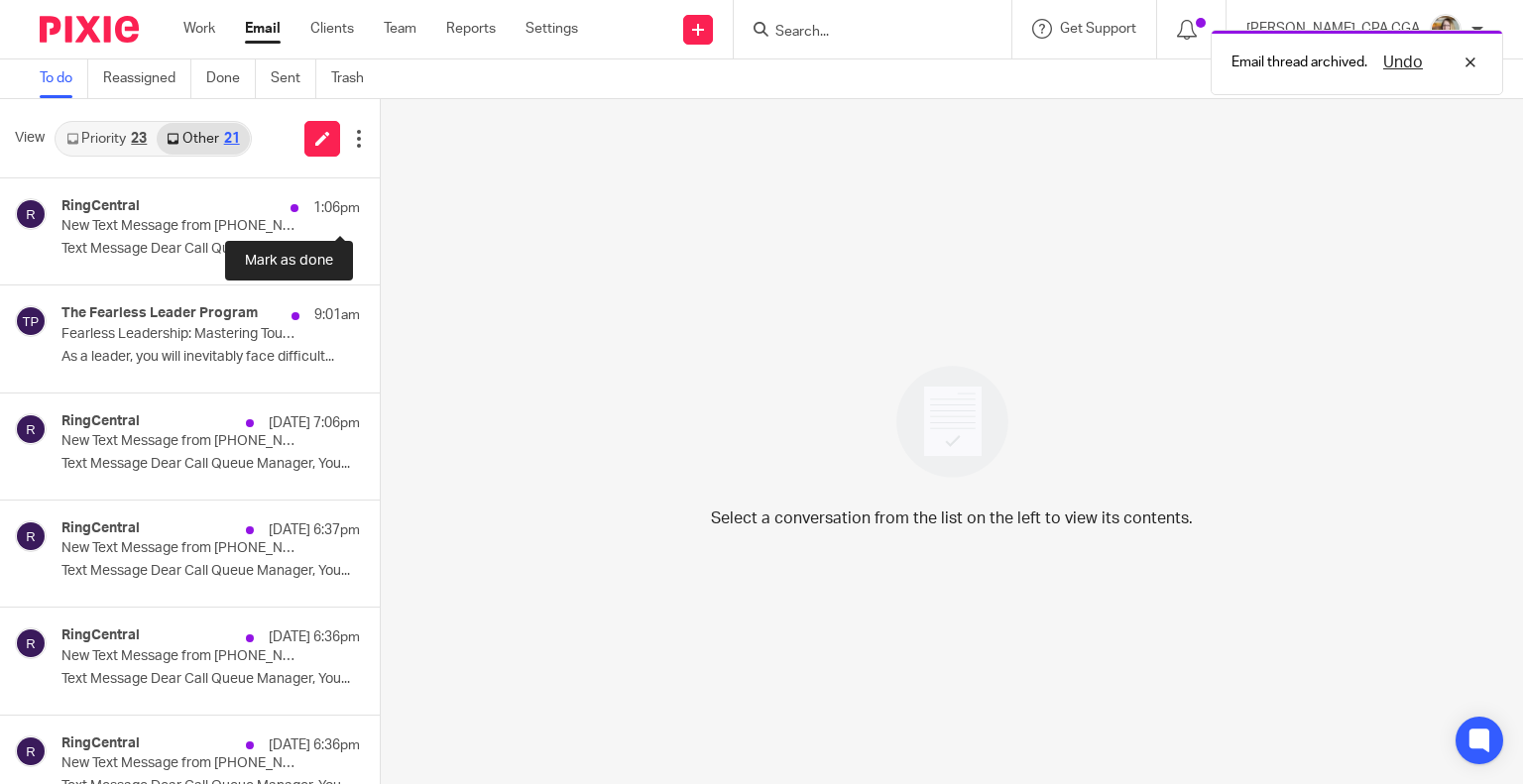 click at bounding box center (388, 204) 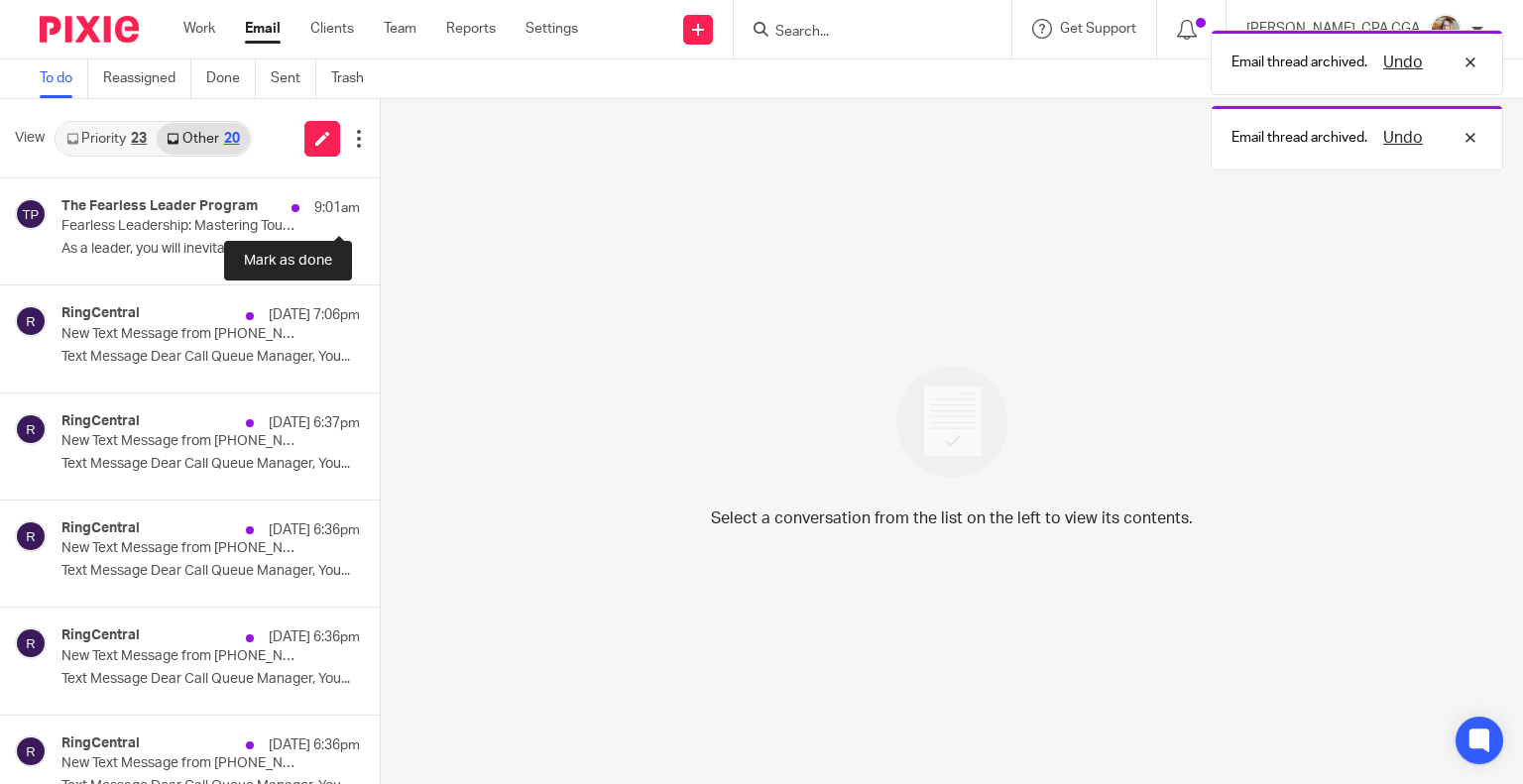 click at bounding box center (388, 204) 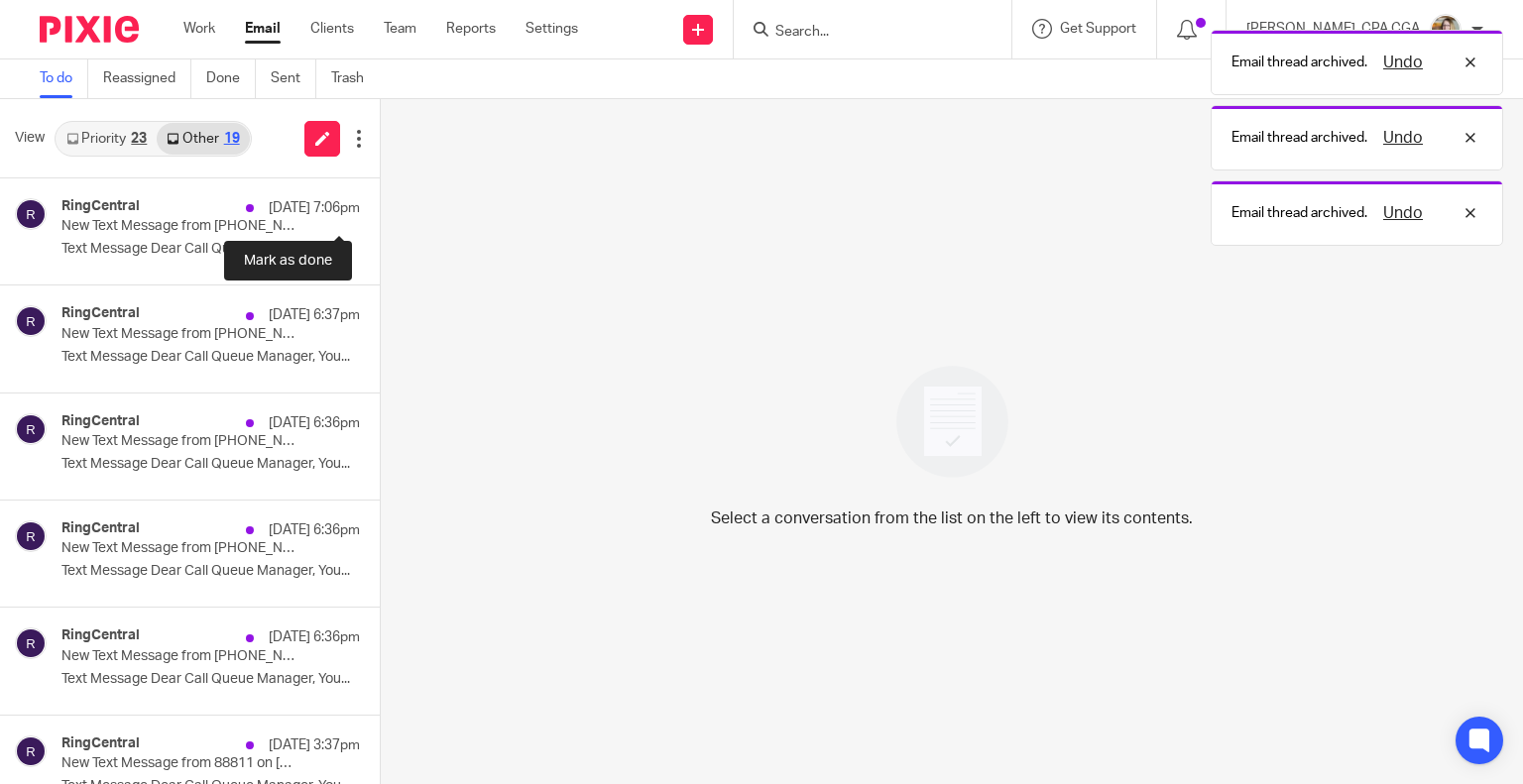 click at bounding box center (388, 204) 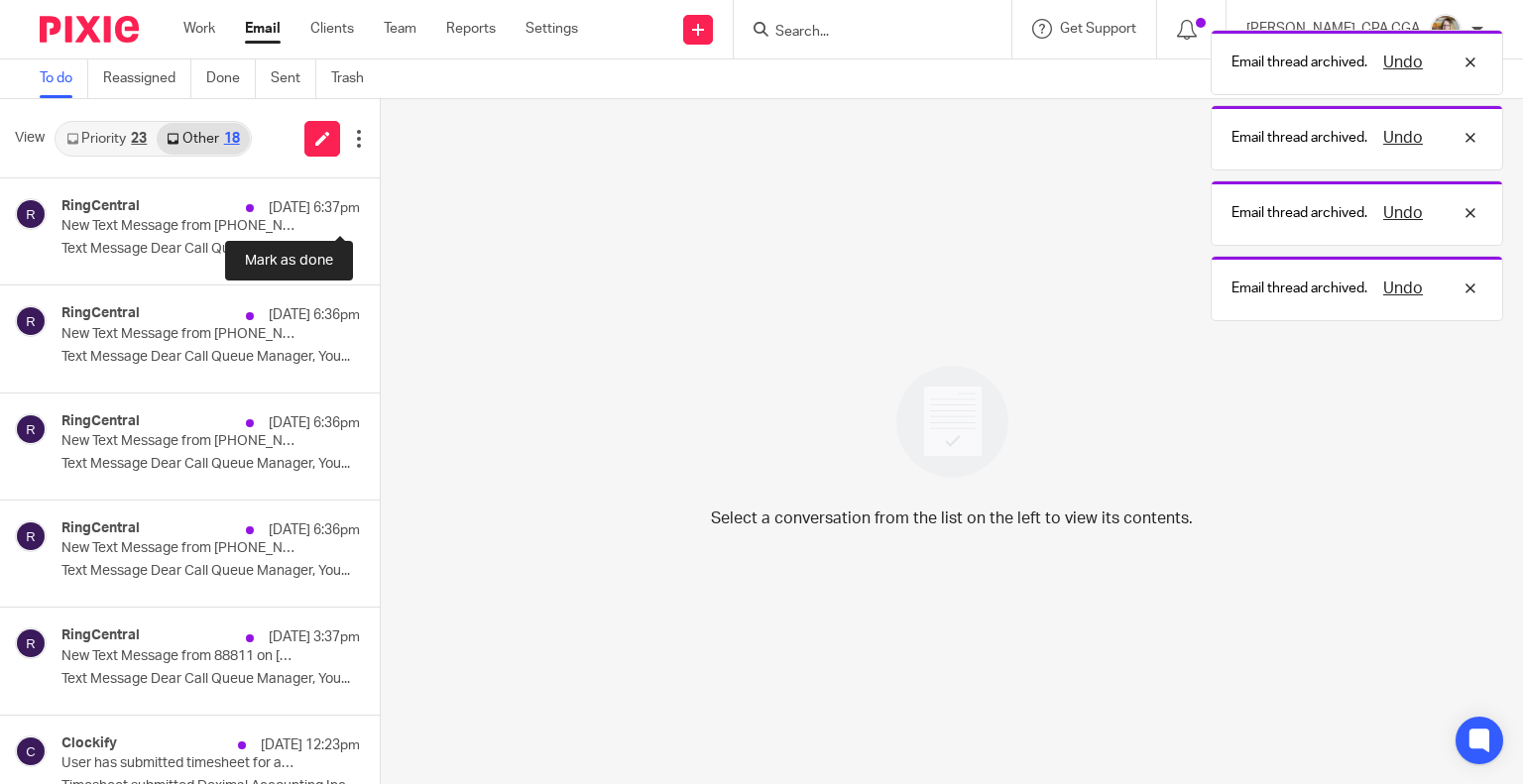 click at bounding box center [388, 204] 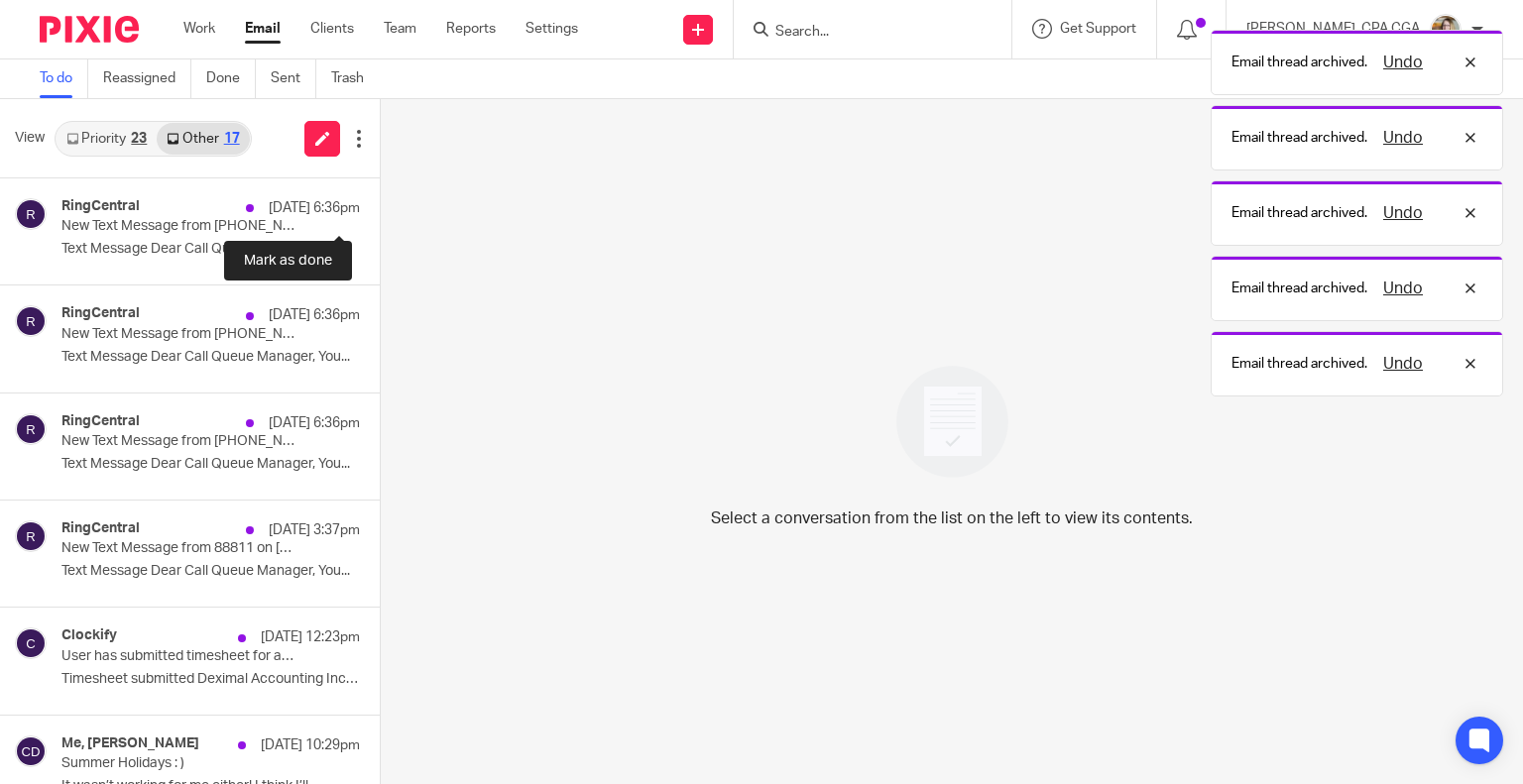 click at bounding box center [388, 204] 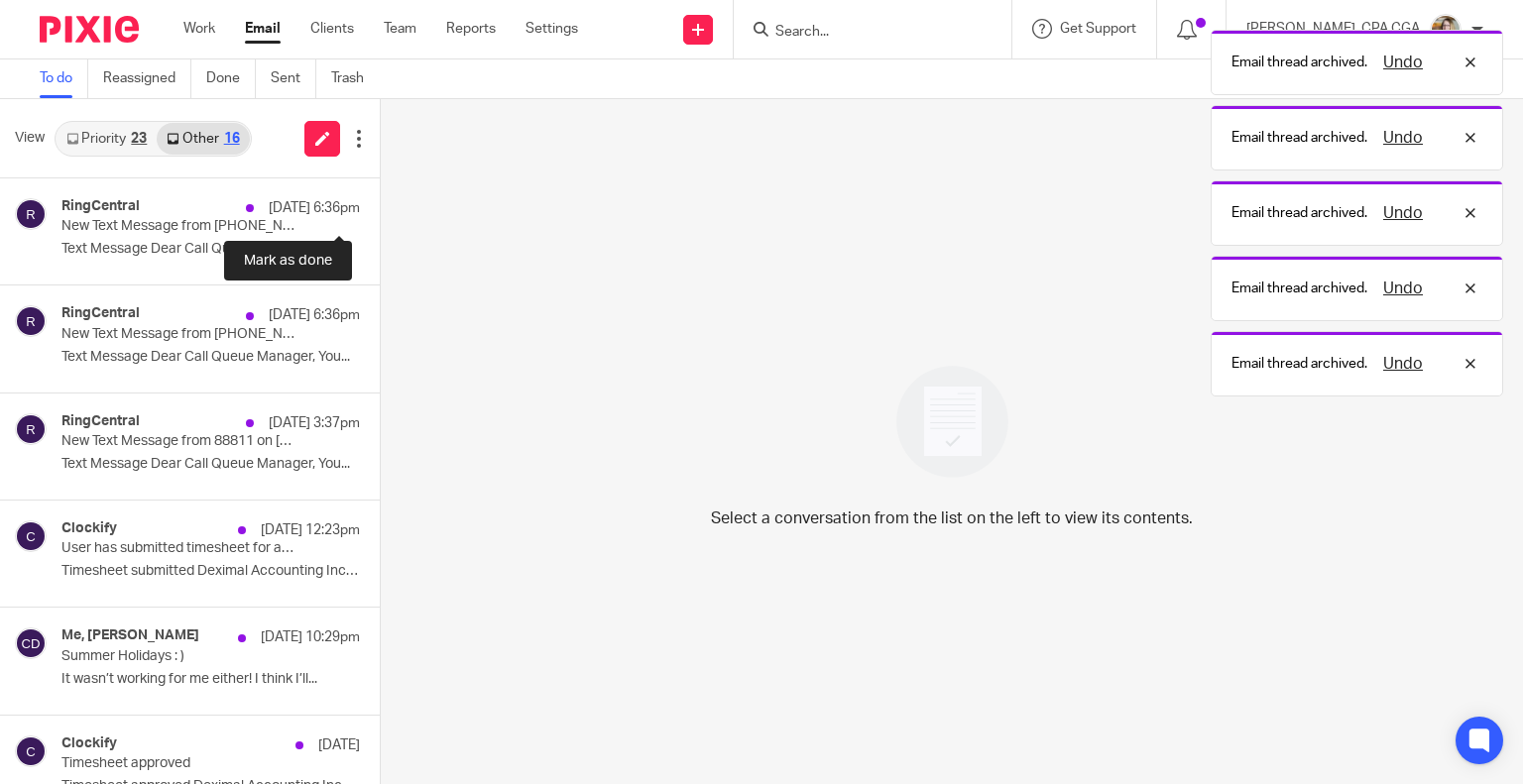 click at bounding box center (388, 204) 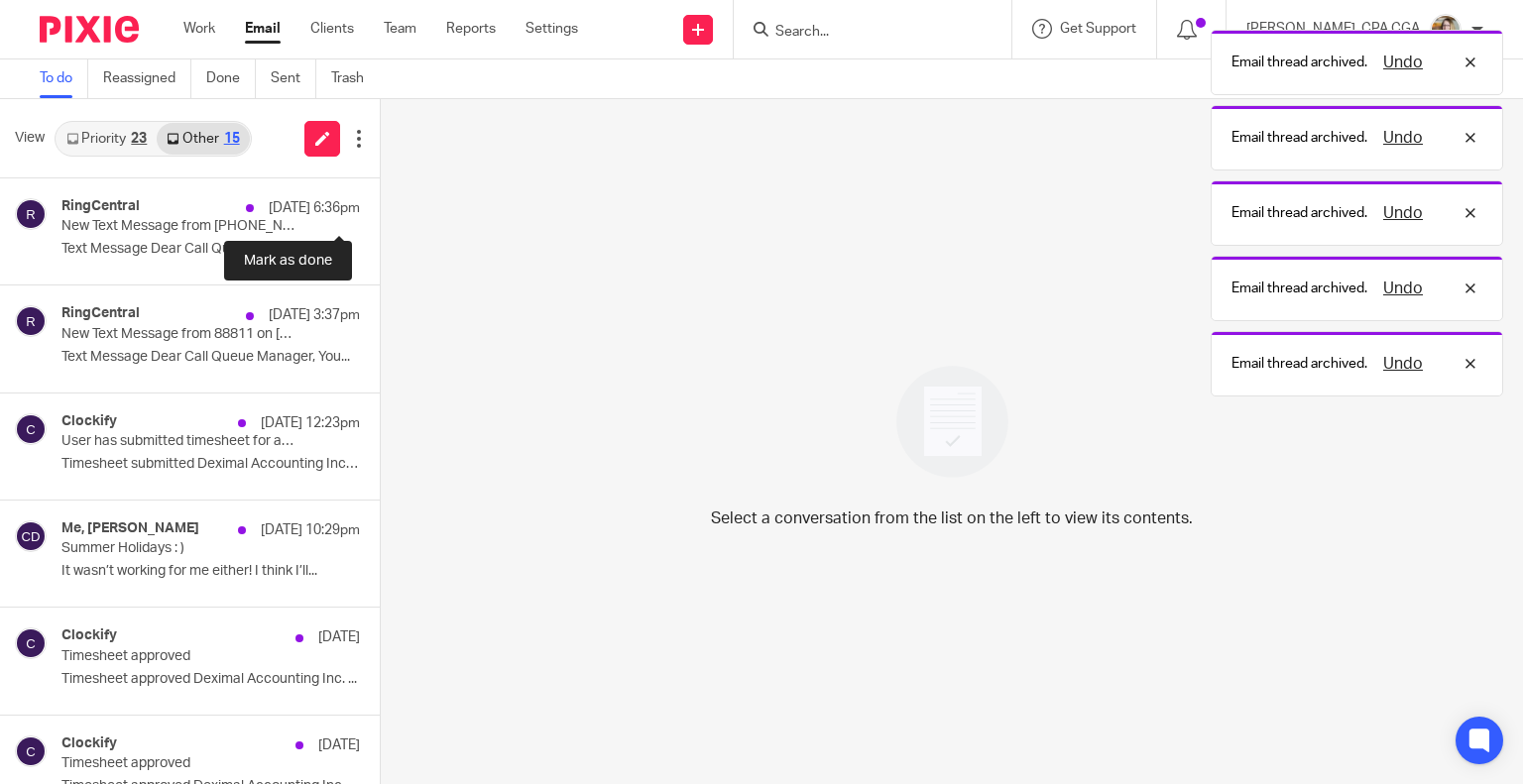 click at bounding box center (388, 204) 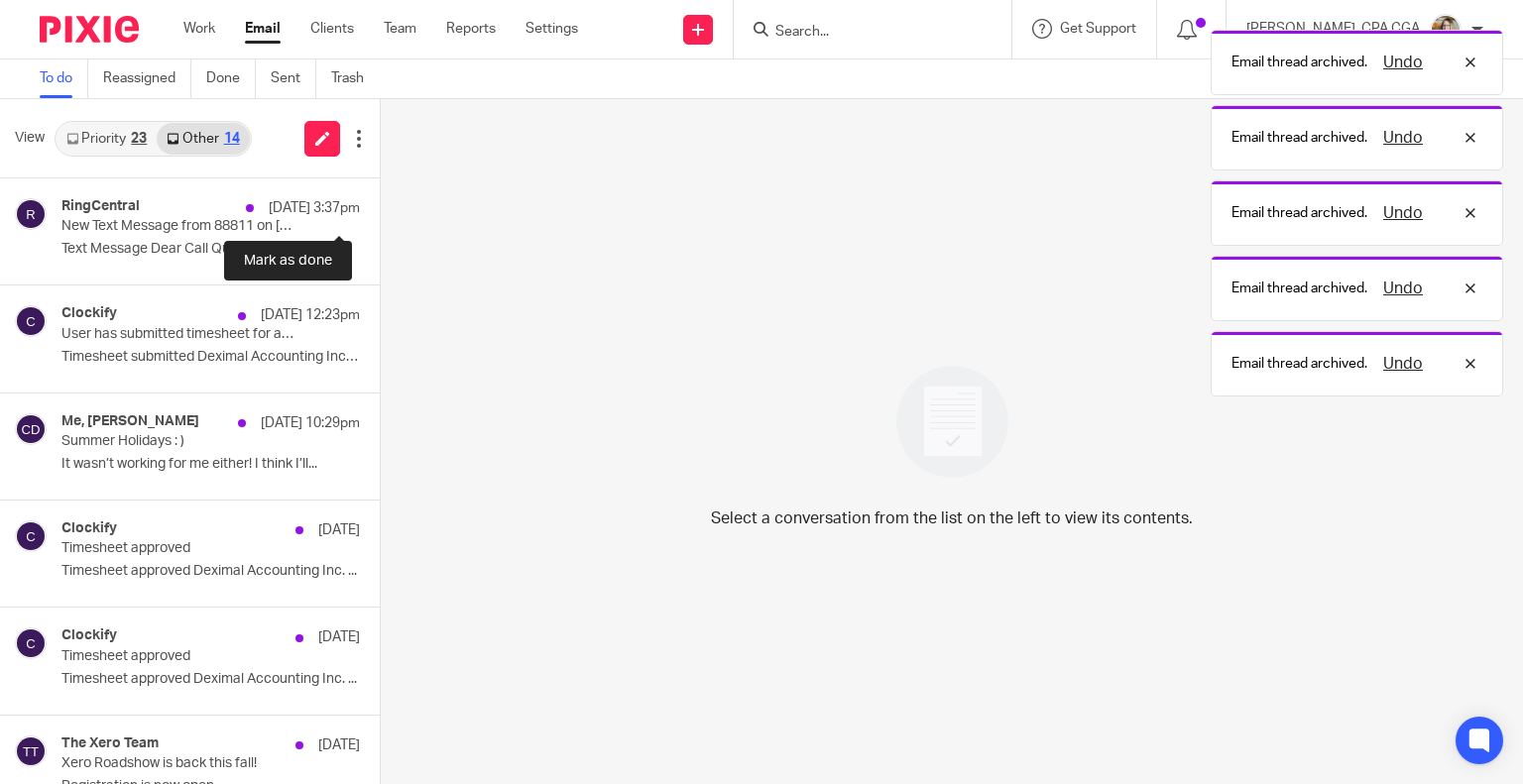 click at bounding box center (388, 204) 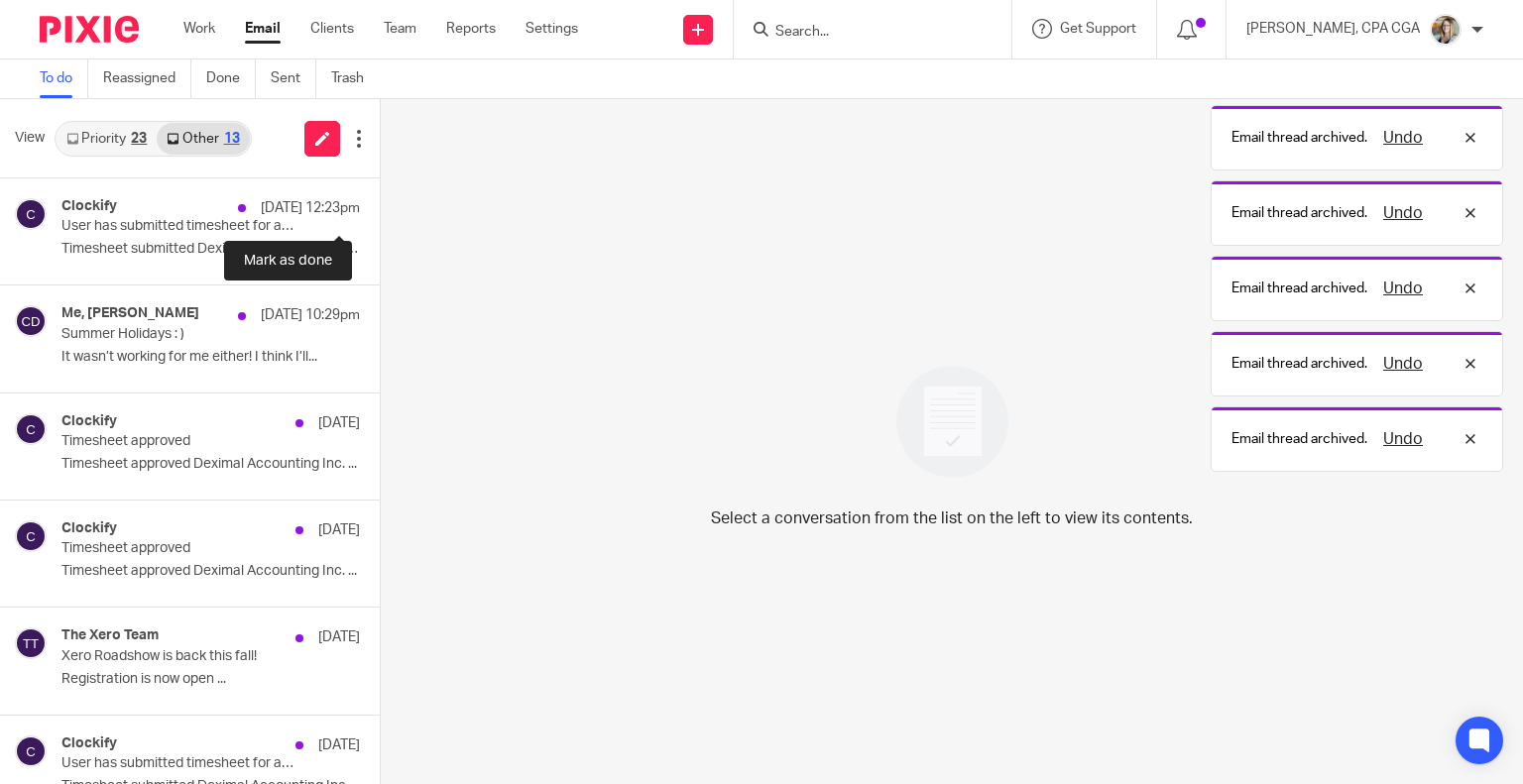 click at bounding box center (388, 204) 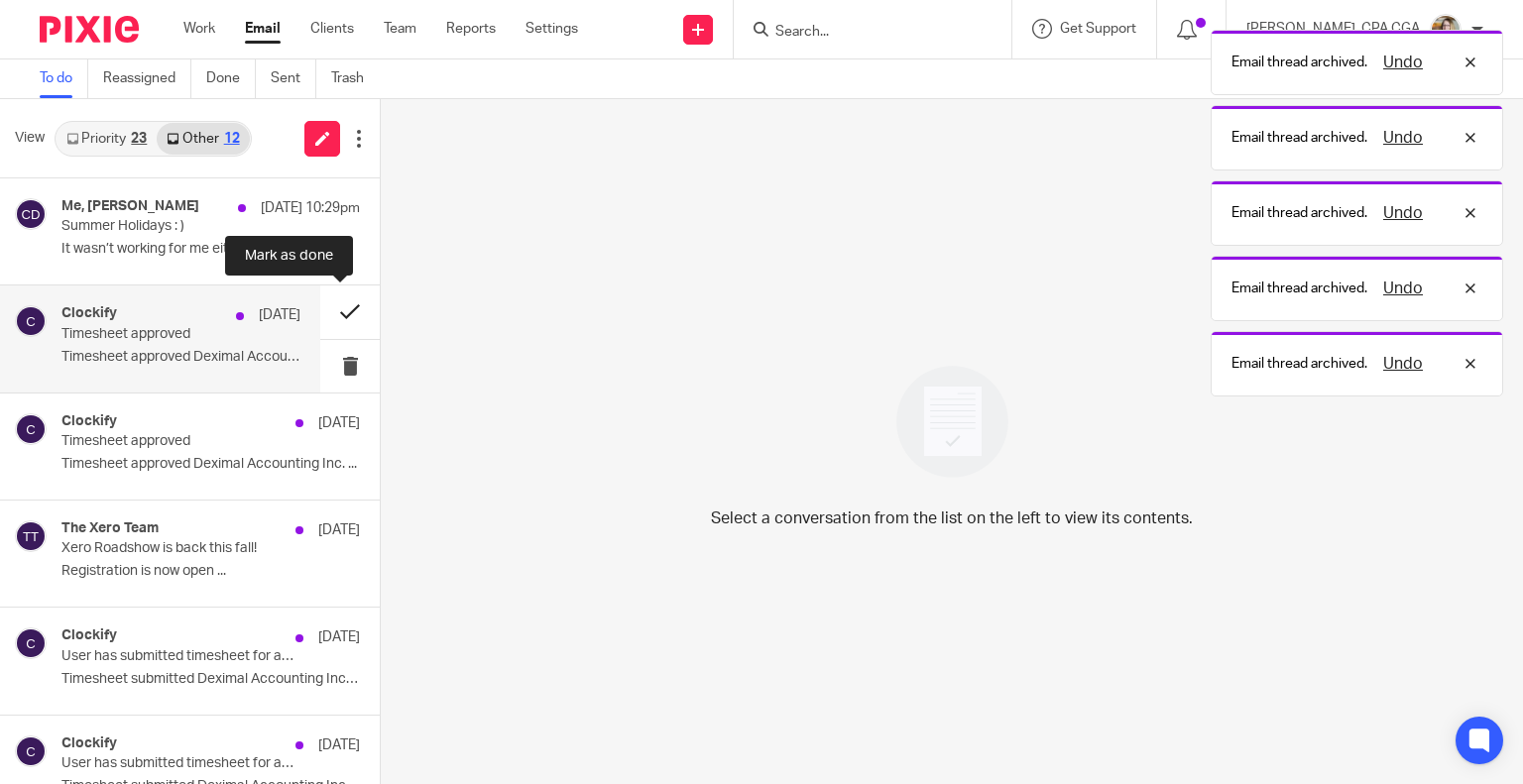 click at bounding box center (350, 311) 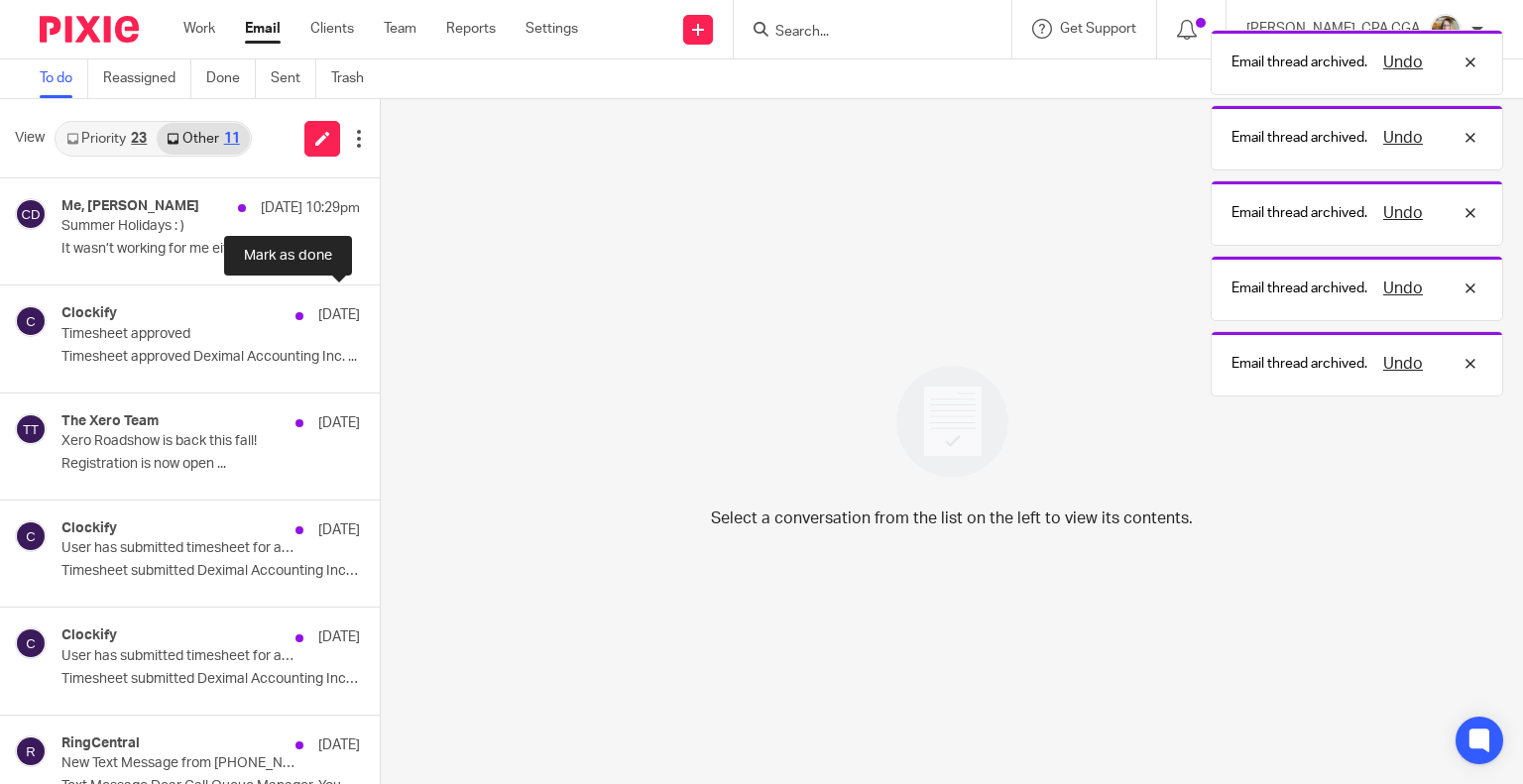 click at bounding box center [388, 311] 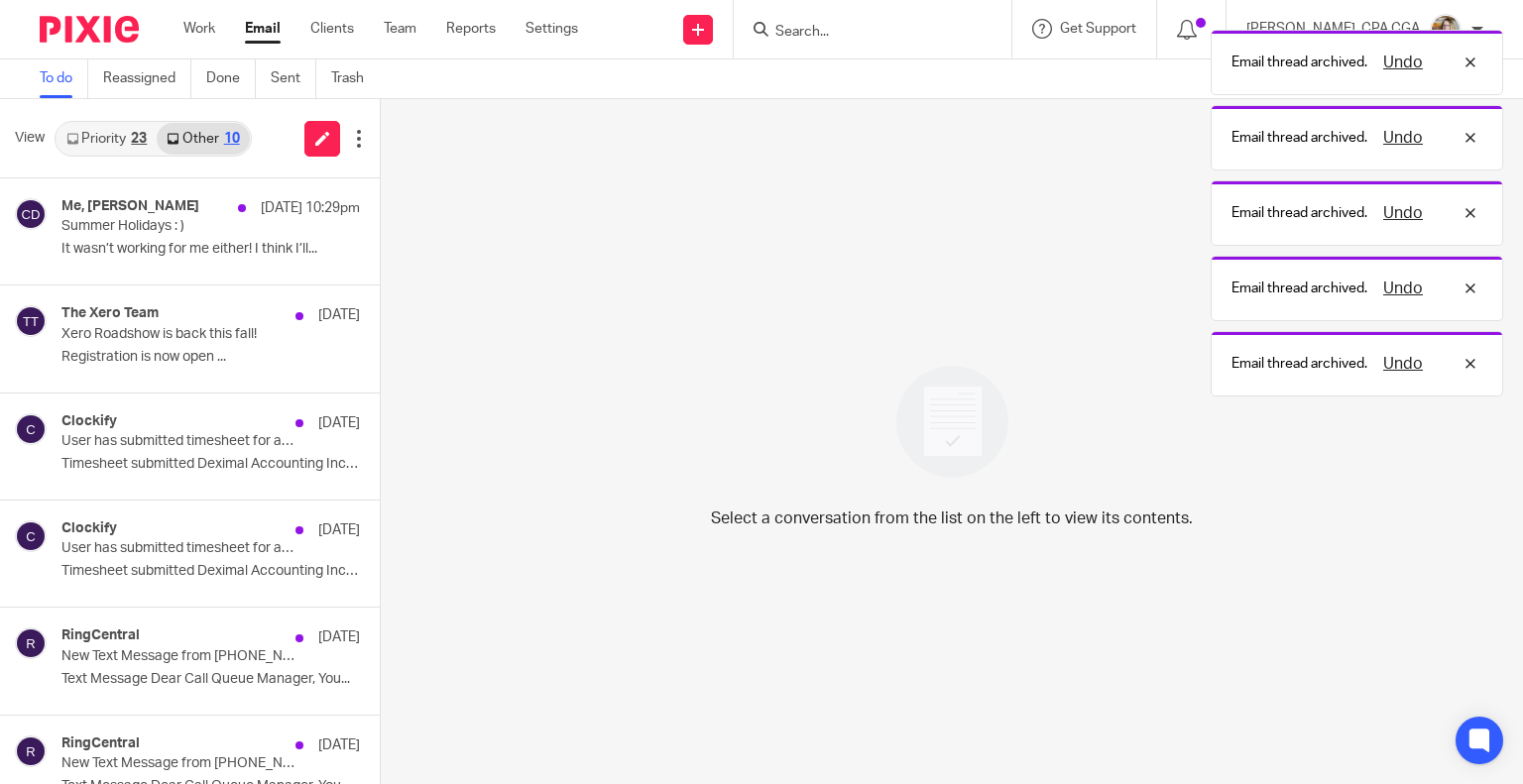 click at bounding box center [388, 311] 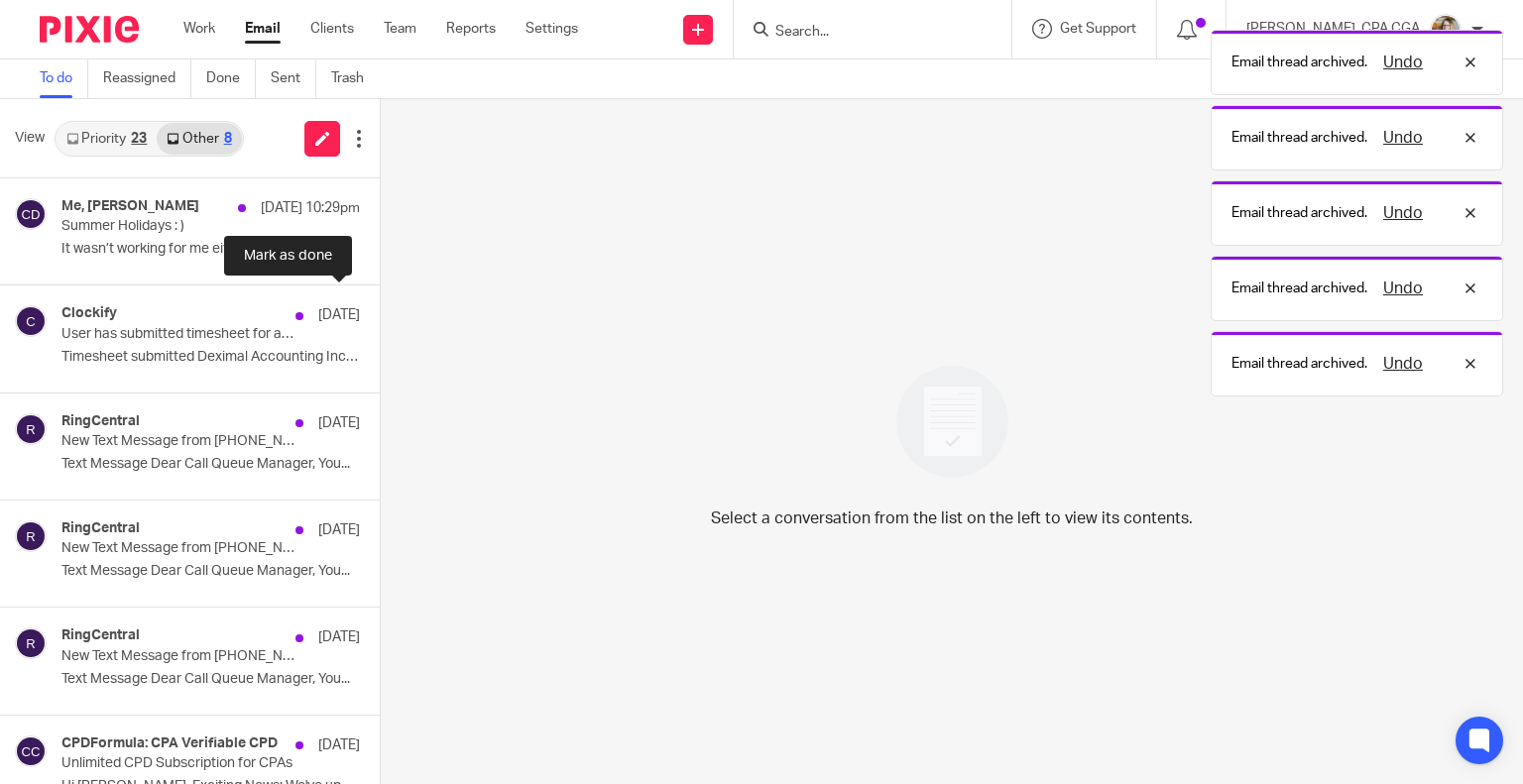 click at bounding box center [388, 311] 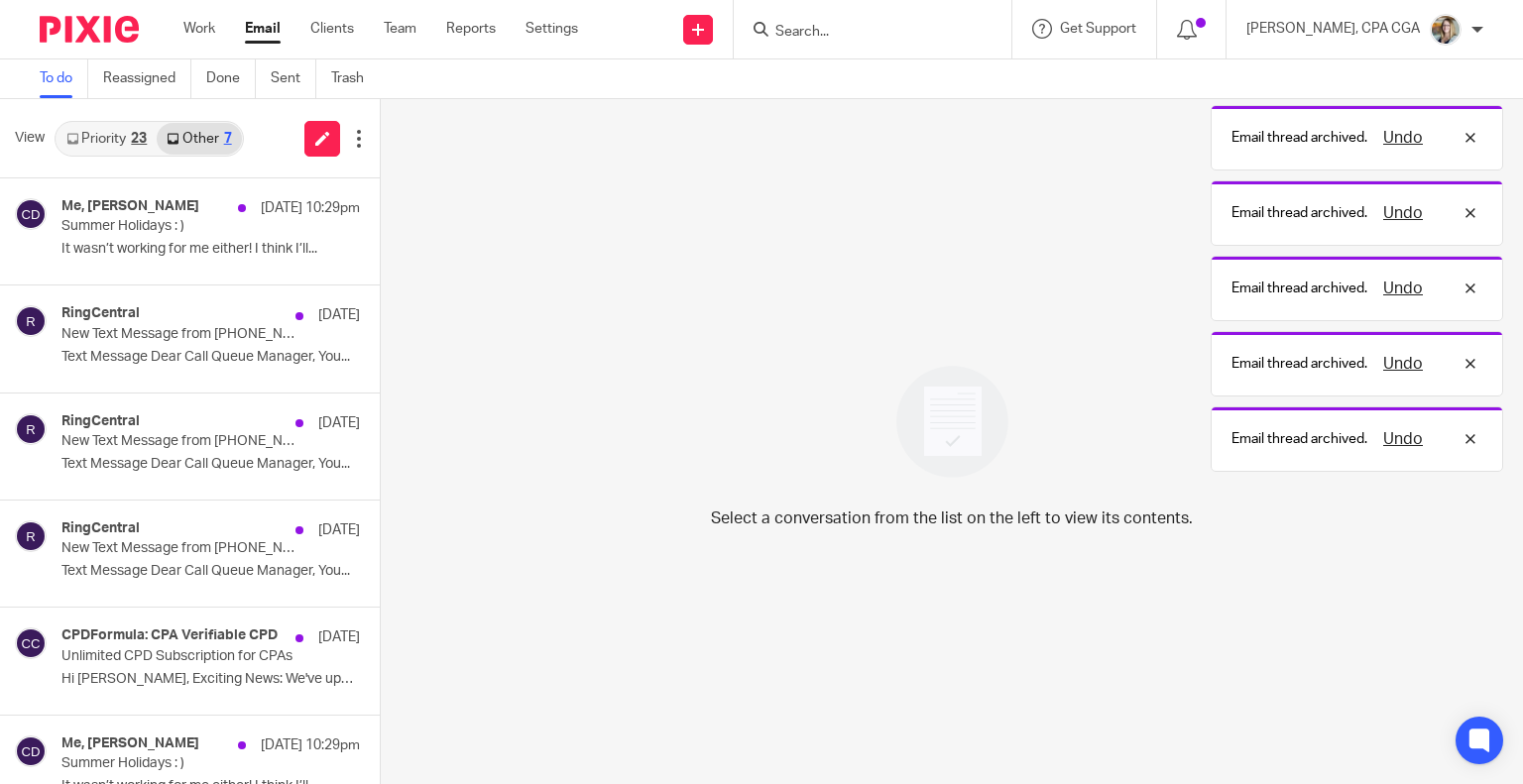 click at bounding box center [388, 311] 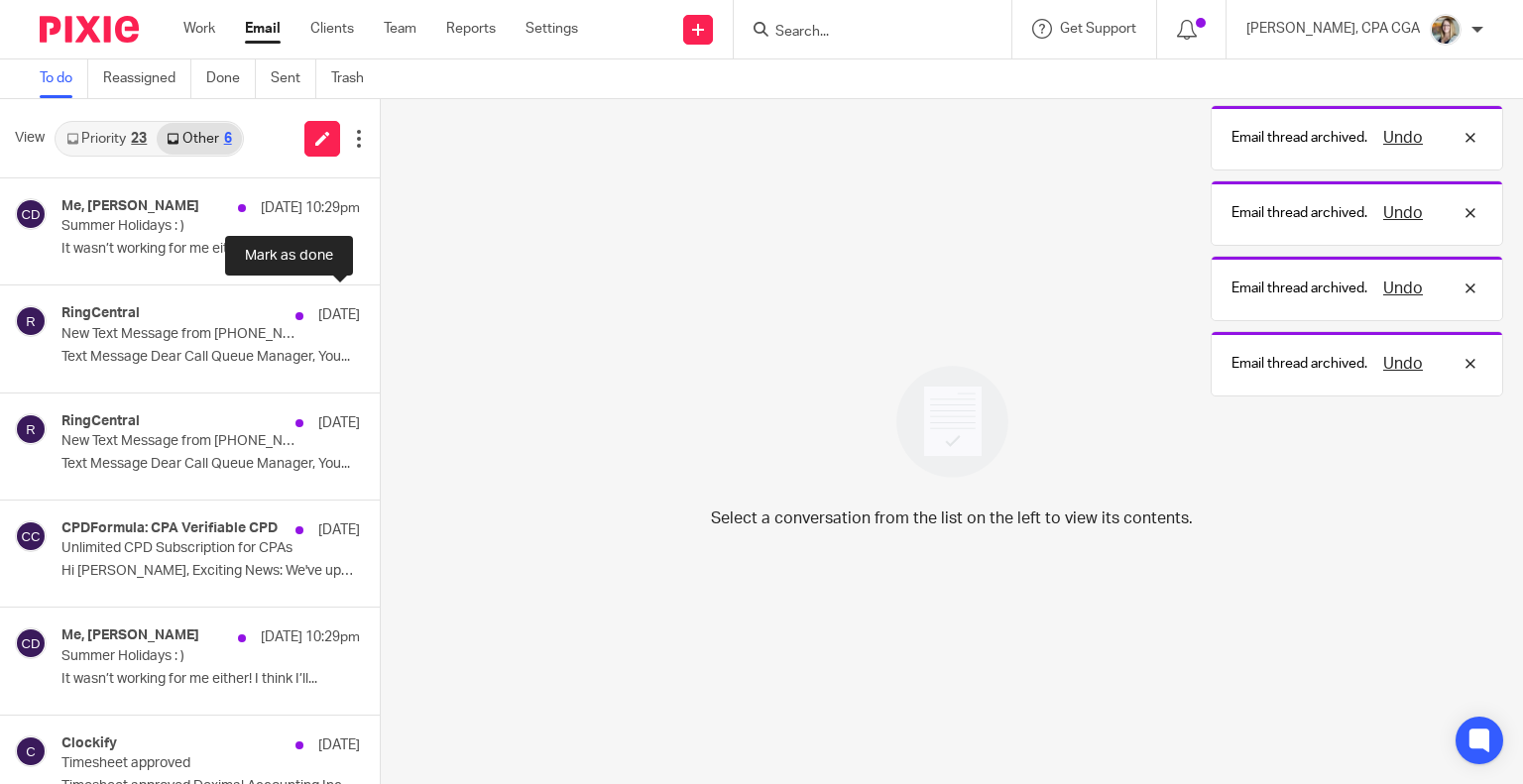 click at bounding box center [388, 311] 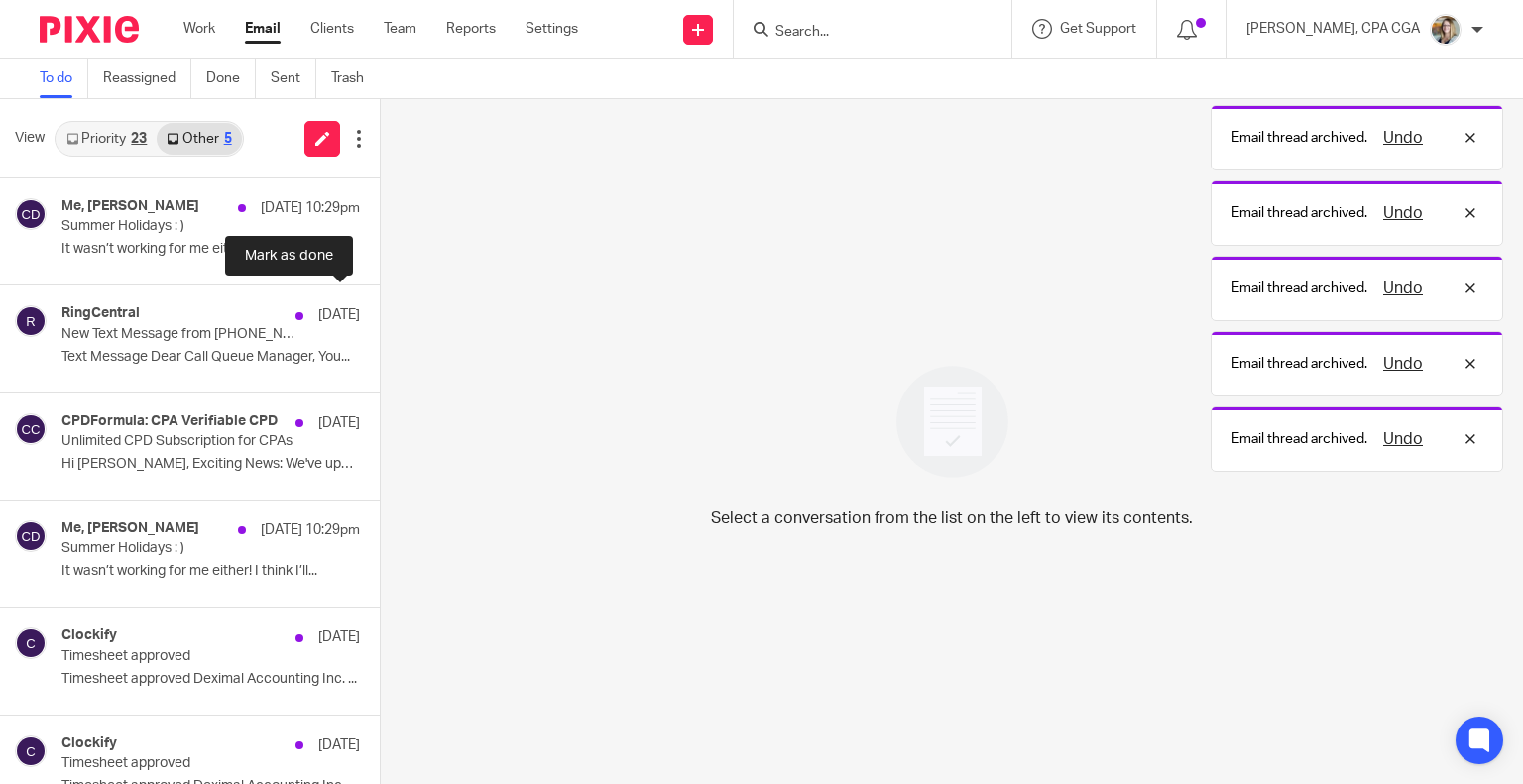 click at bounding box center [388, 311] 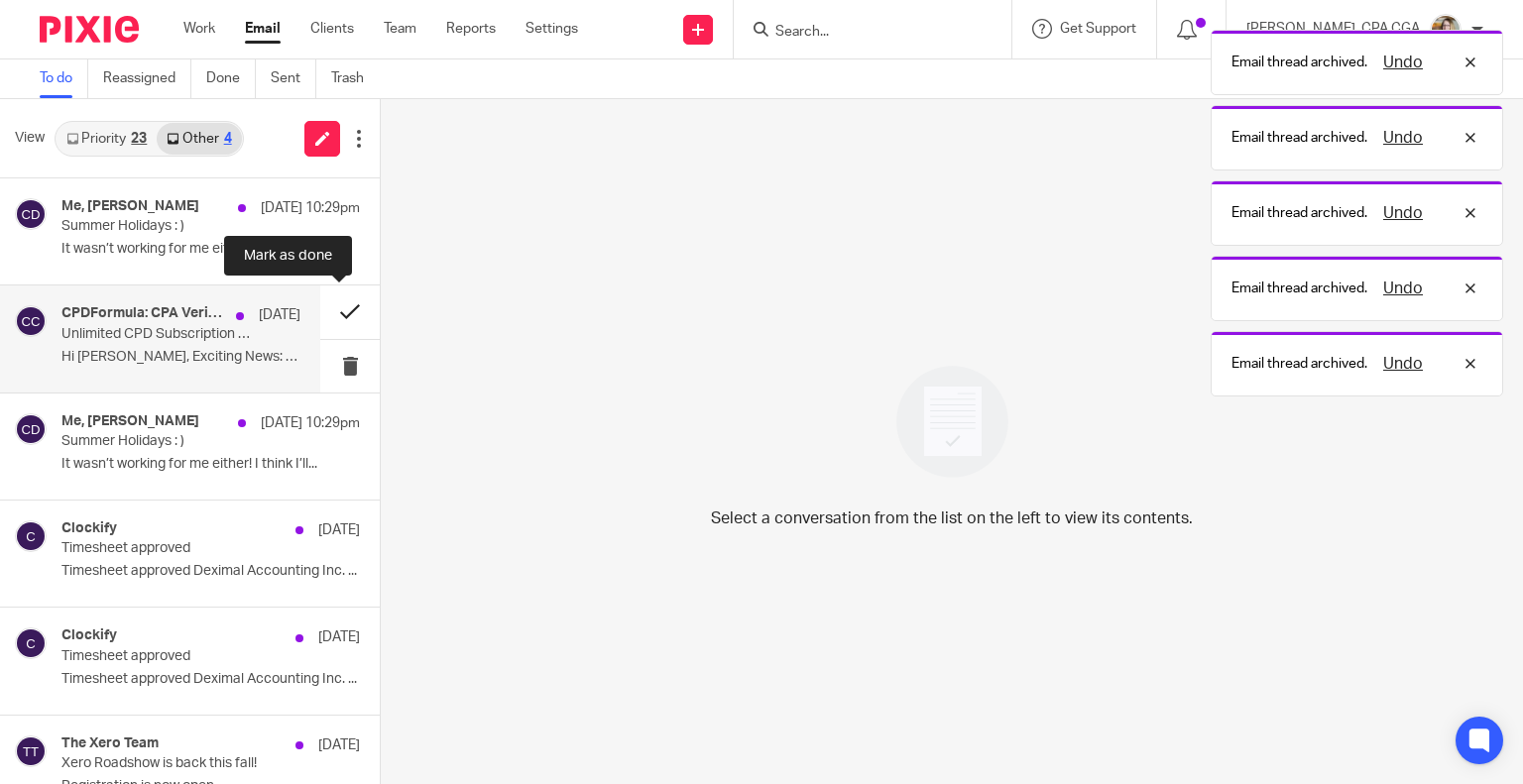 click at bounding box center (350, 311) 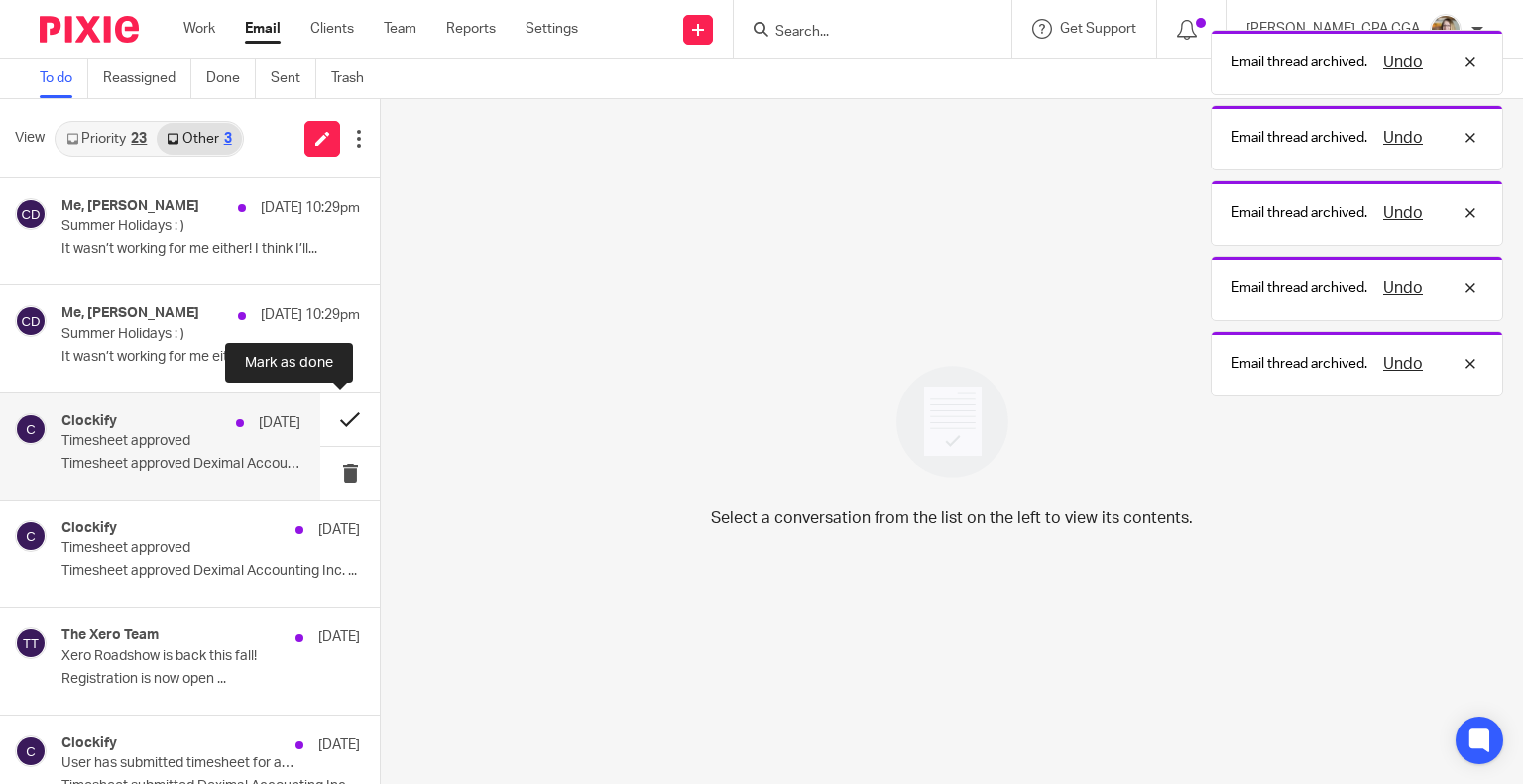 click at bounding box center (350, 419) 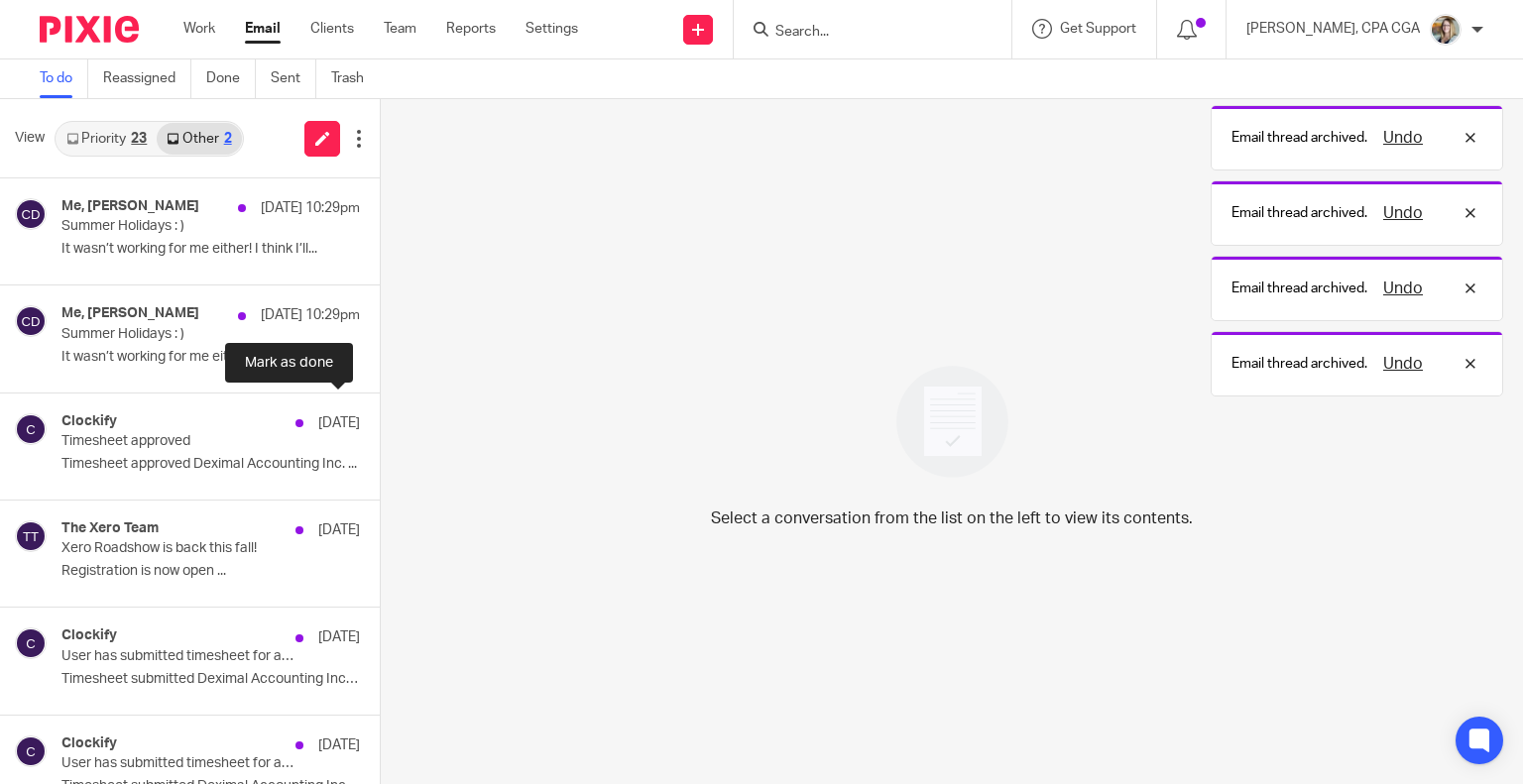 click at bounding box center [388, 419] 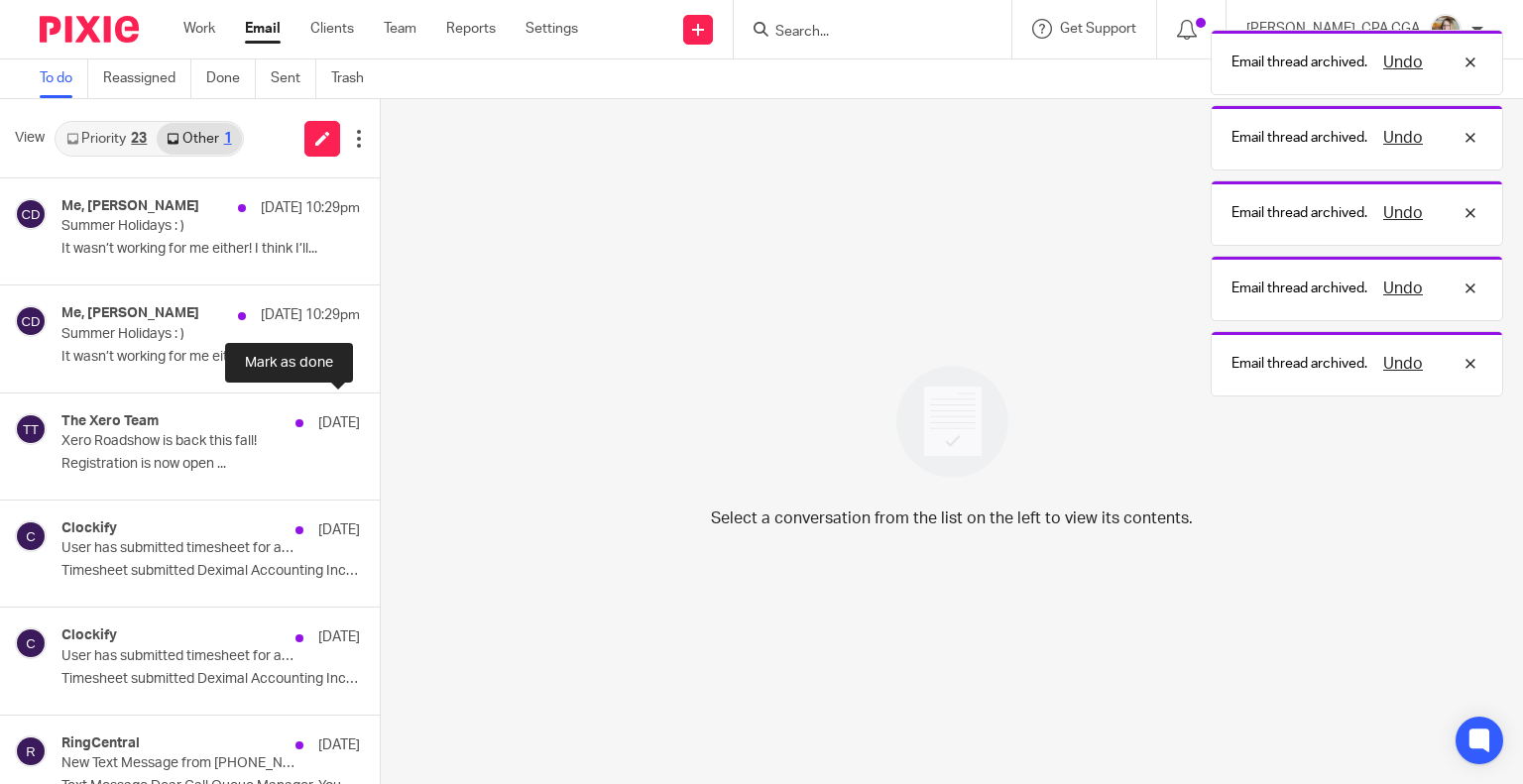 click at bounding box center (388, 419) 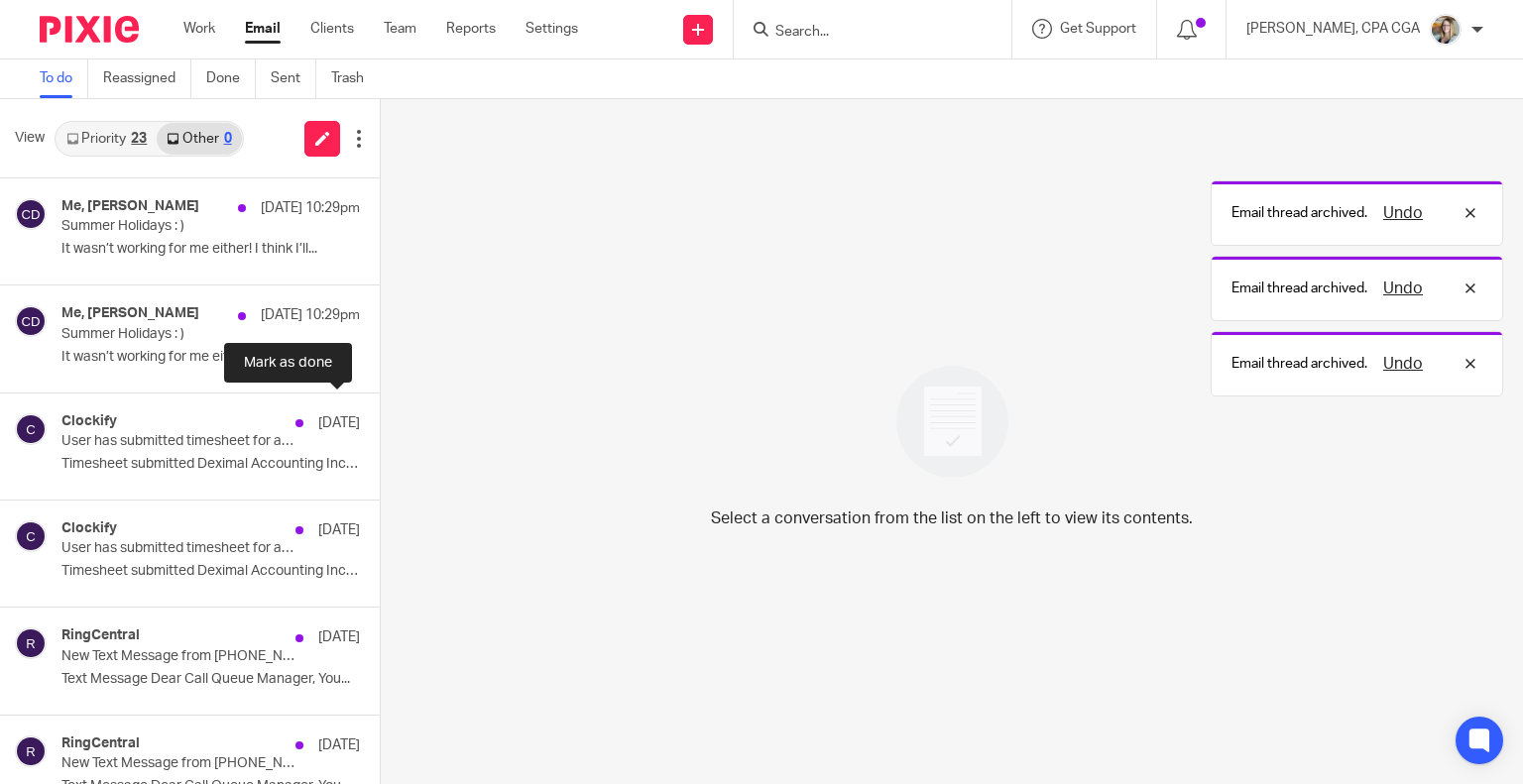 click at bounding box center (388, 419) 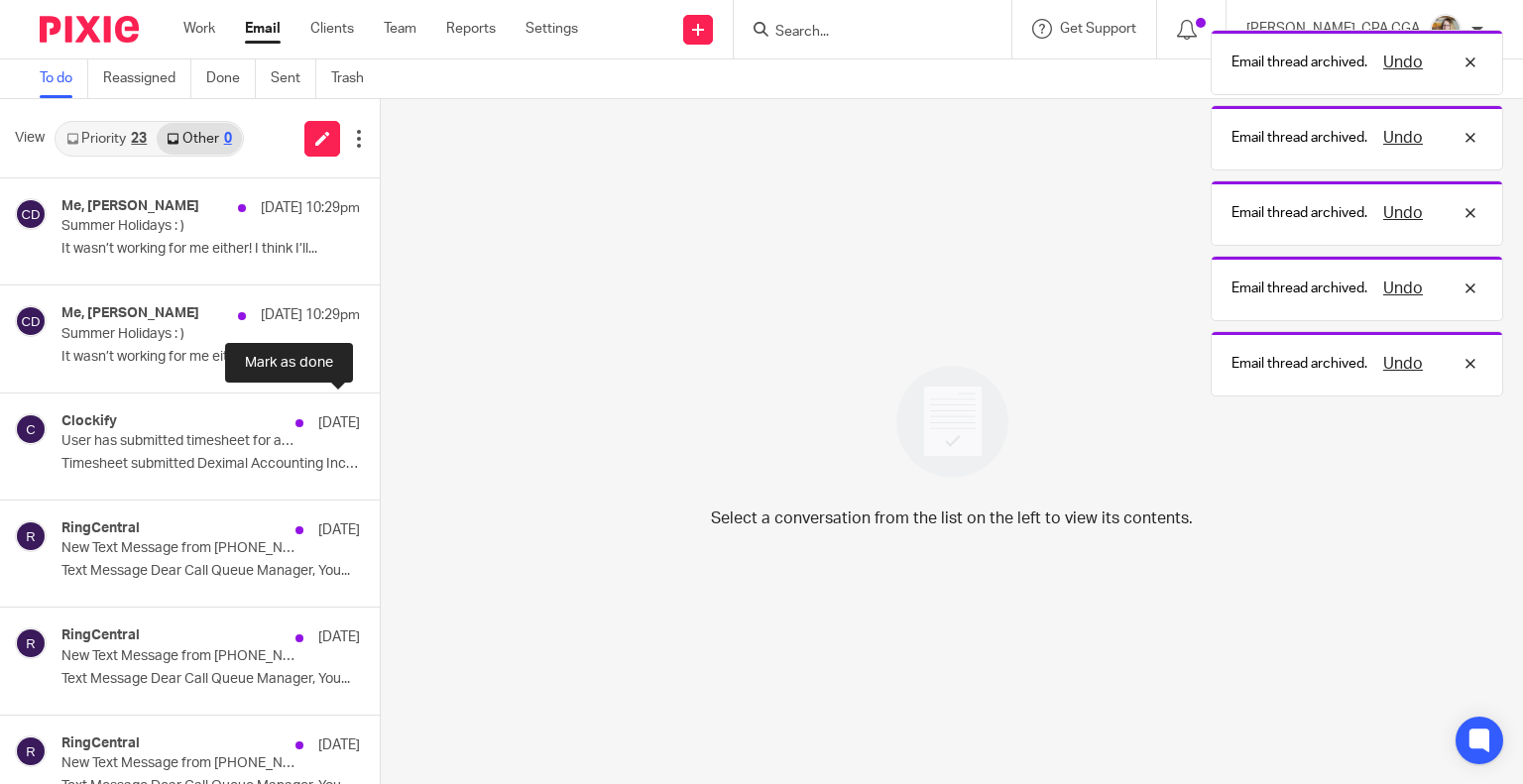 click at bounding box center [388, 419] 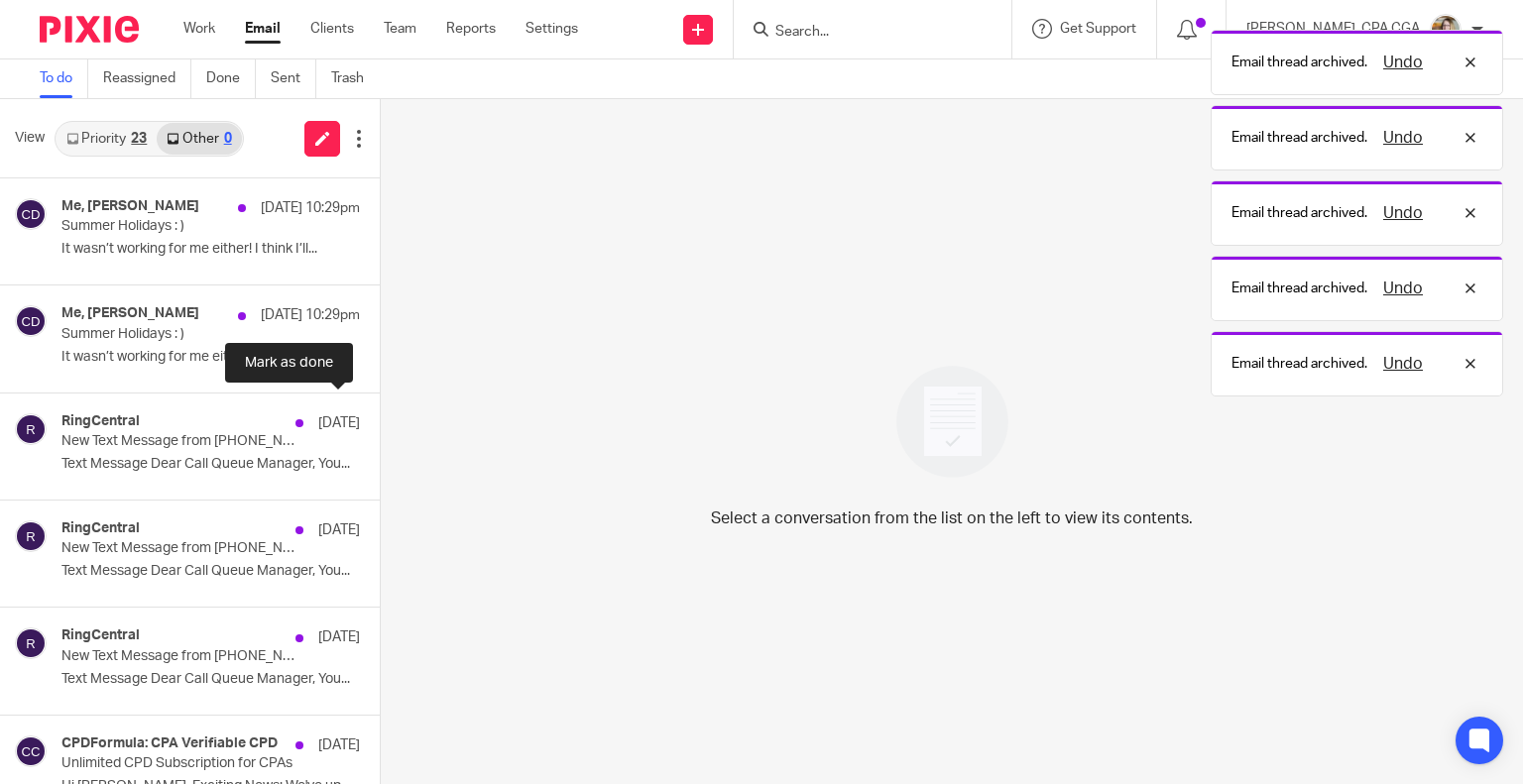 click at bounding box center (388, 419) 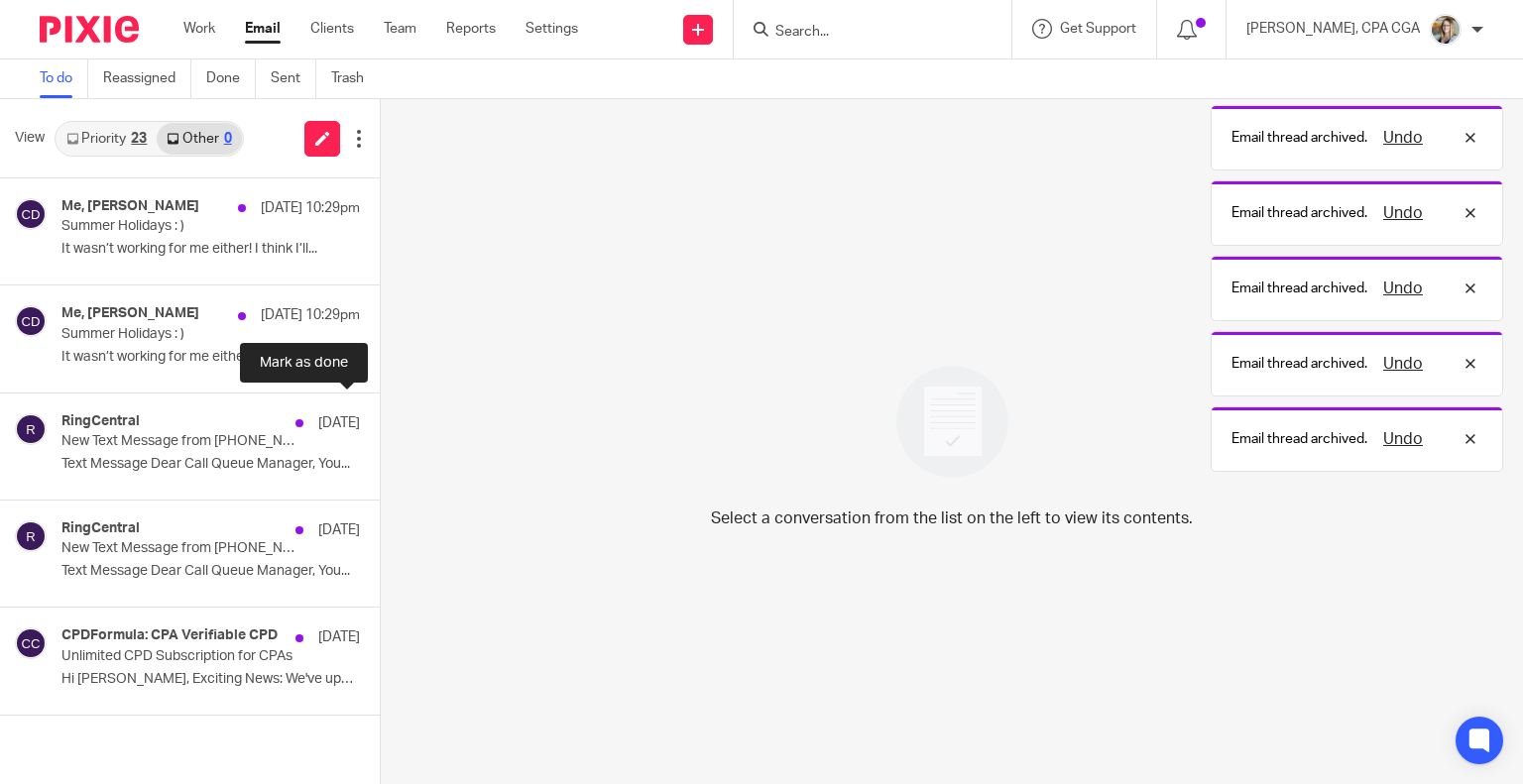click at bounding box center [388, 419] 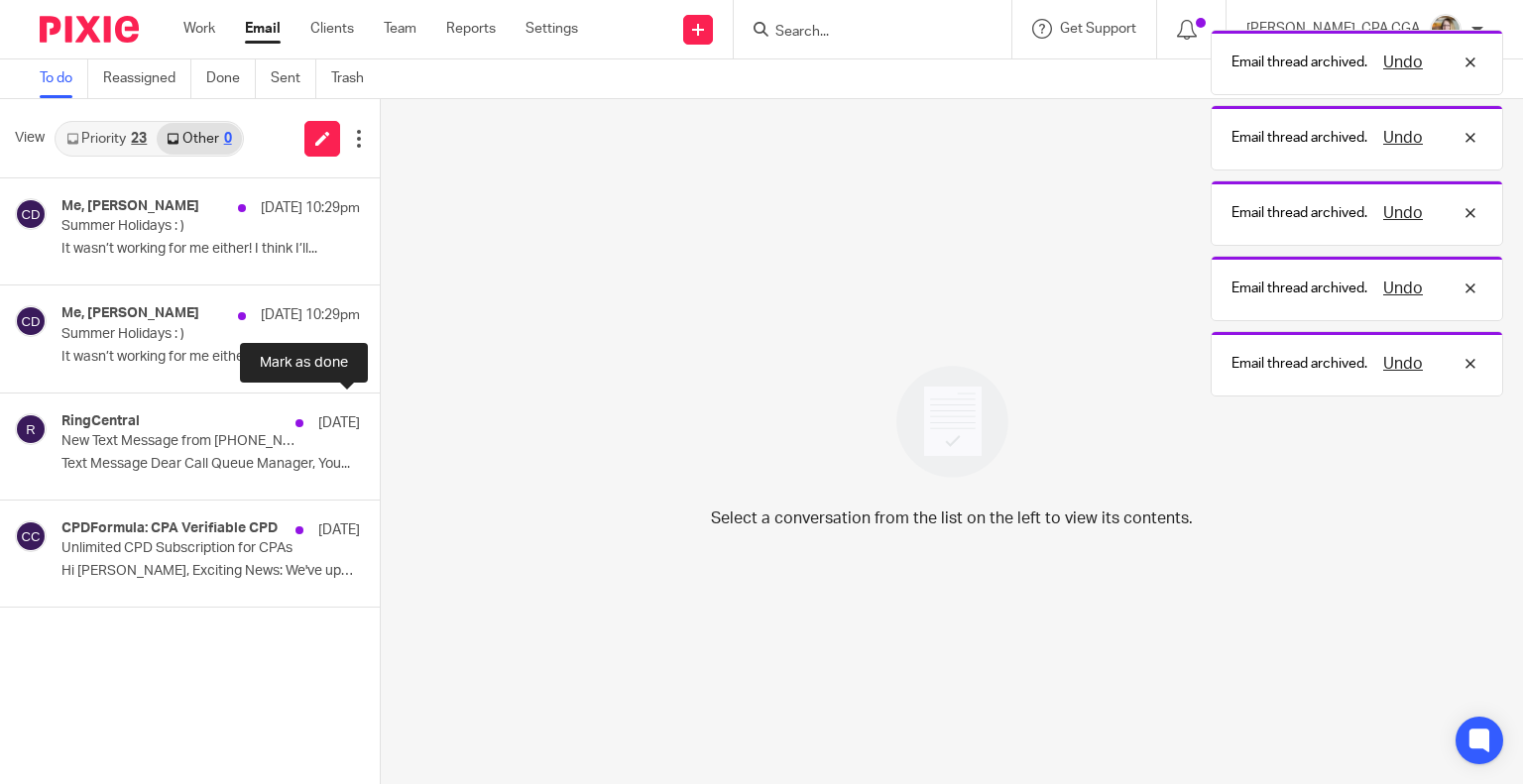 click at bounding box center [388, 419] 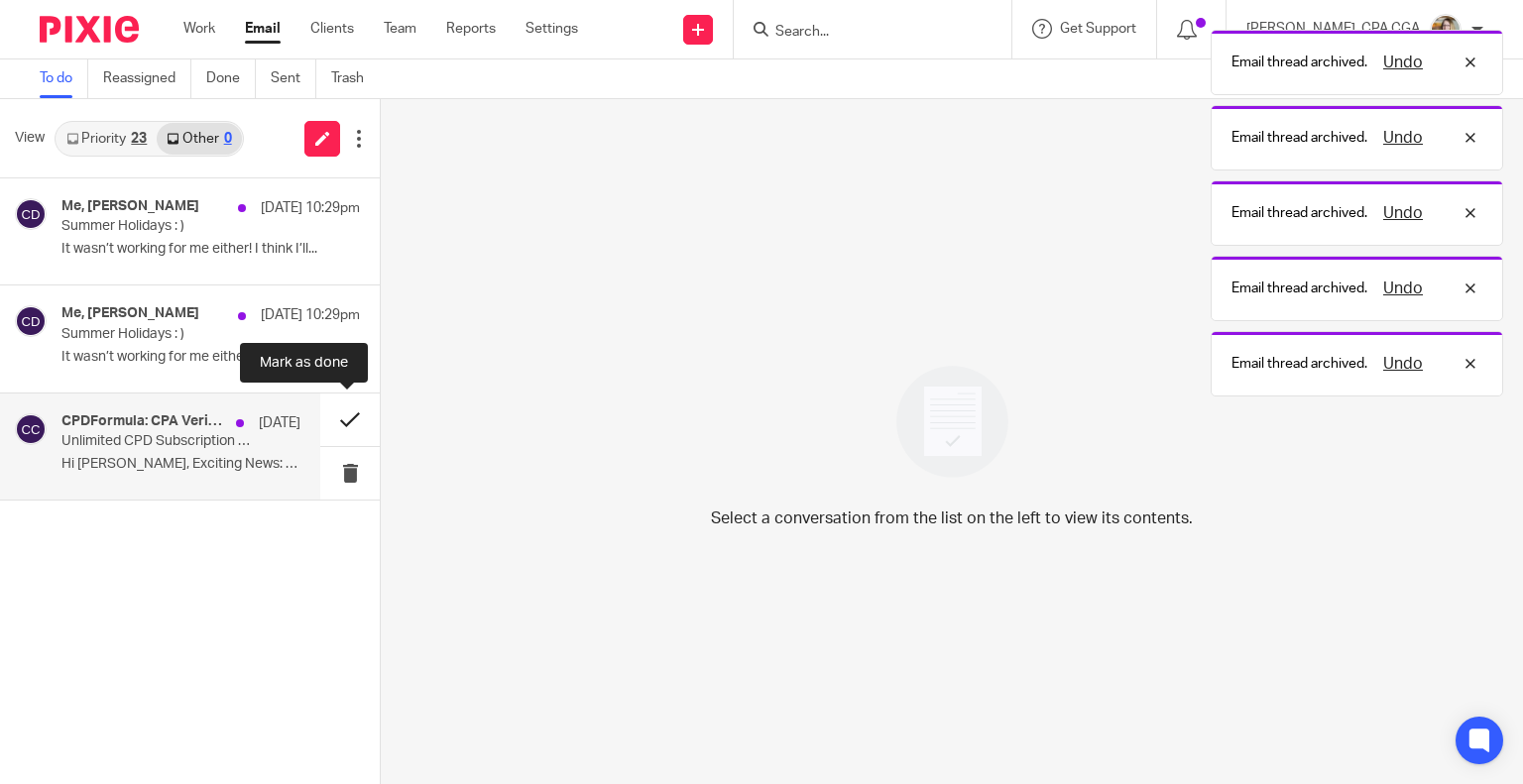 click at bounding box center [350, 419] 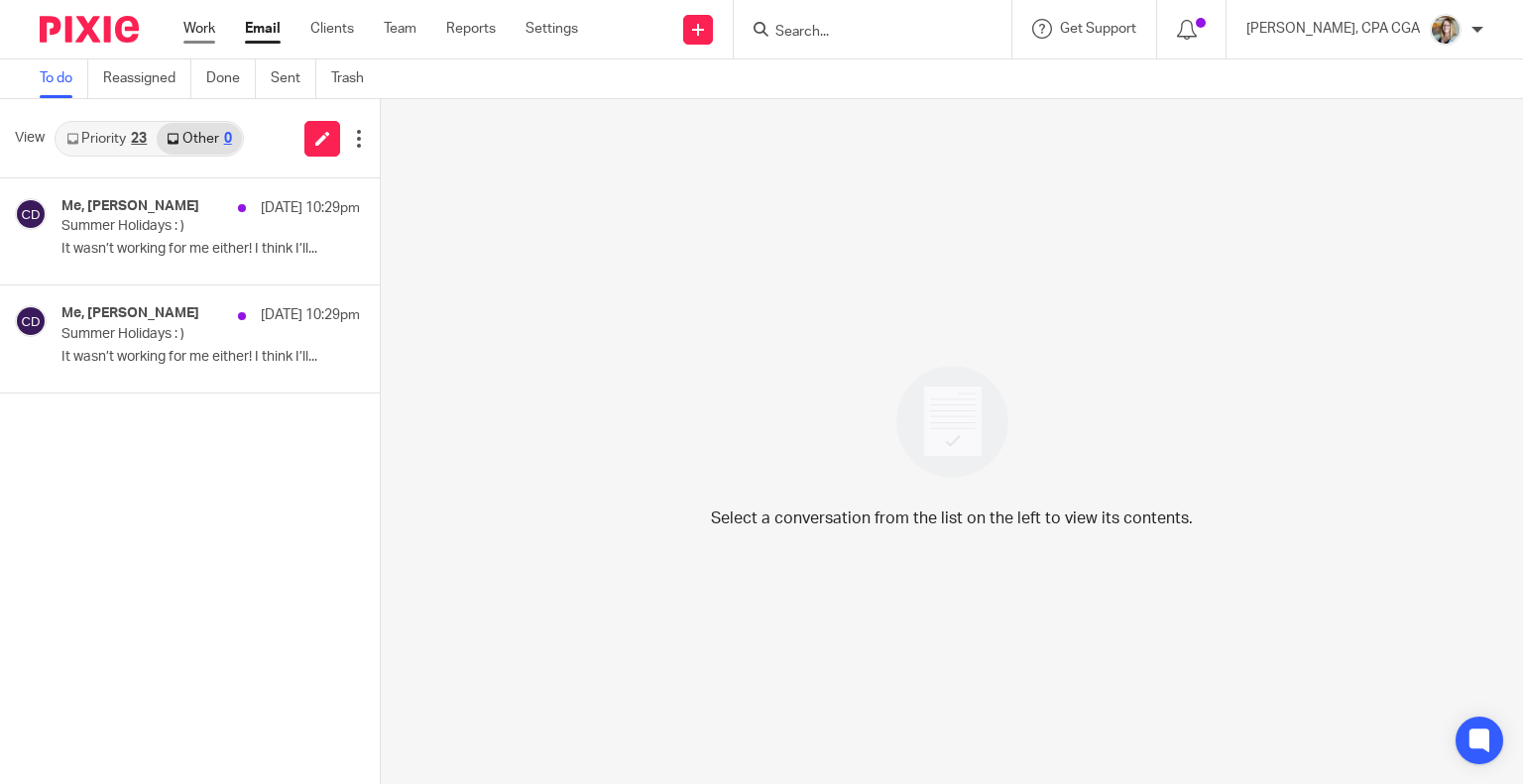 click on "Work" at bounding box center [199, 29] 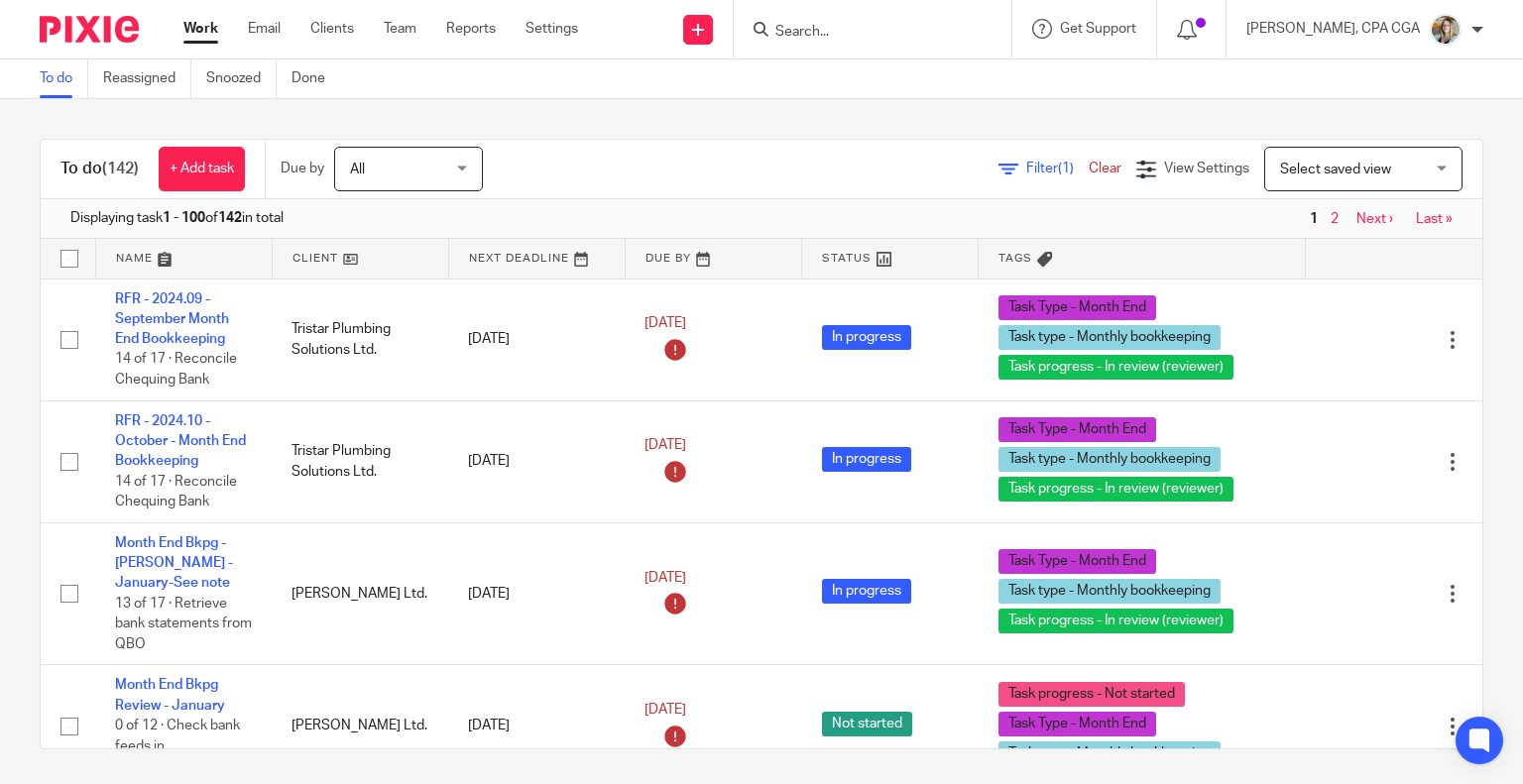 scroll, scrollTop: 0, scrollLeft: 0, axis: both 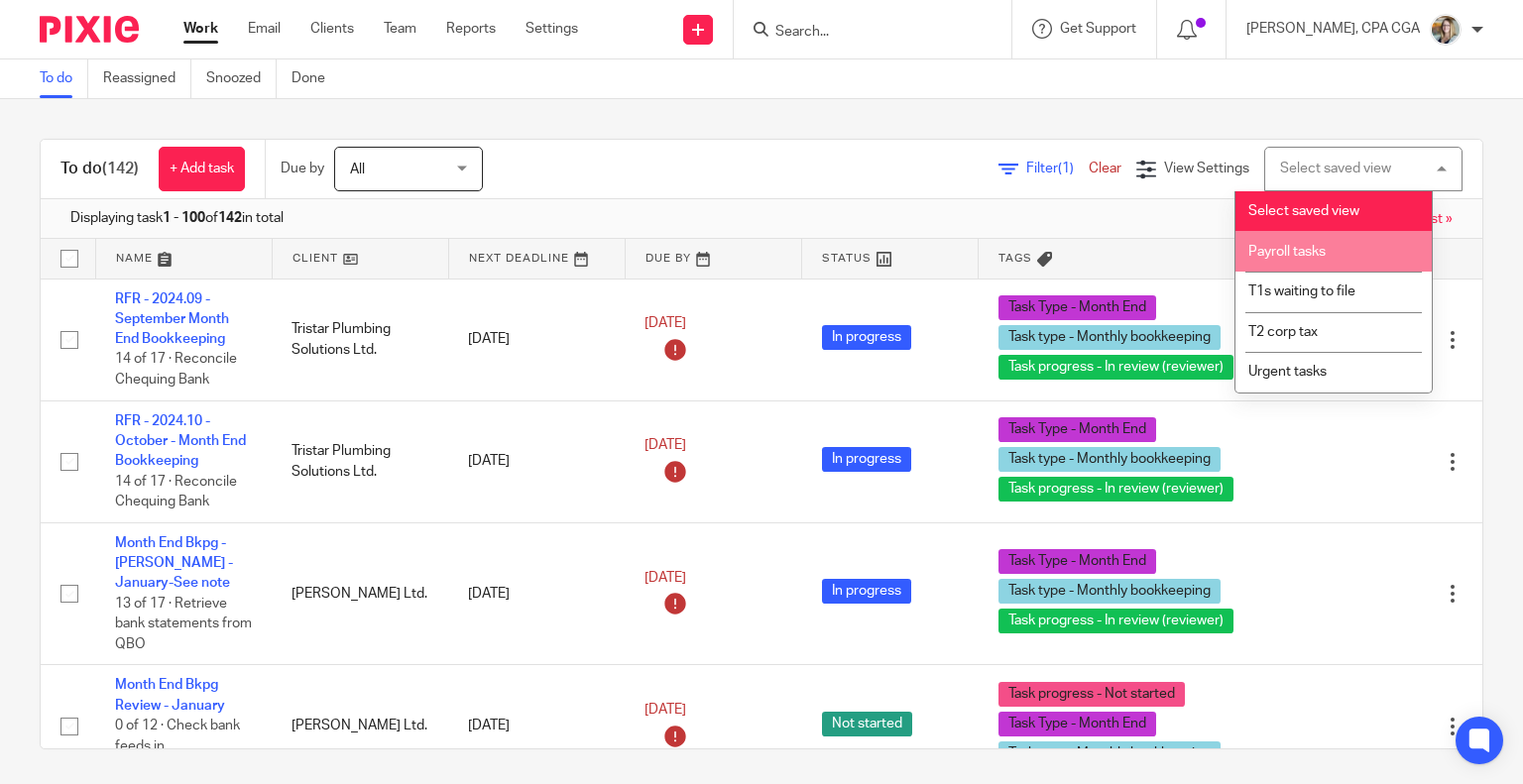 click on "Payroll tasks" at bounding box center [1334, 251] 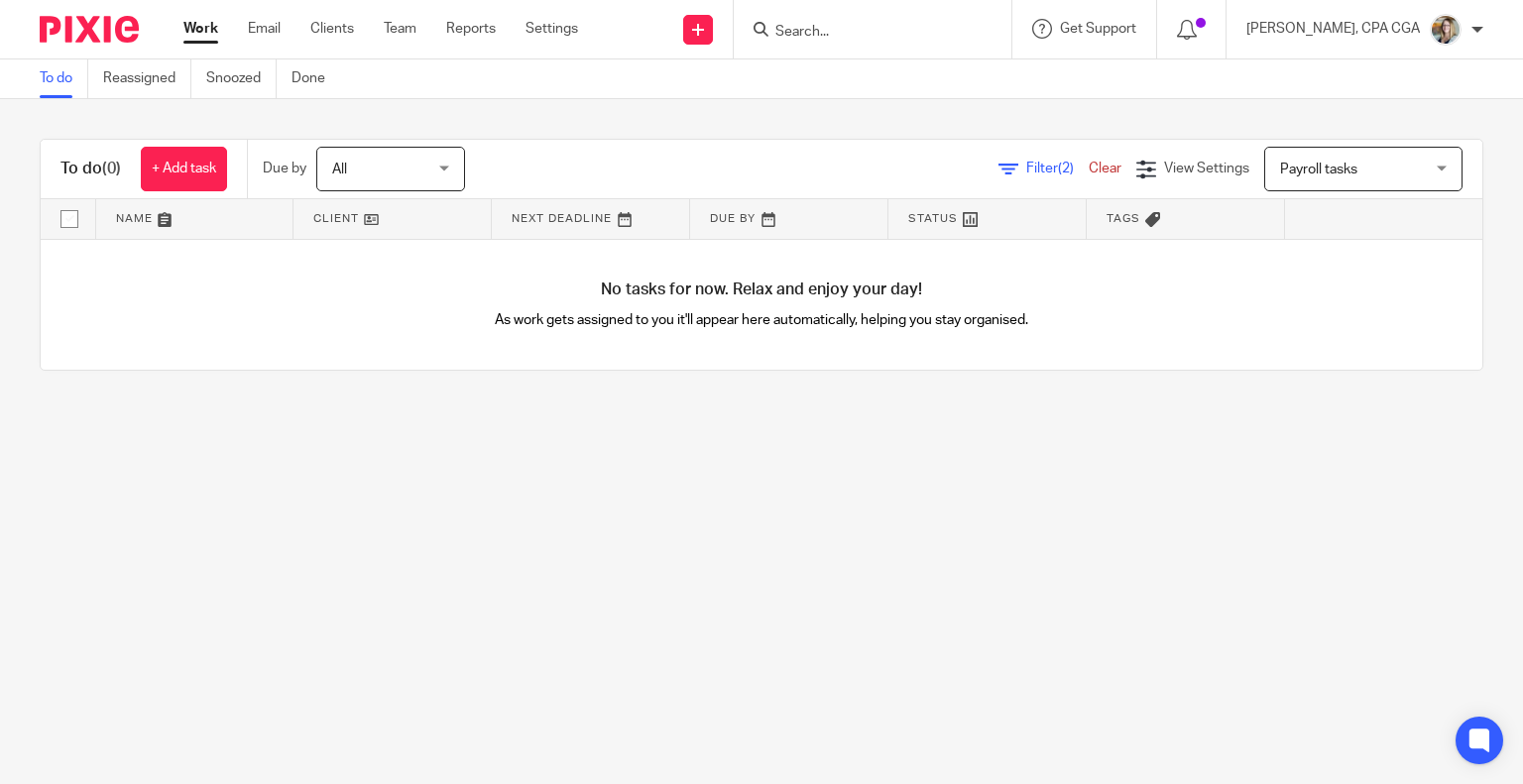 scroll, scrollTop: 0, scrollLeft: 0, axis: both 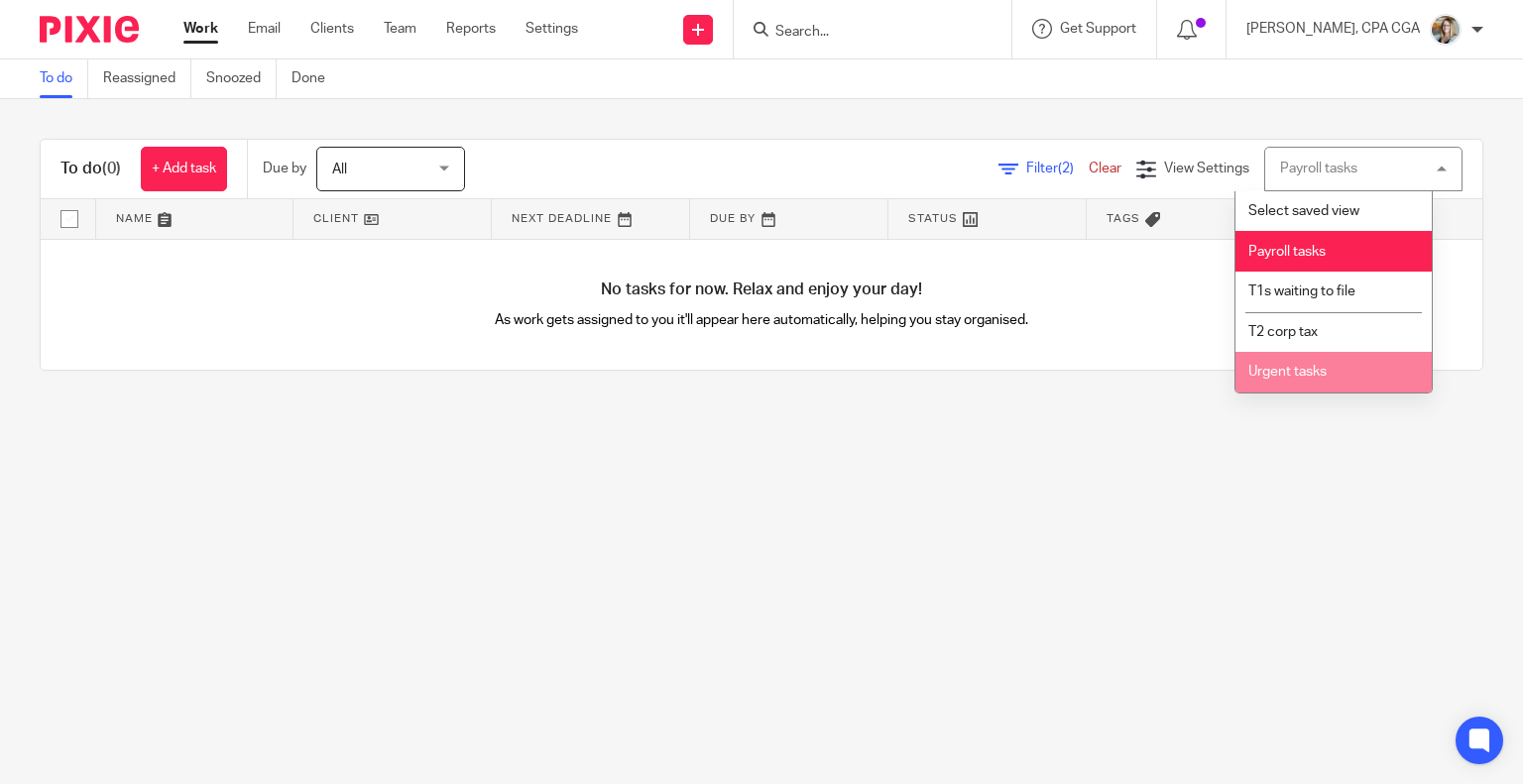 click on "Urgent tasks" at bounding box center (1334, 372) 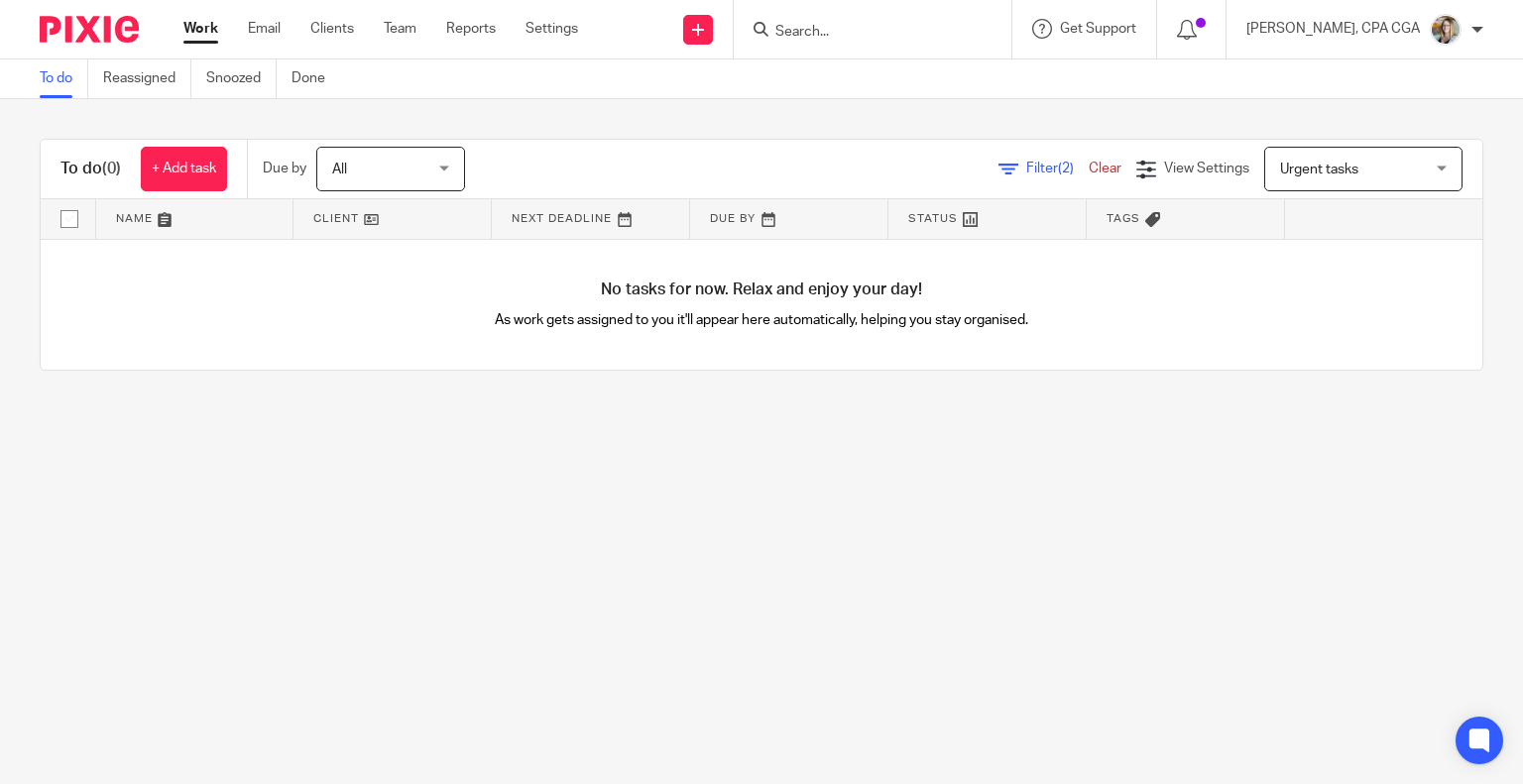 scroll, scrollTop: 0, scrollLeft: 0, axis: both 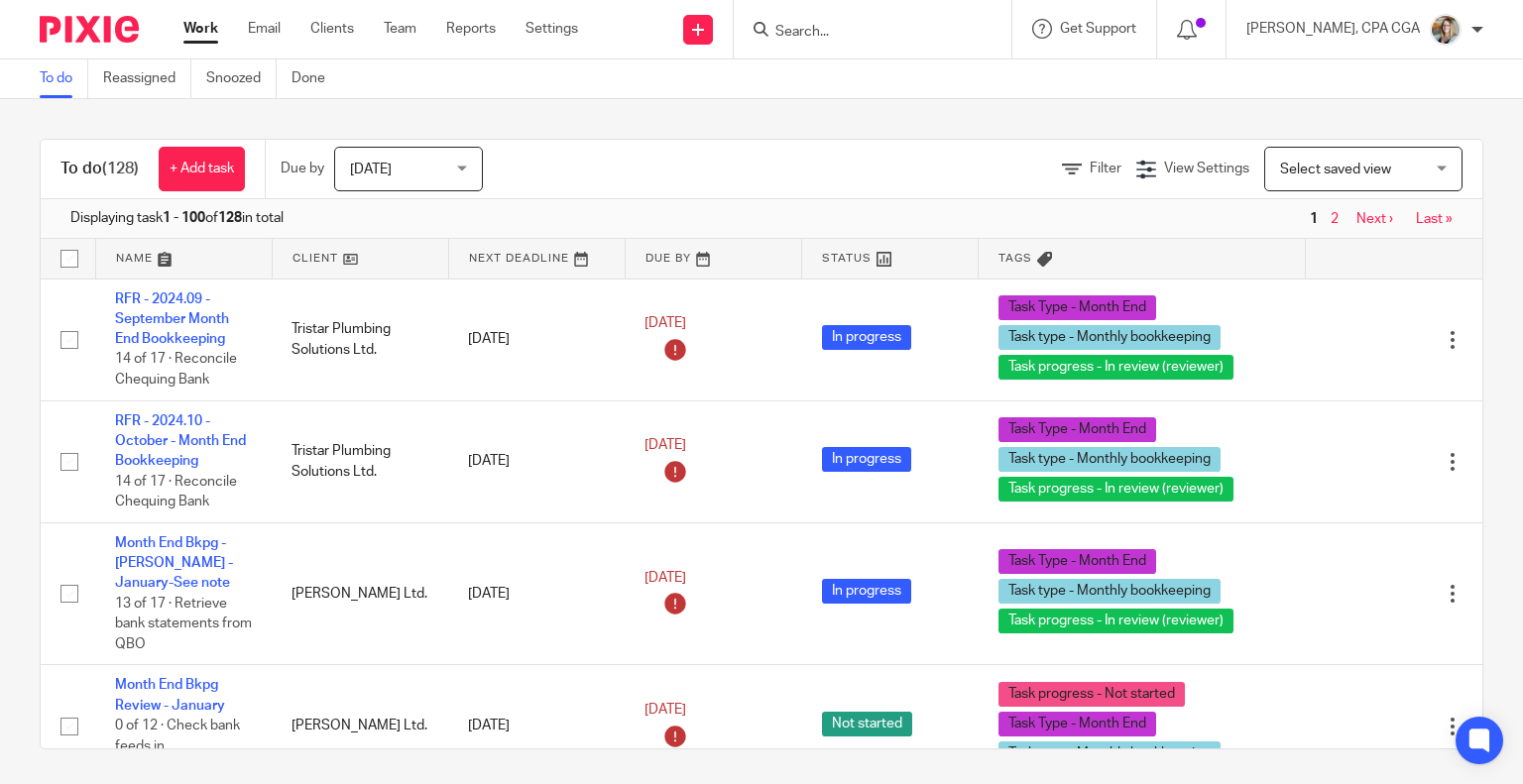click on "[DATE]" at bounding box center (403, 168) 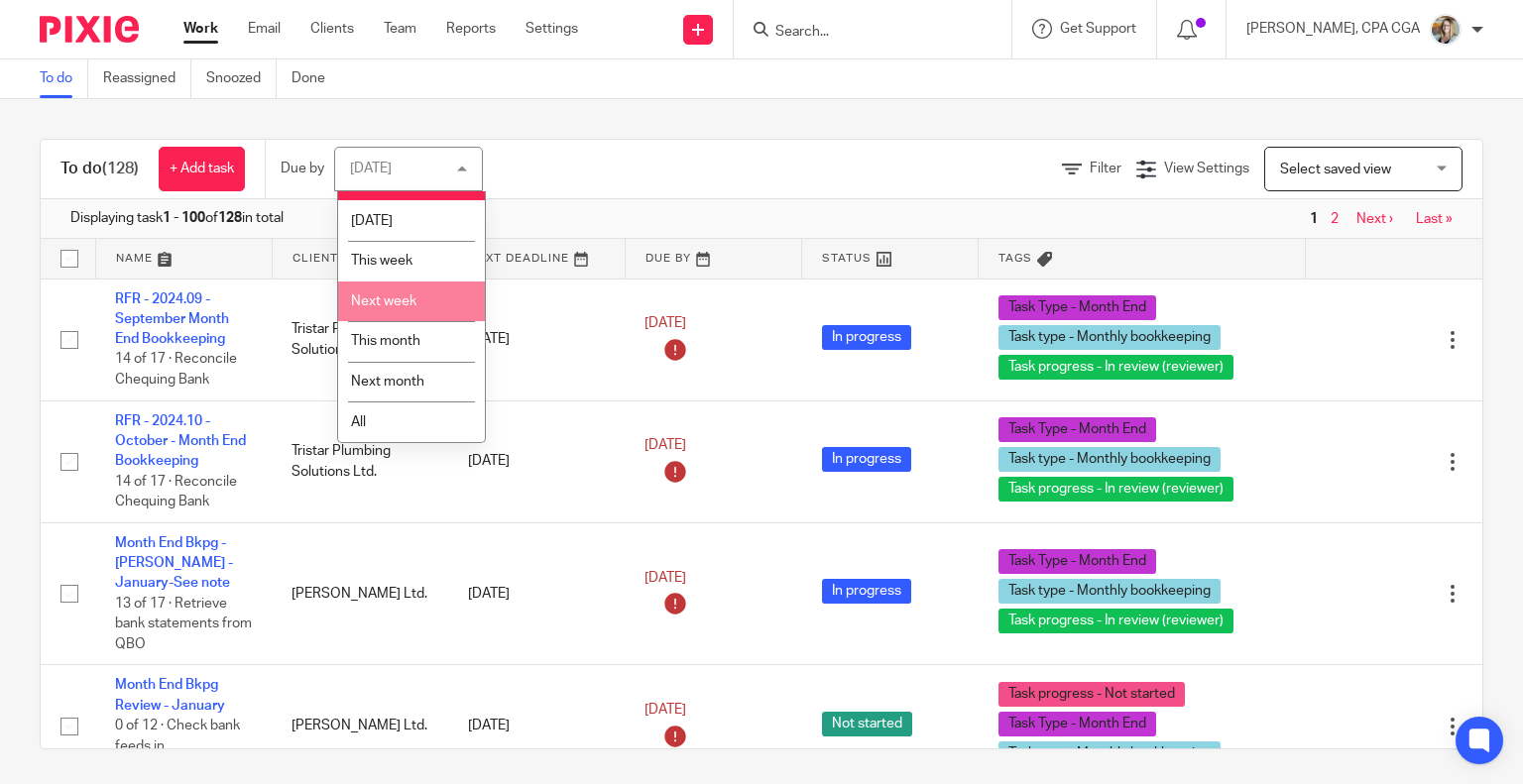 scroll, scrollTop: 34, scrollLeft: 0, axis: vertical 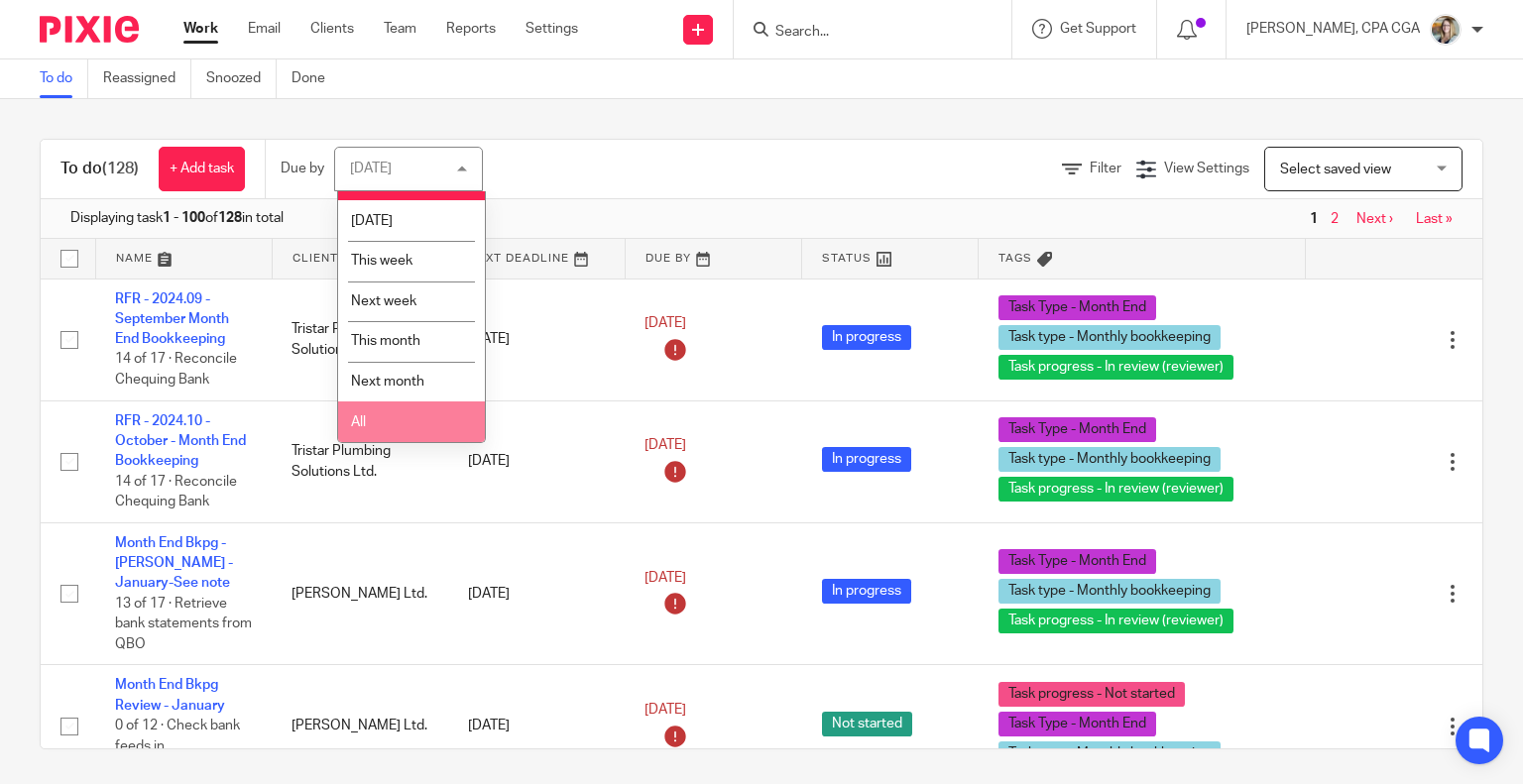 click on "All" at bounding box center (411, 421) 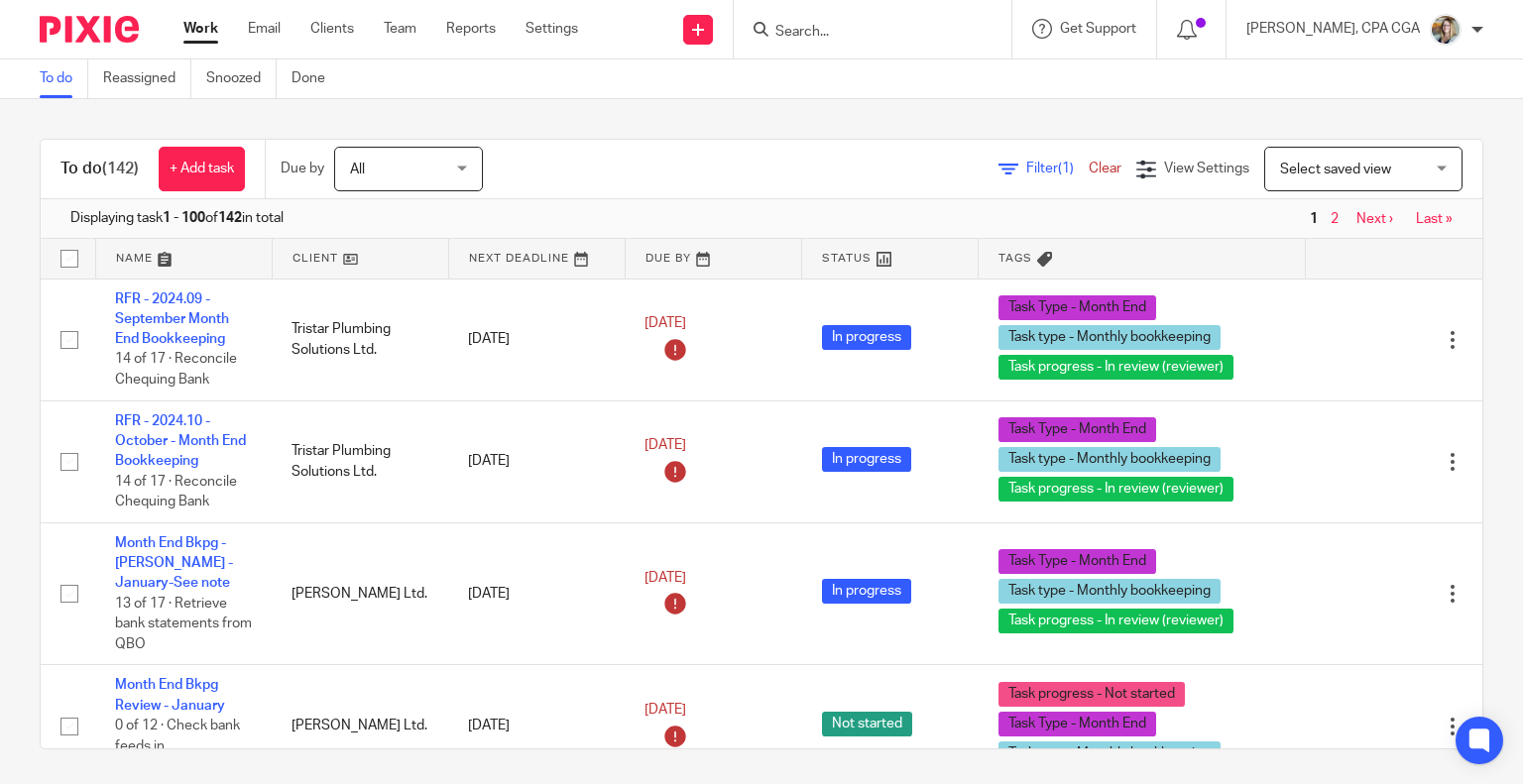 scroll, scrollTop: 0, scrollLeft: 0, axis: both 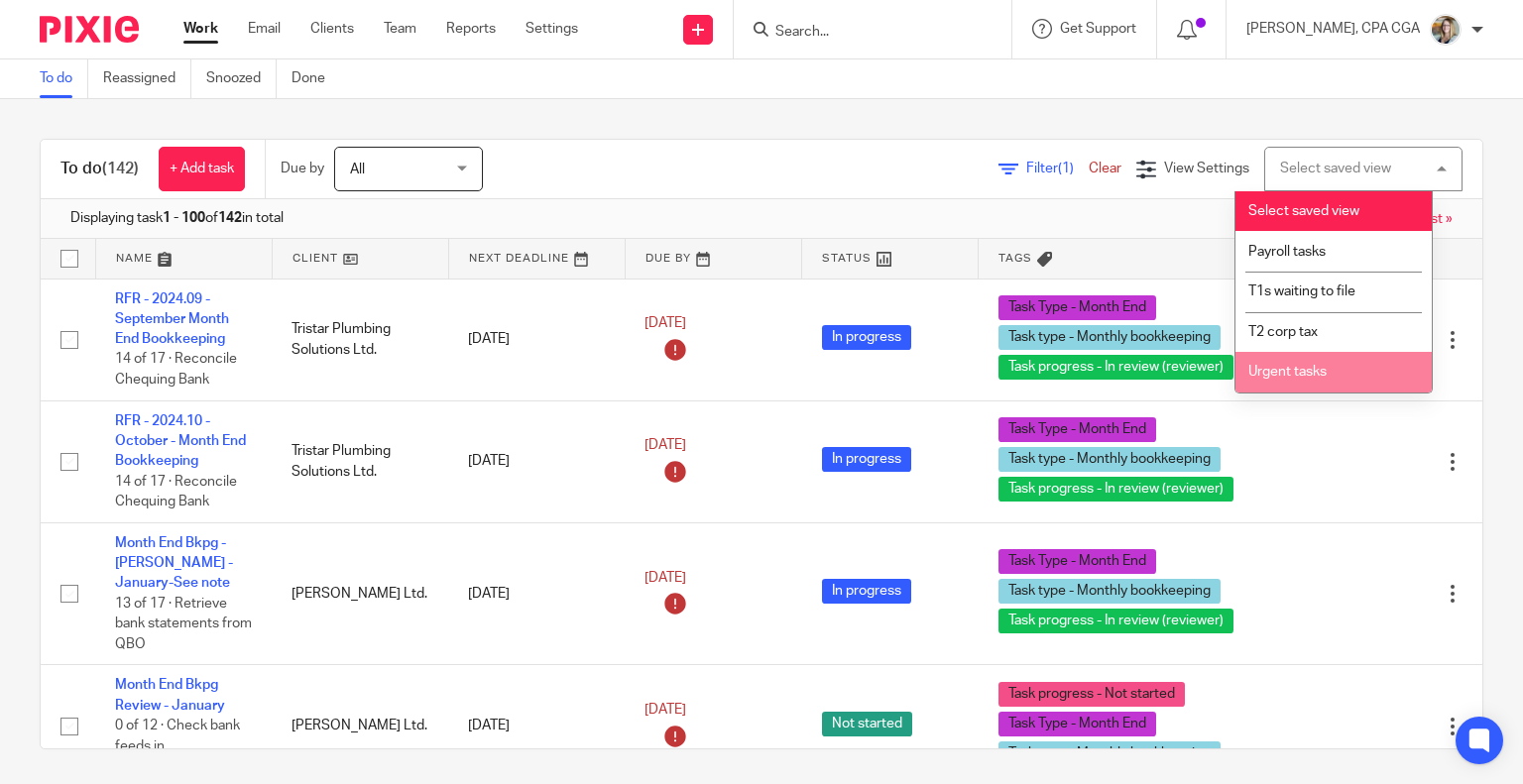 click on "Urgent tasks" at bounding box center [1287, 372] 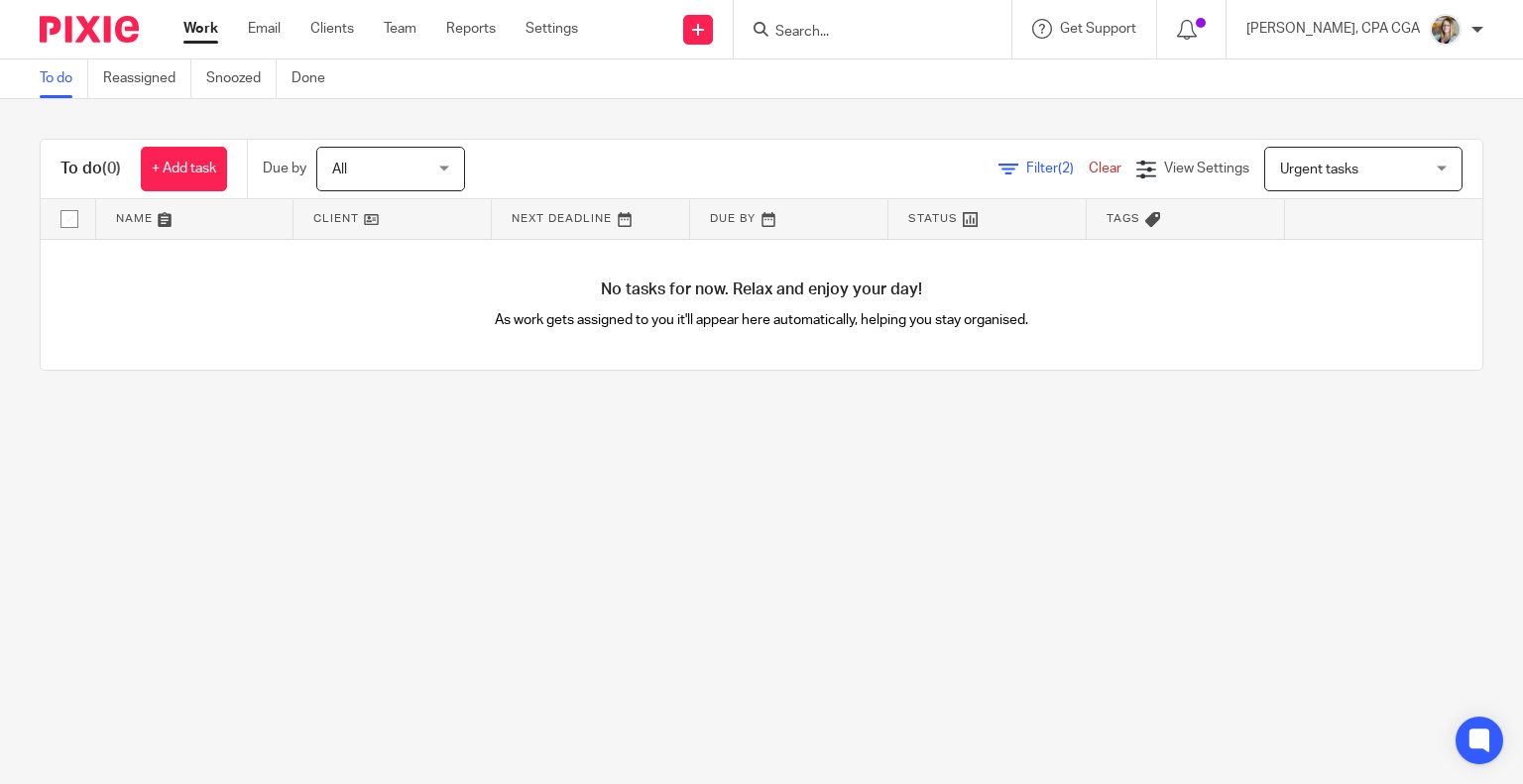 scroll, scrollTop: 0, scrollLeft: 0, axis: both 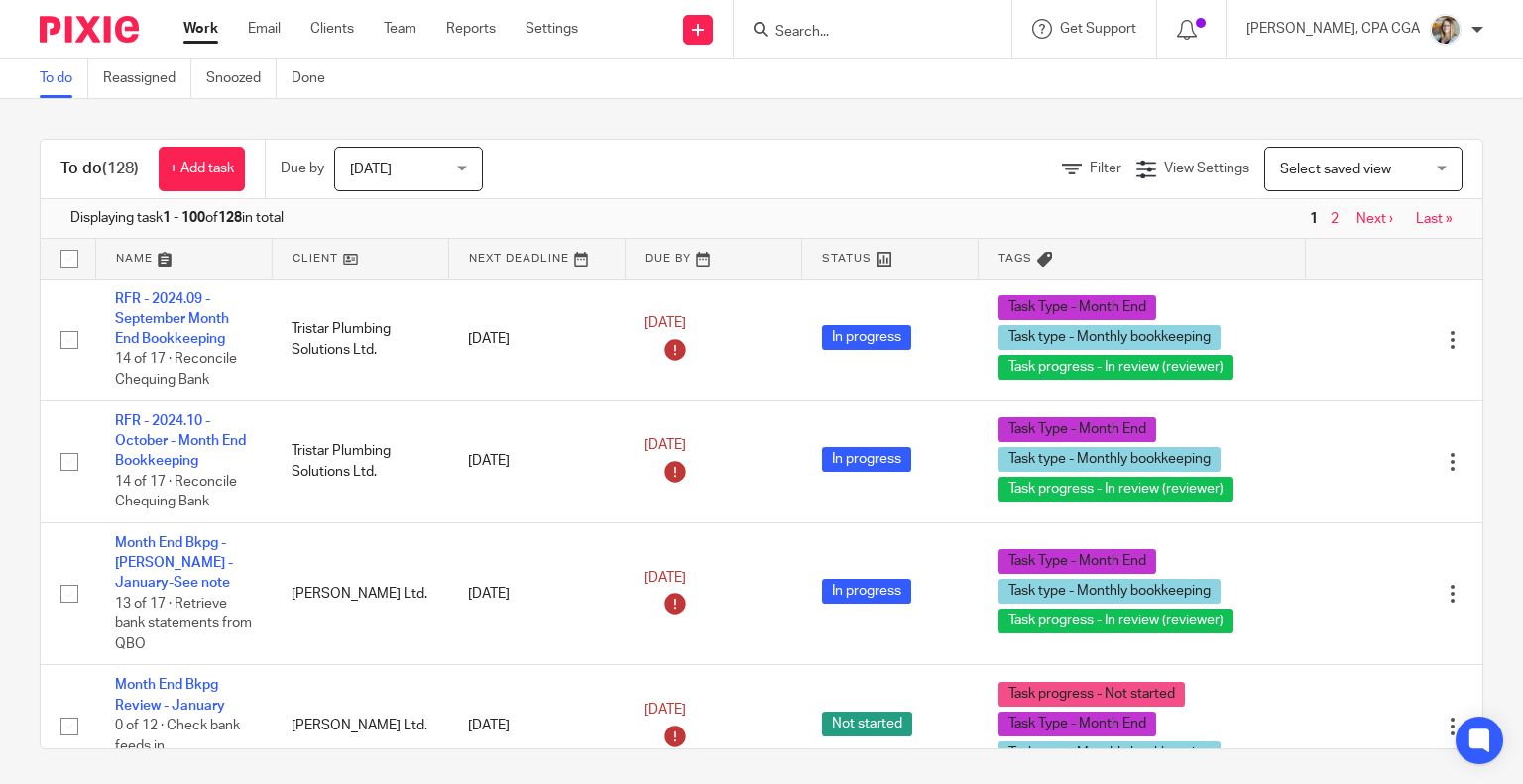 click on "[DATE]" at bounding box center (403, 168) 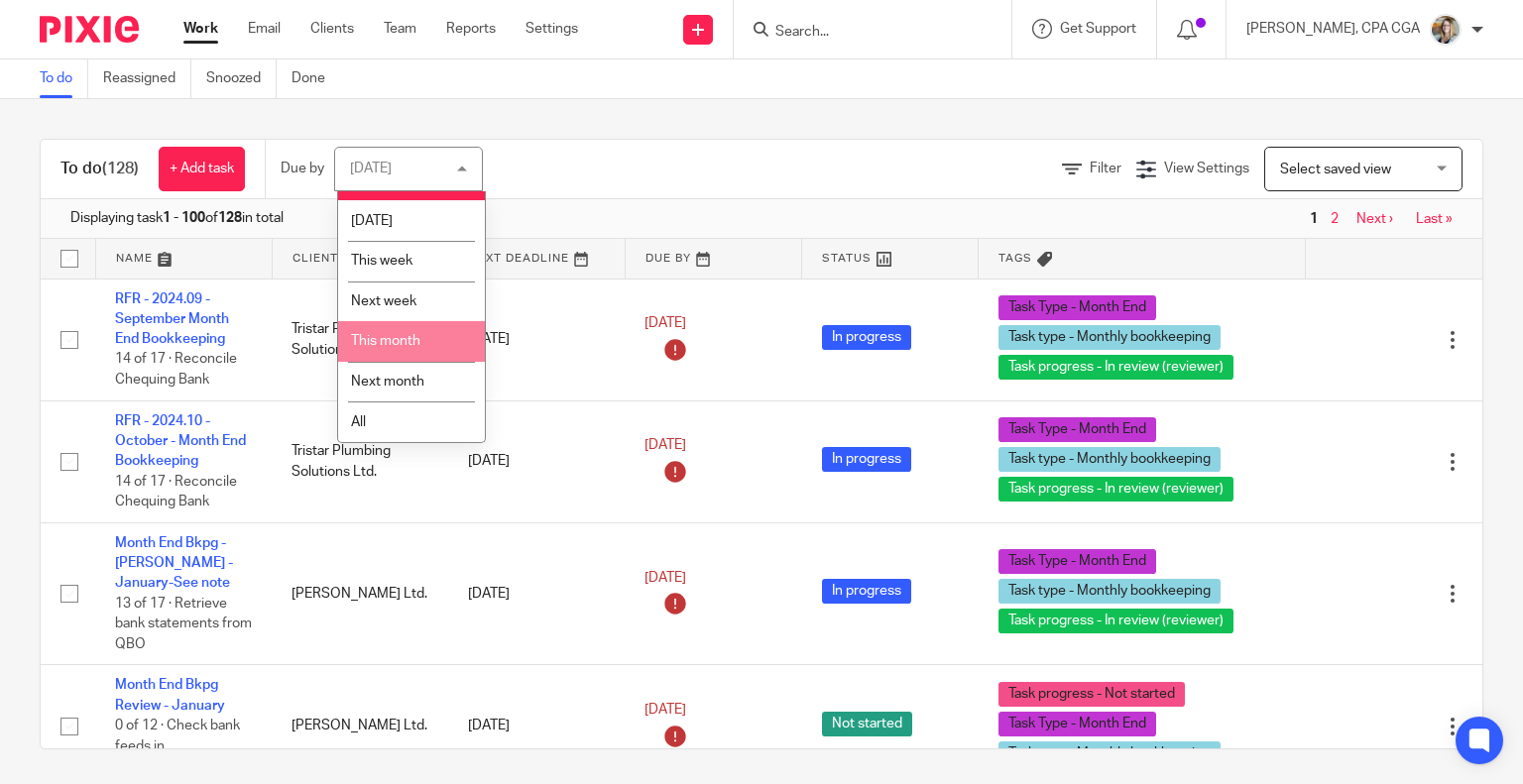 scroll, scrollTop: 34, scrollLeft: 0, axis: vertical 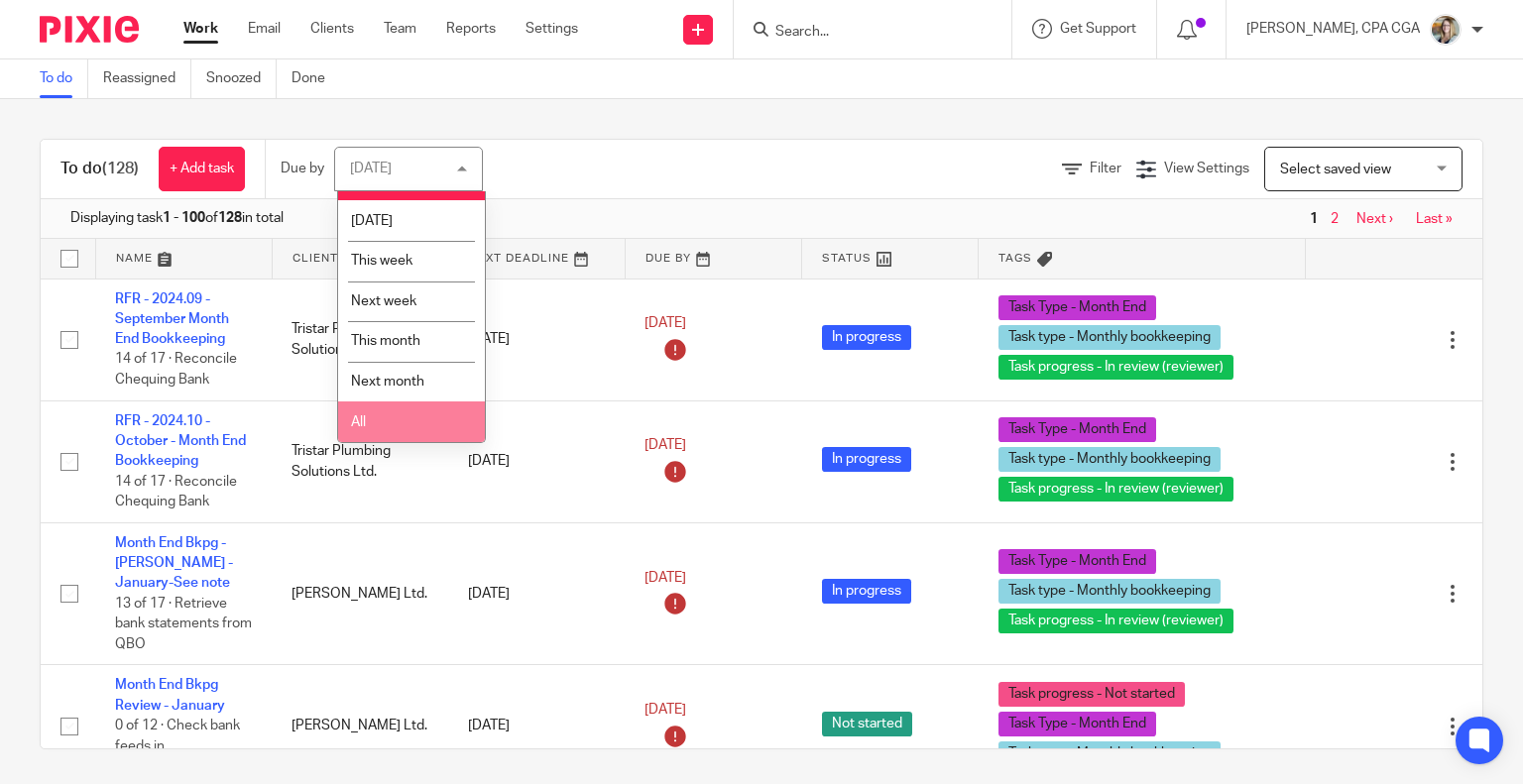 click on "All" at bounding box center (411, 421) 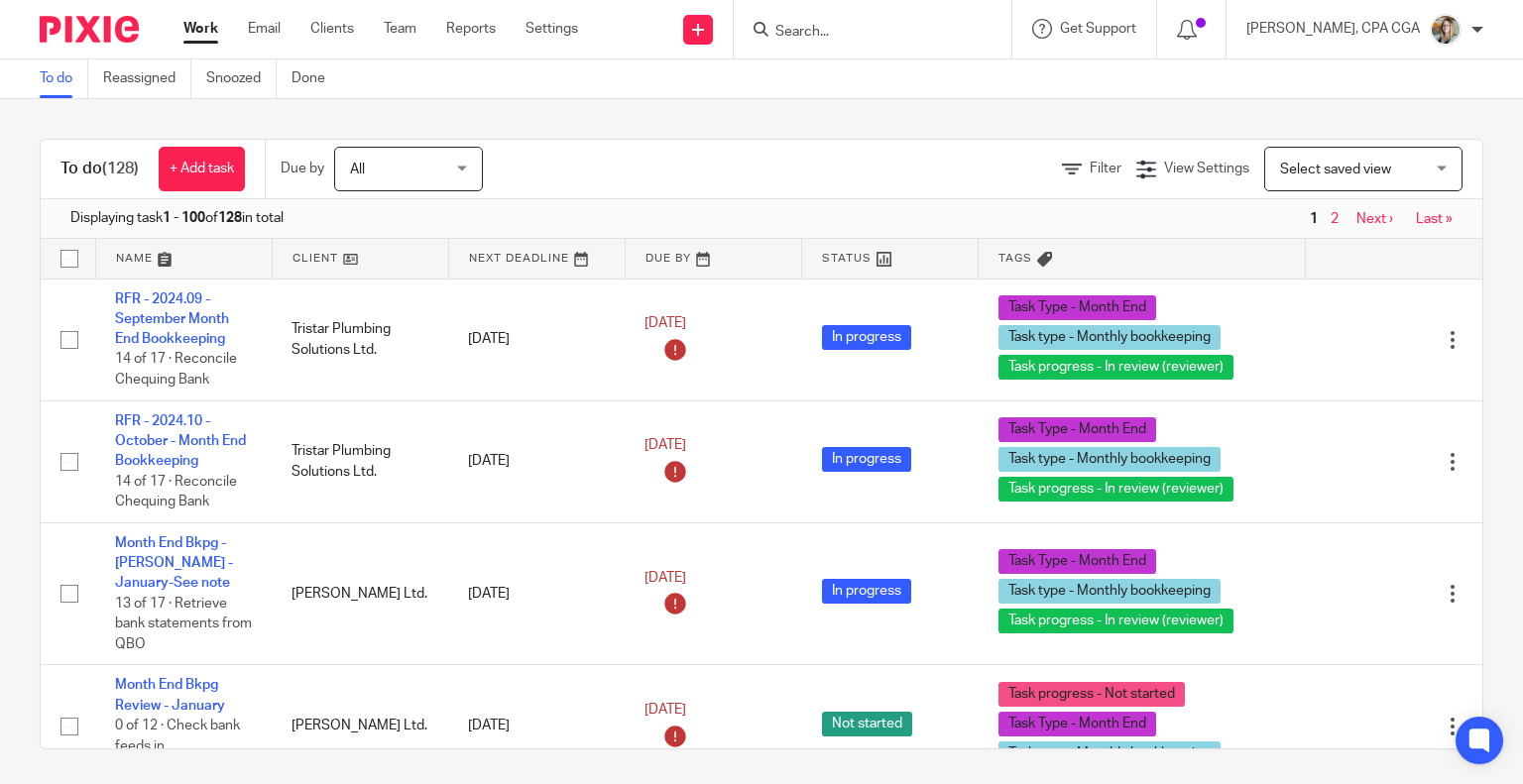 click on "Select saved view" at bounding box center (1352, 168) 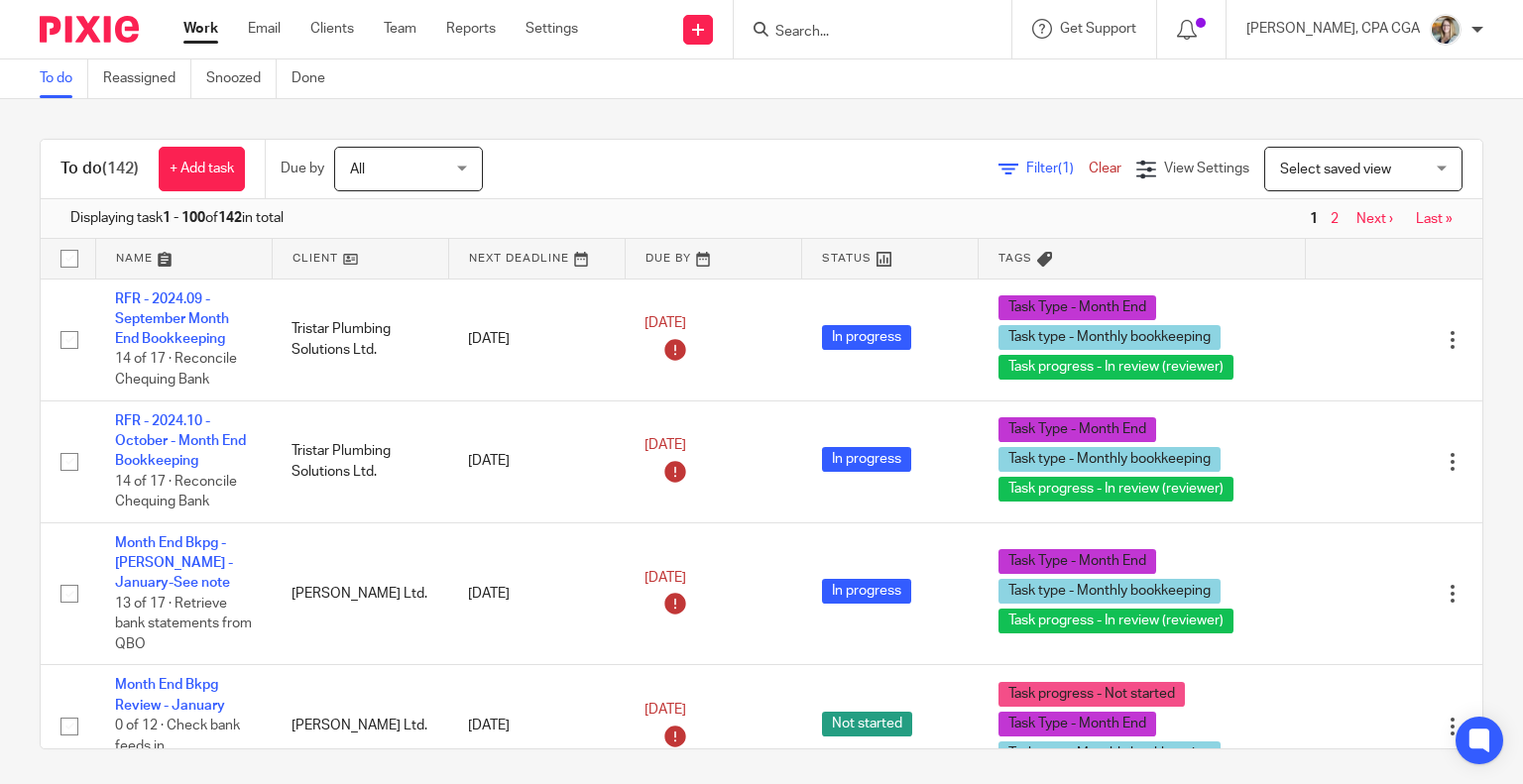 scroll, scrollTop: 0, scrollLeft: 0, axis: both 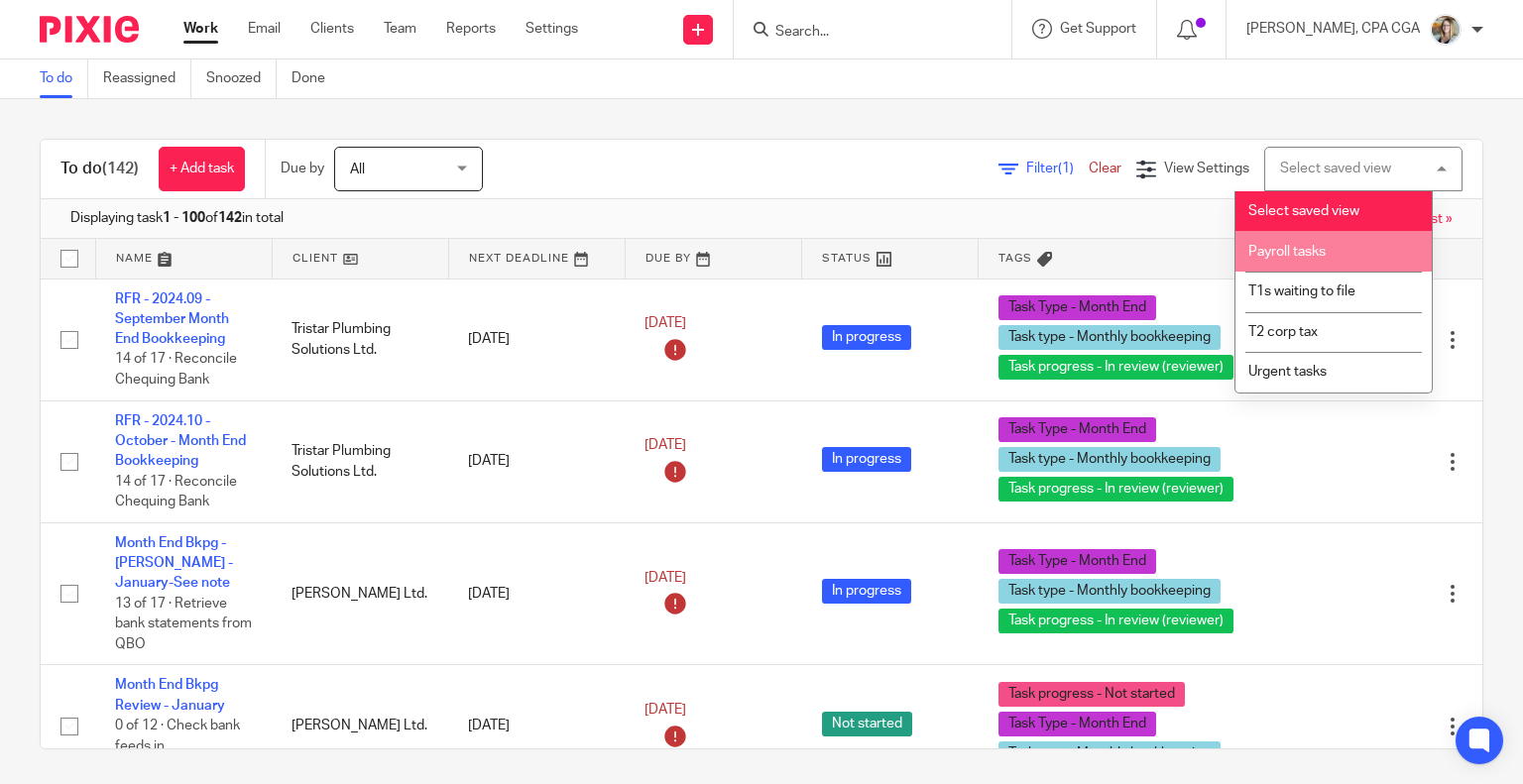 click on "Payroll tasks" at bounding box center [1287, 252] 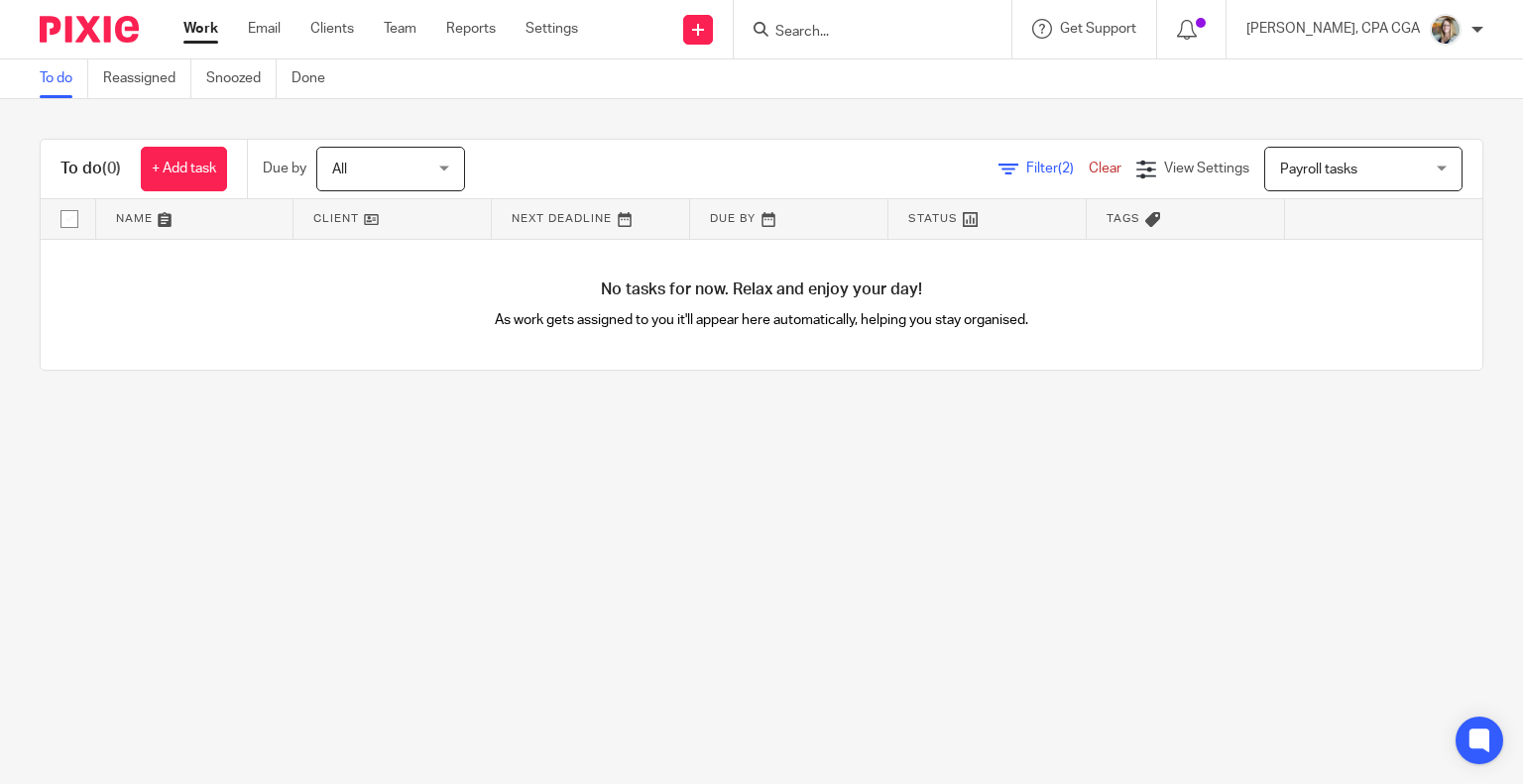 scroll, scrollTop: 0, scrollLeft: 0, axis: both 